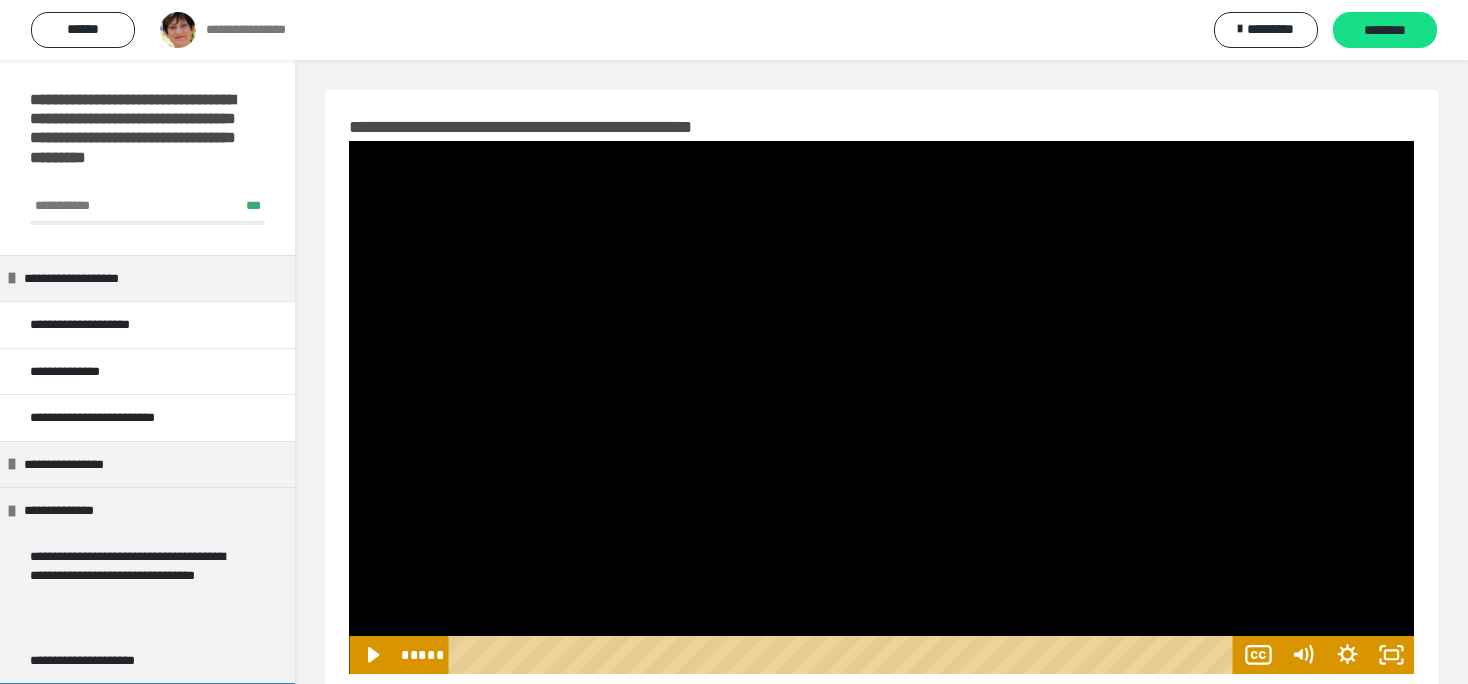 scroll, scrollTop: 0, scrollLeft: 0, axis: both 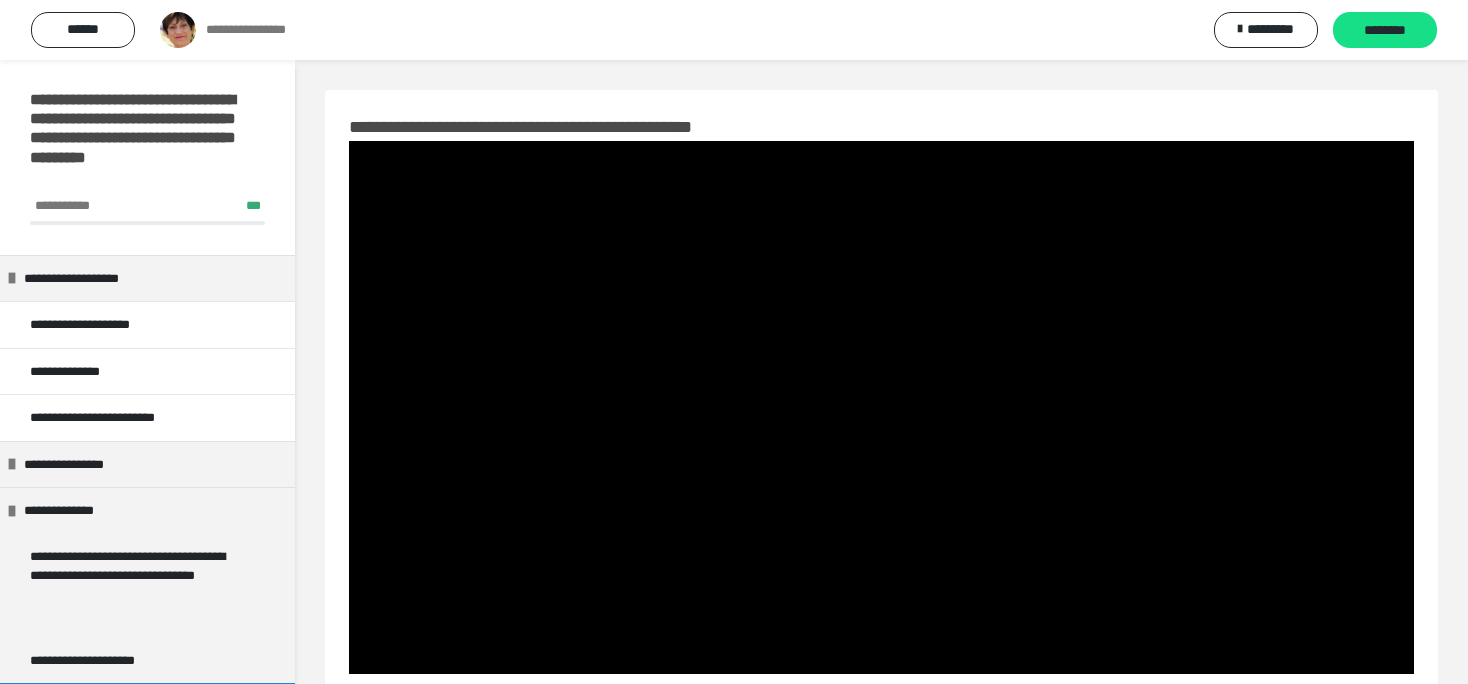 click at bounding box center [881, 407] 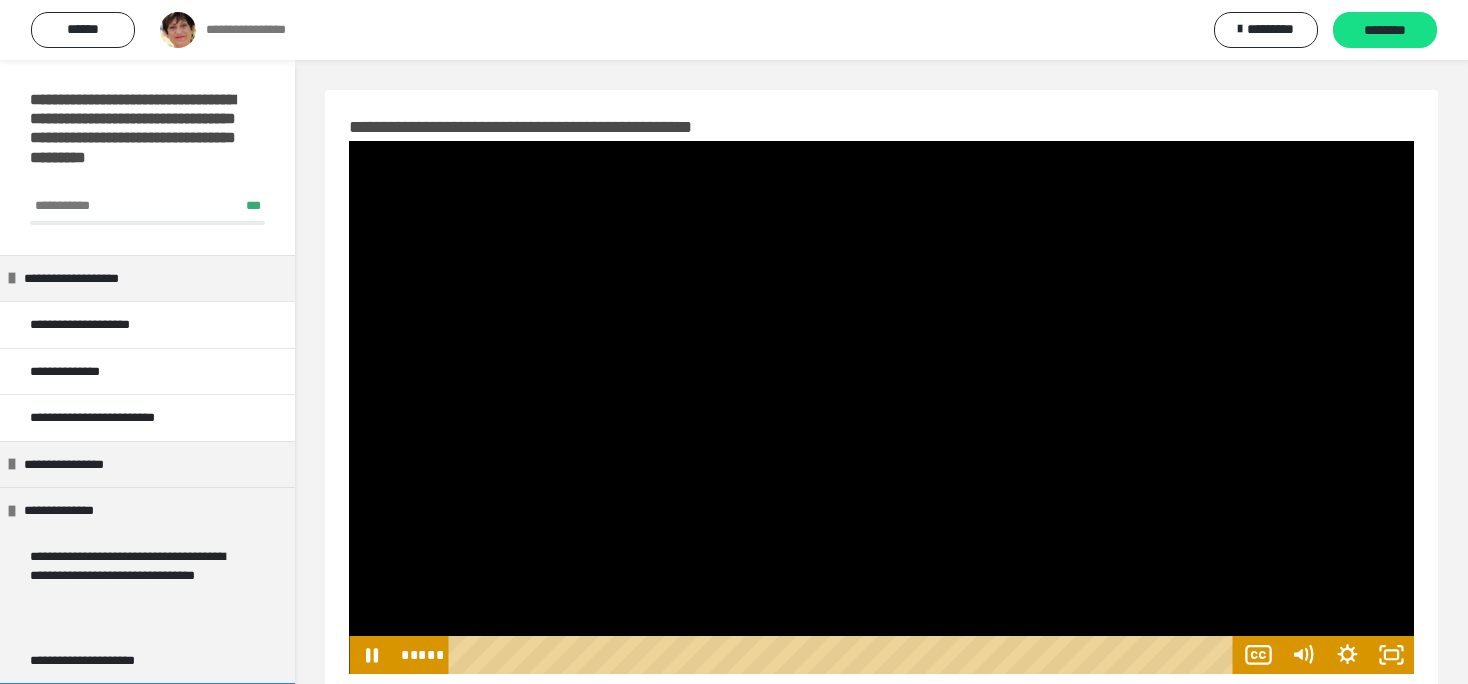 type 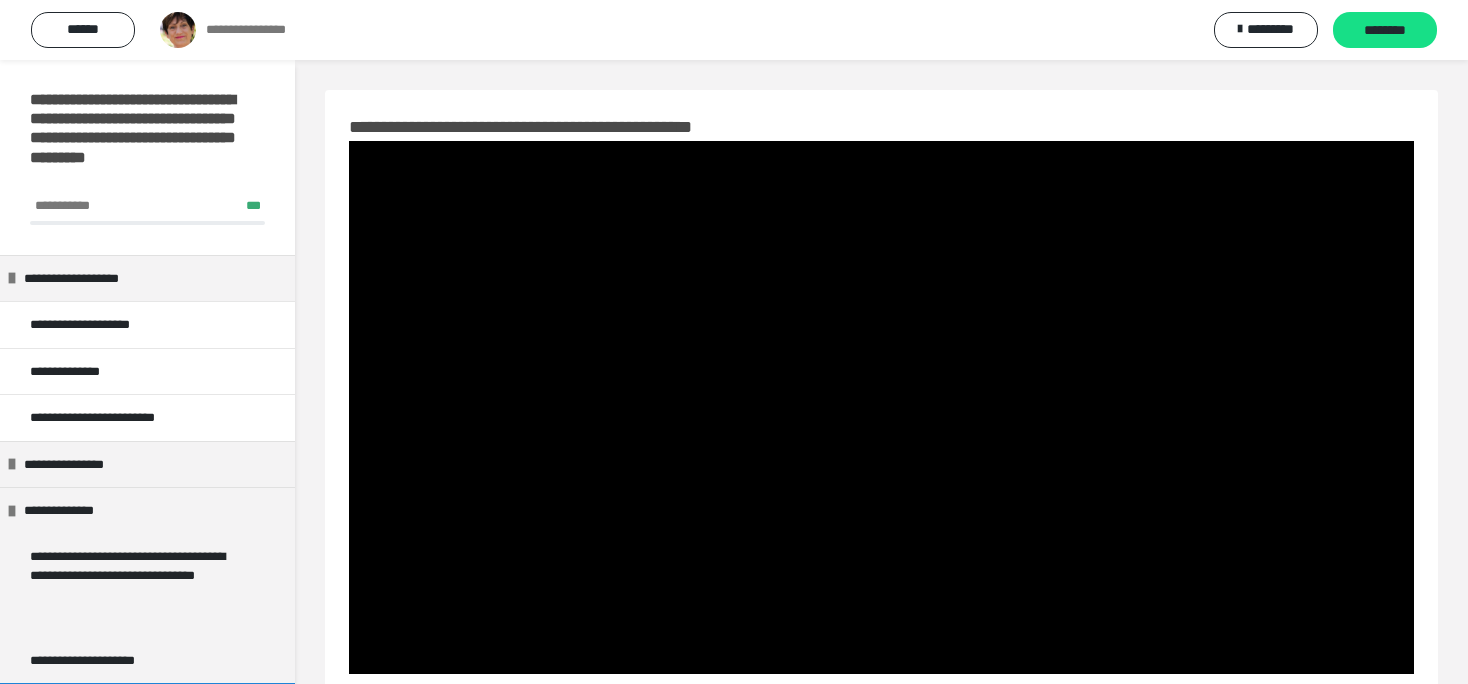 click at bounding box center [881, 407] 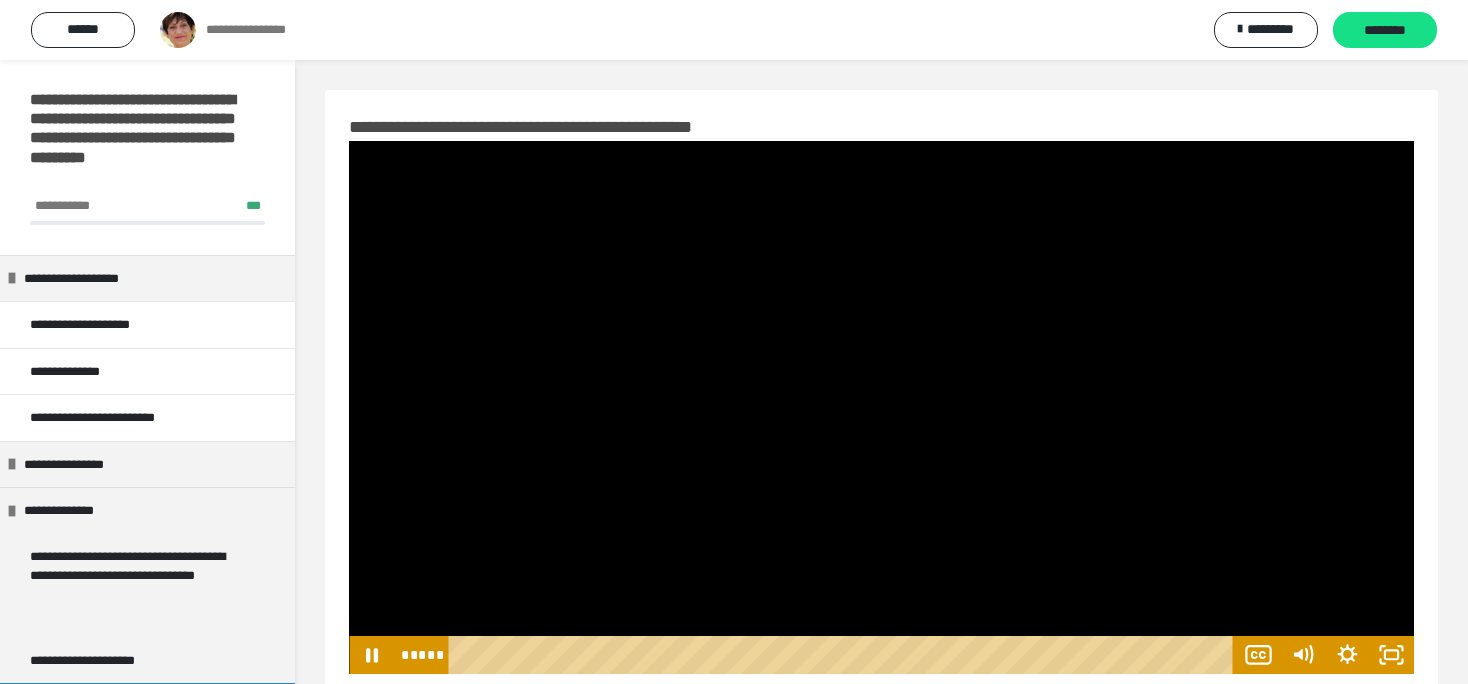 click at bounding box center [881, 407] 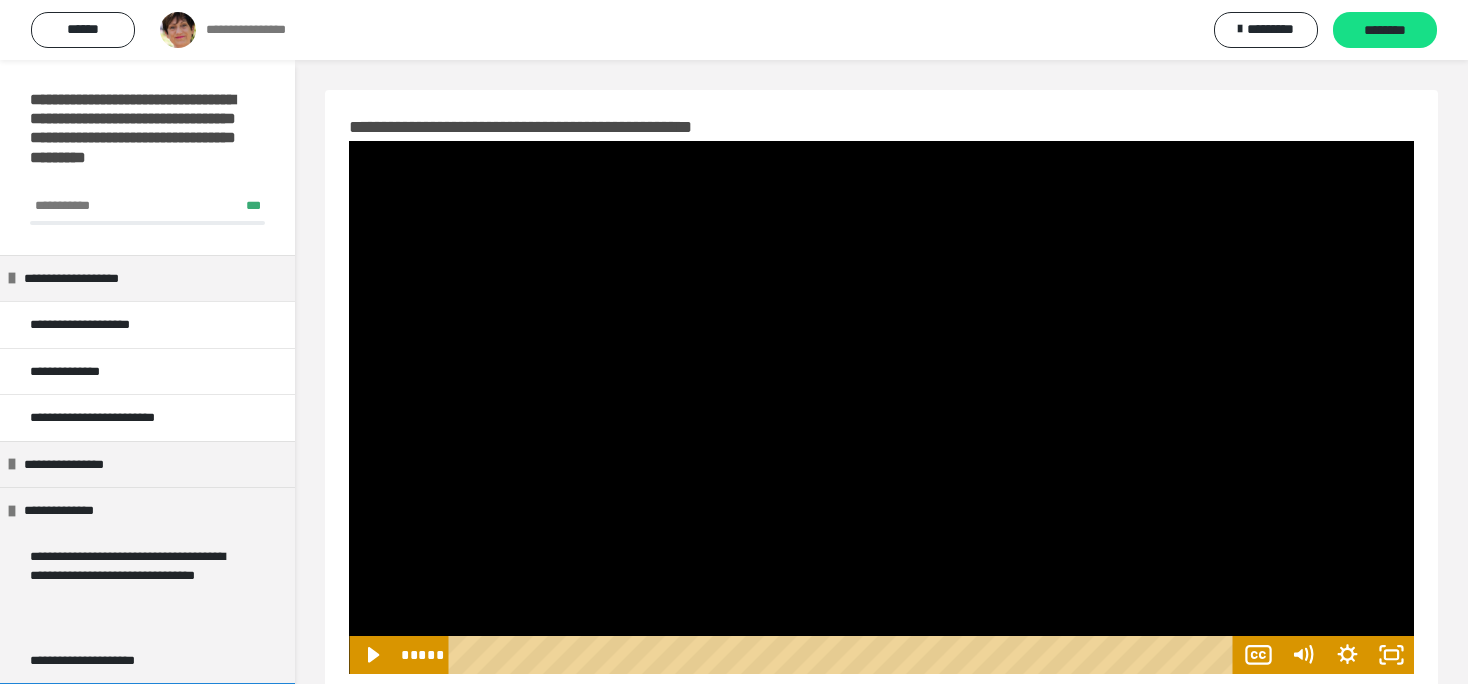 click at bounding box center [881, 407] 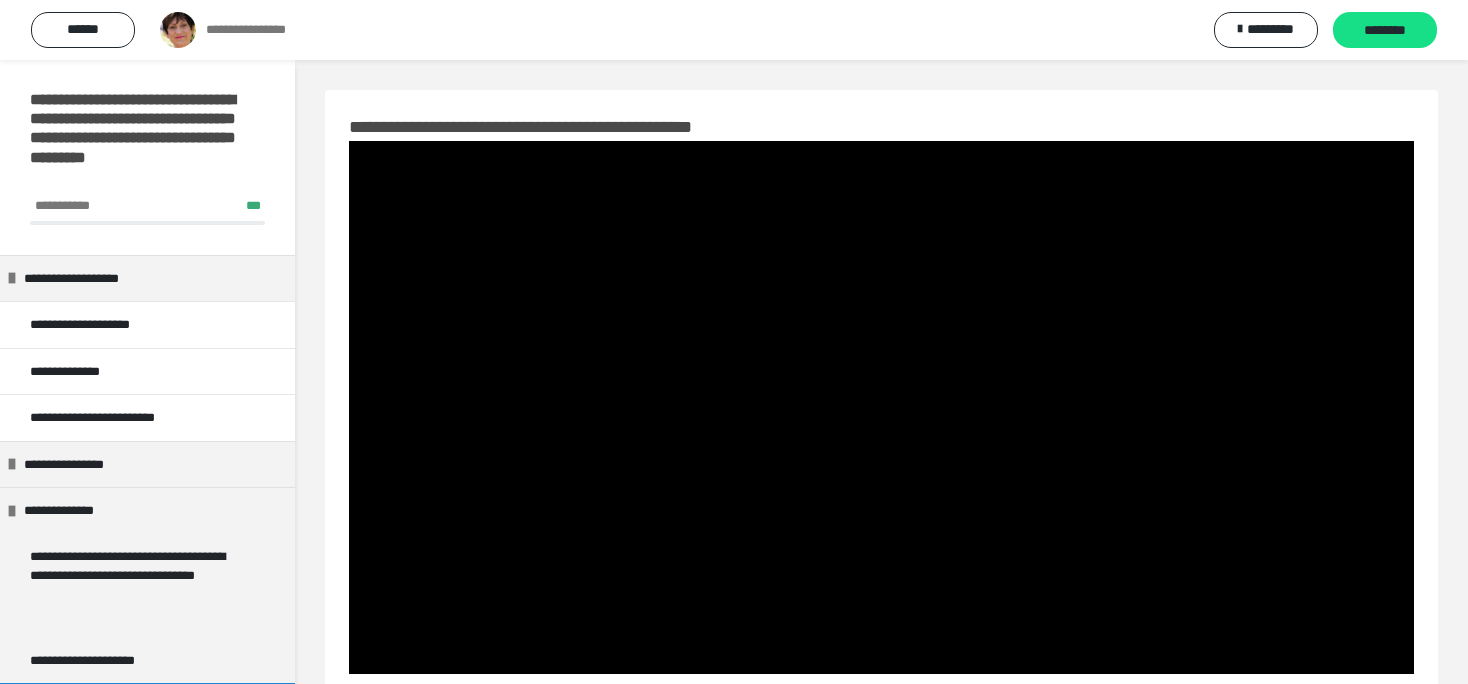 click at bounding box center [881, 407] 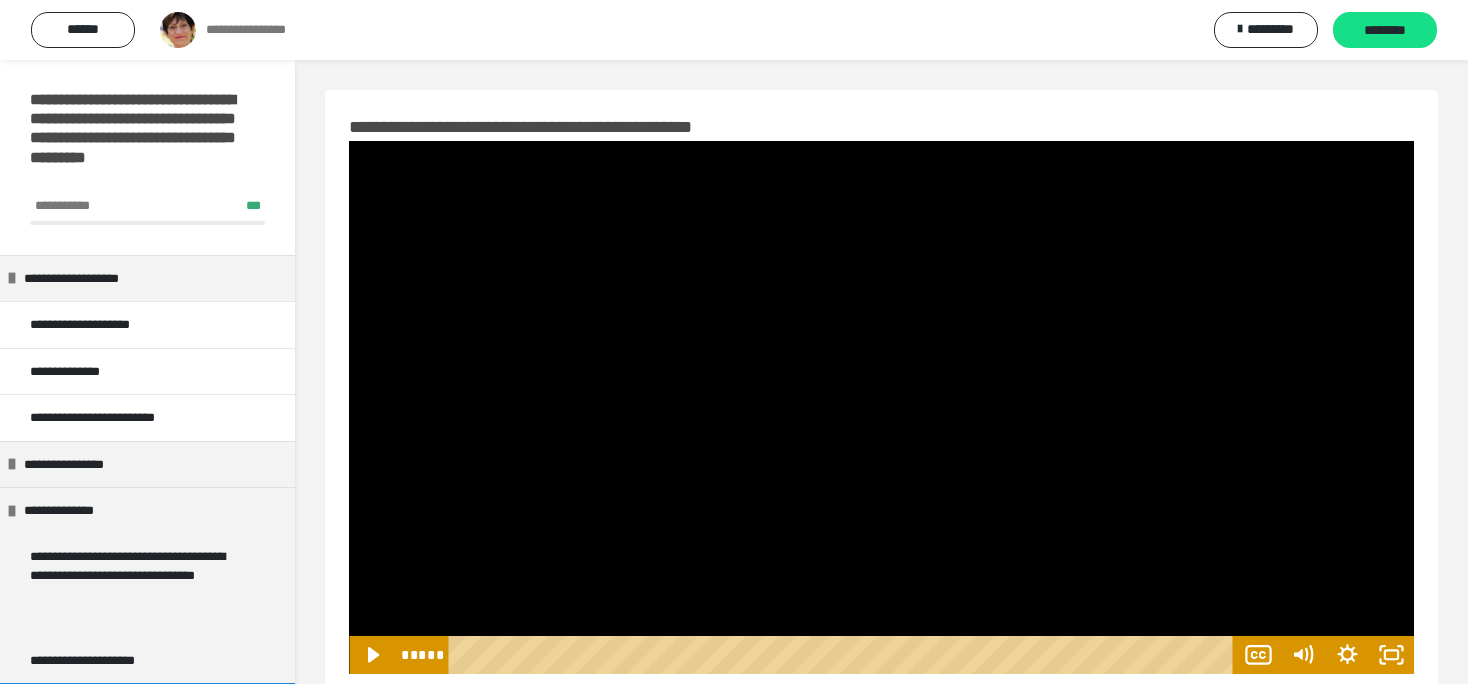 click at bounding box center [881, 407] 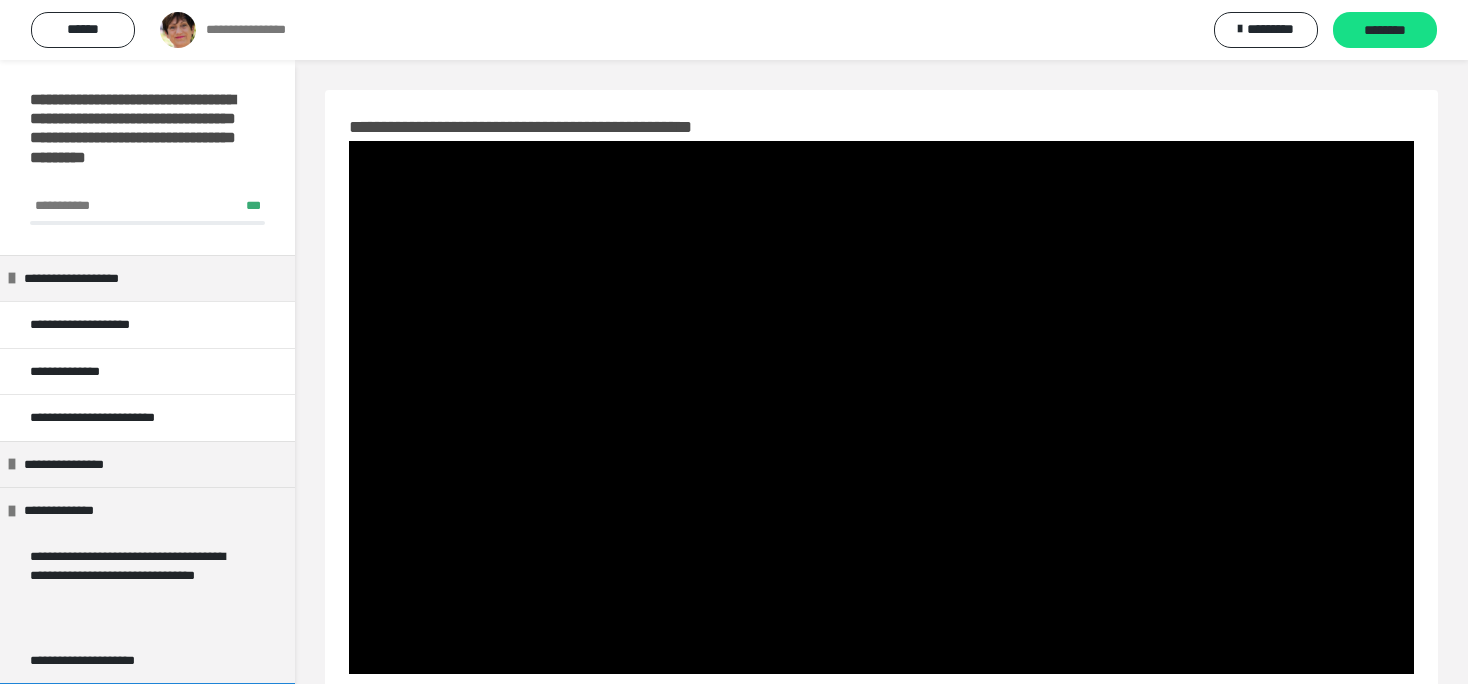 click at bounding box center [881, 407] 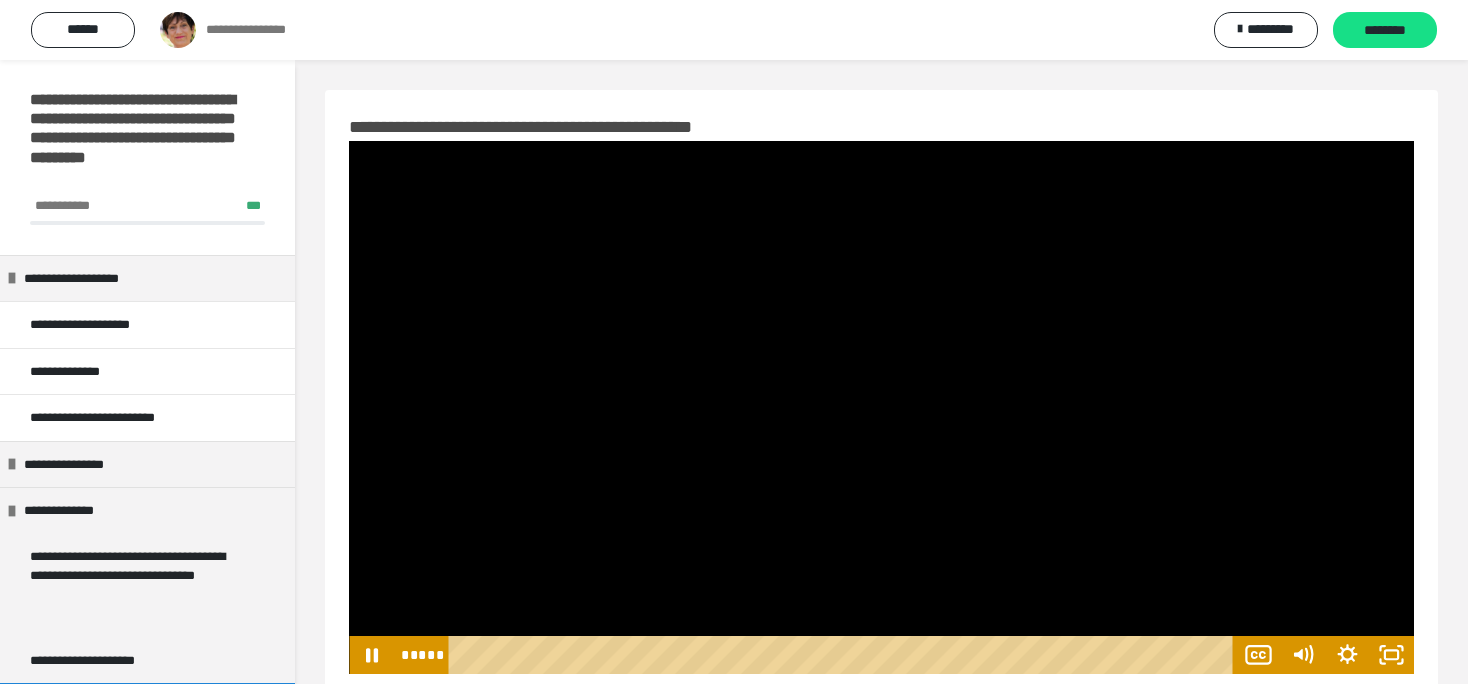 click at bounding box center [881, 407] 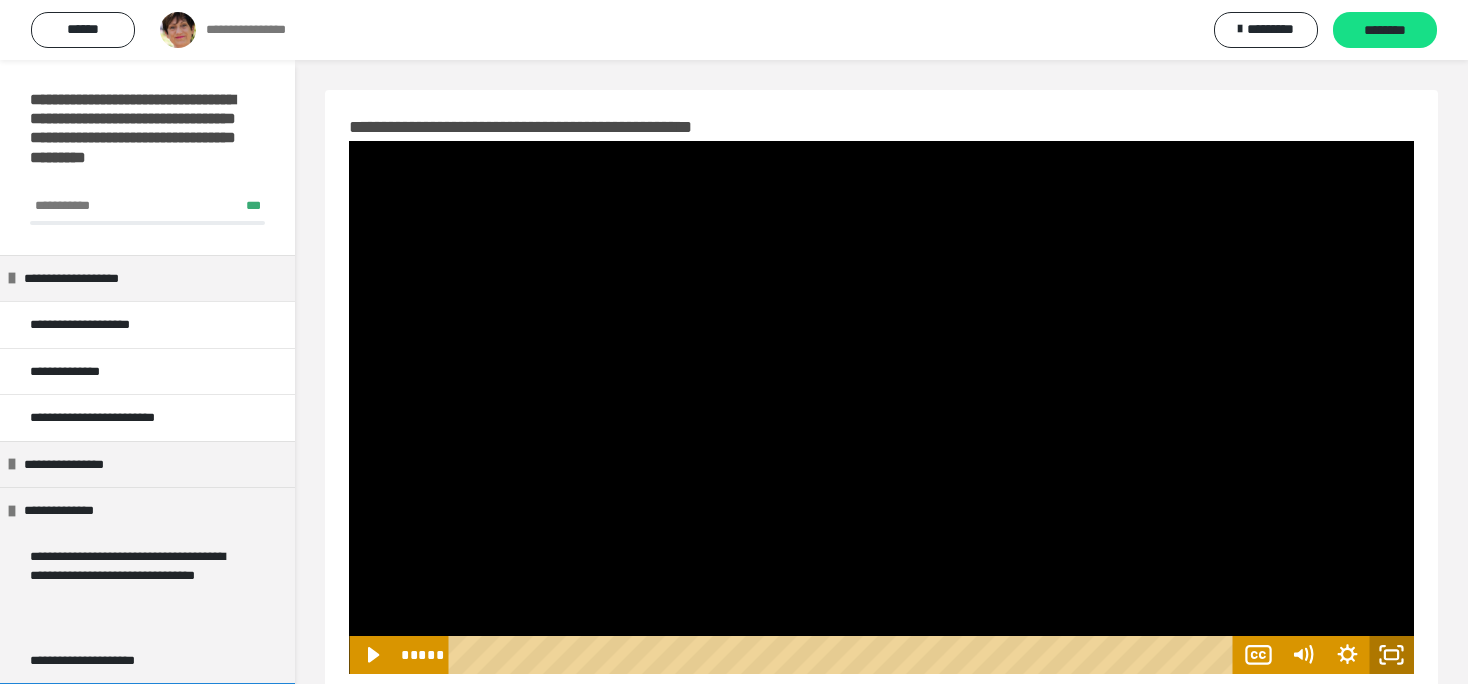 click 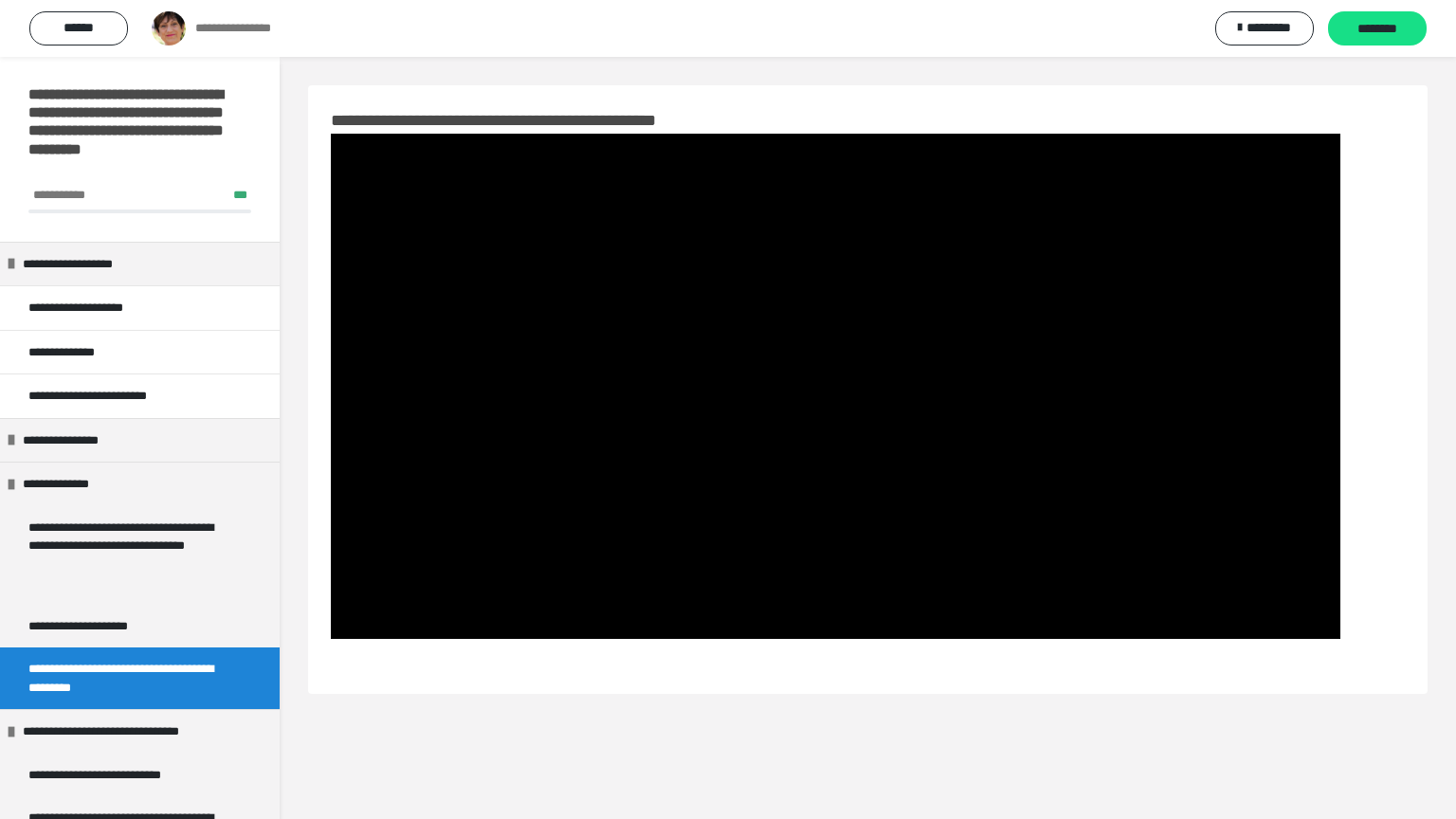 type 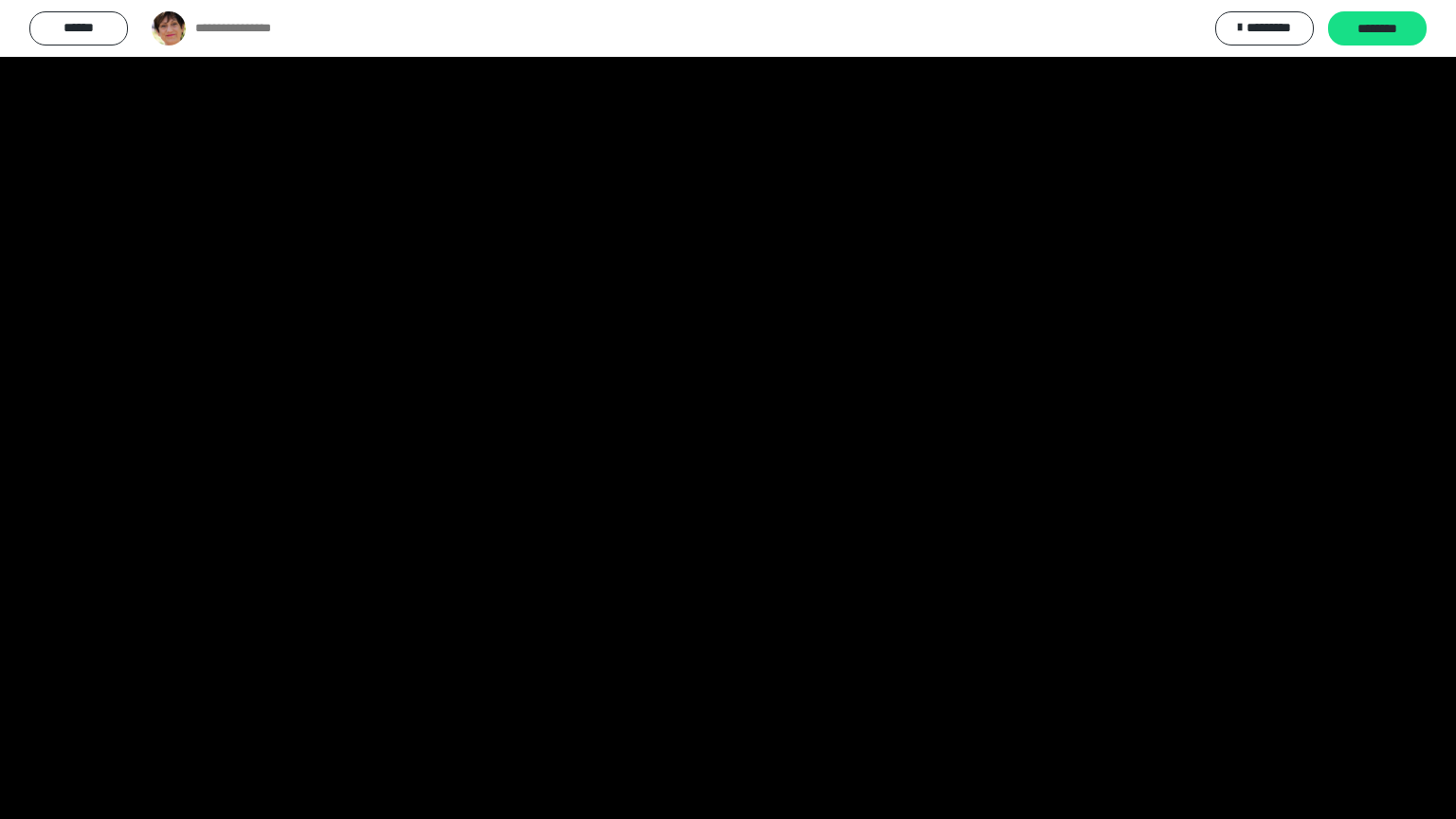 click at bounding box center (1431, 798) 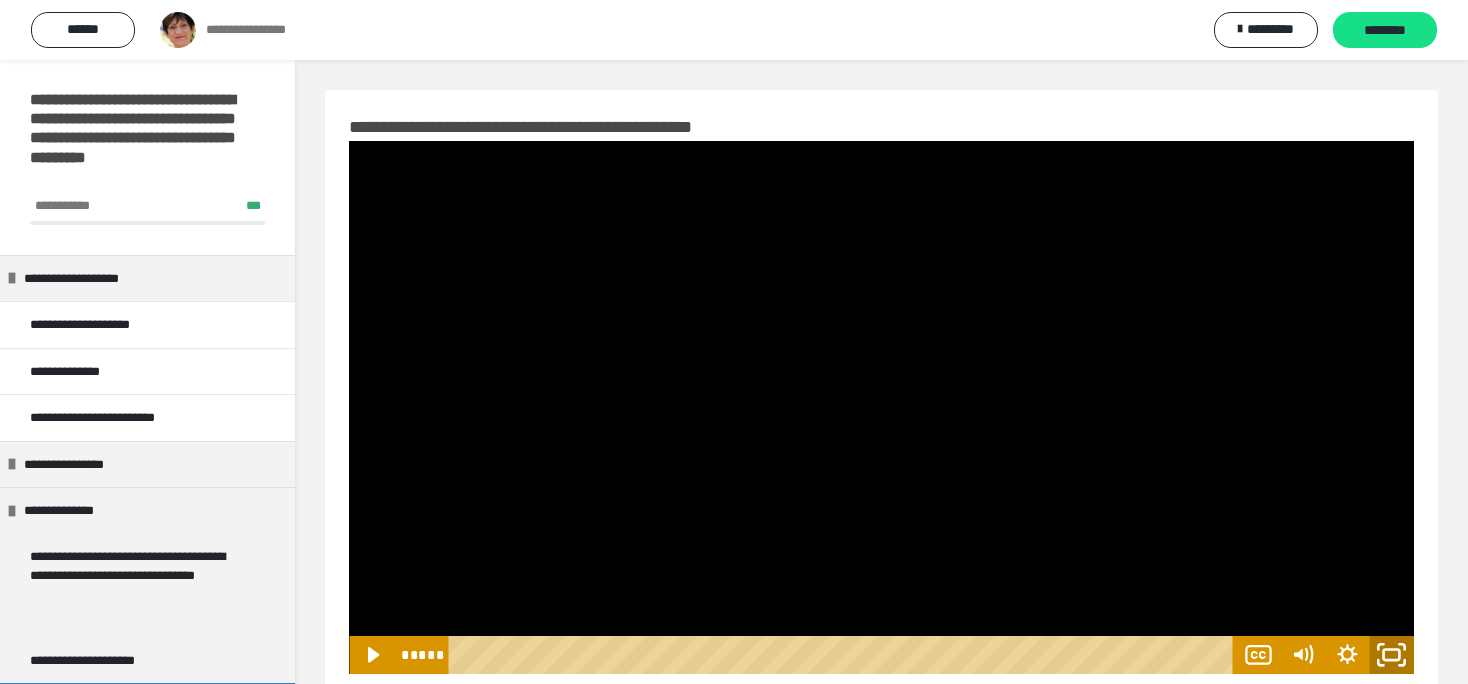 click 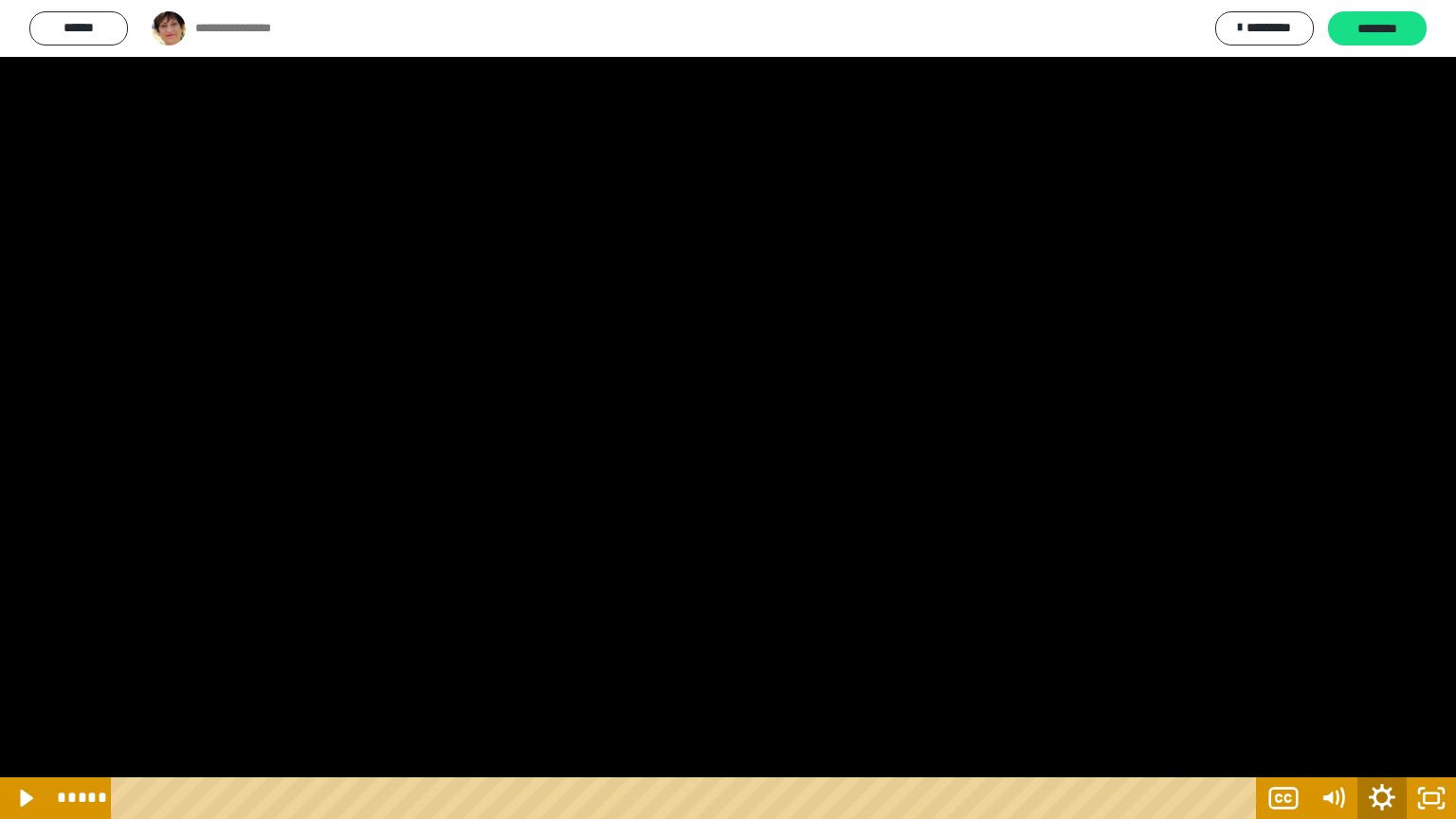 click 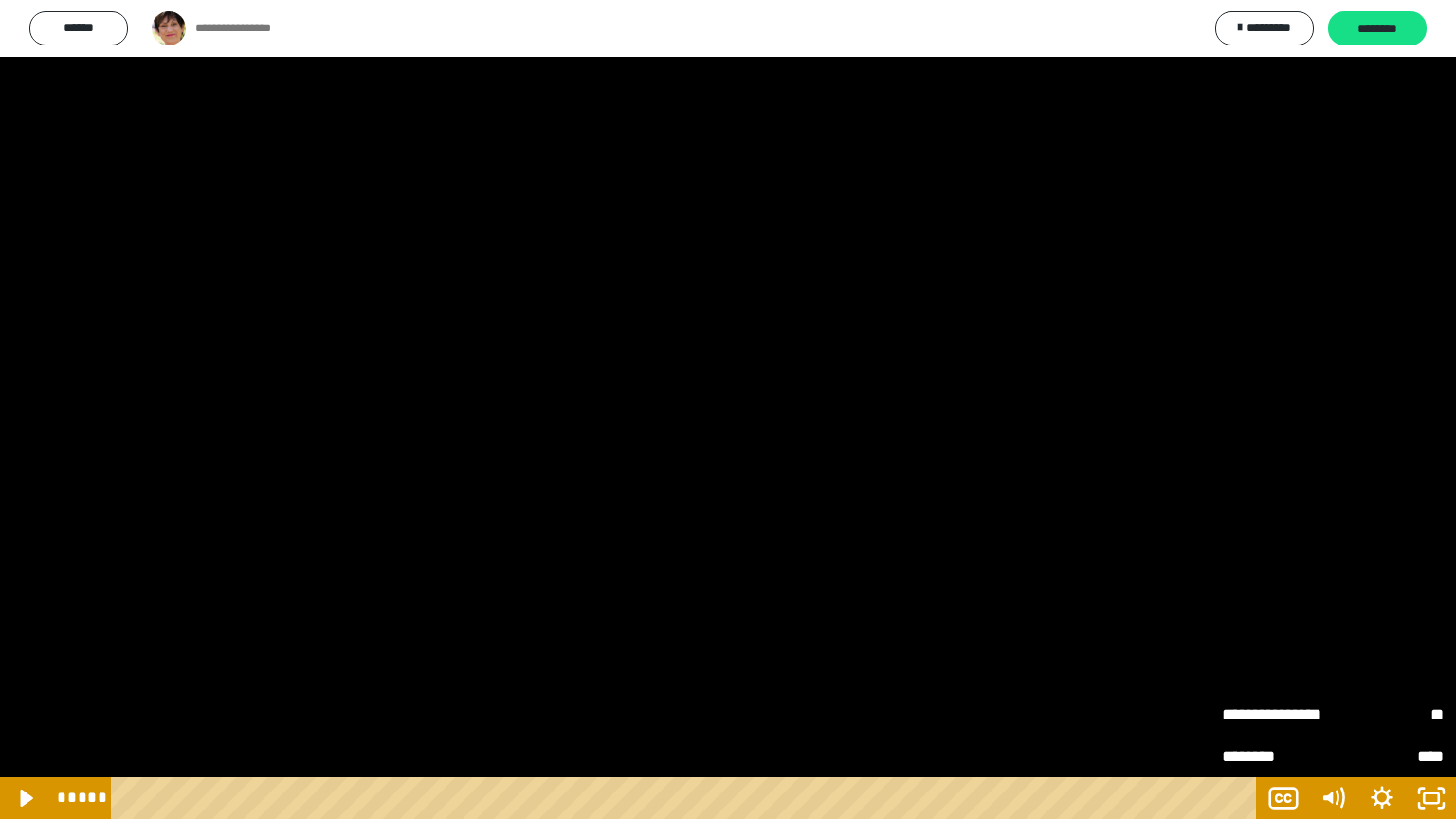 click at bounding box center (728, 410) 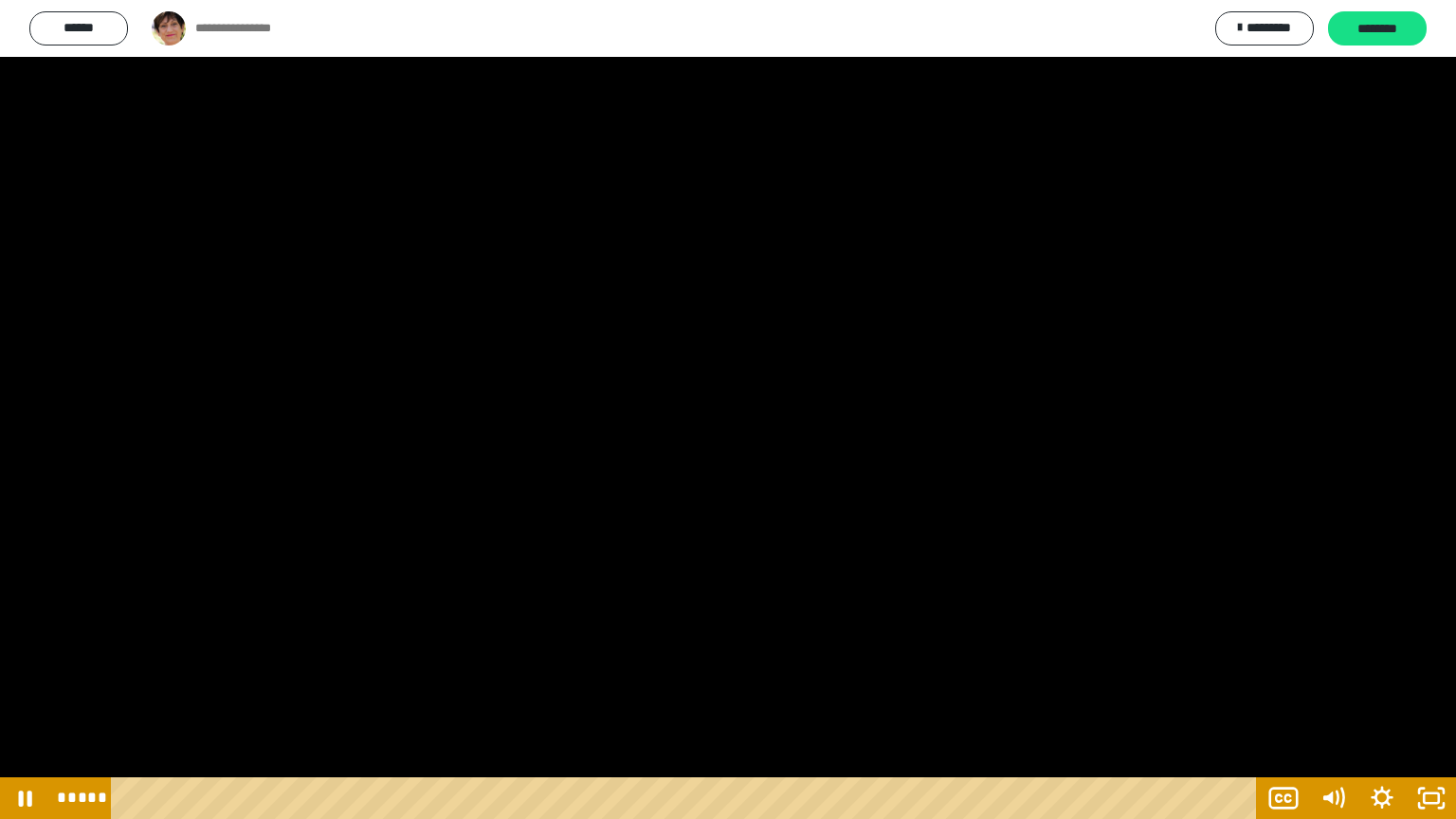 click at bounding box center (728, 410) 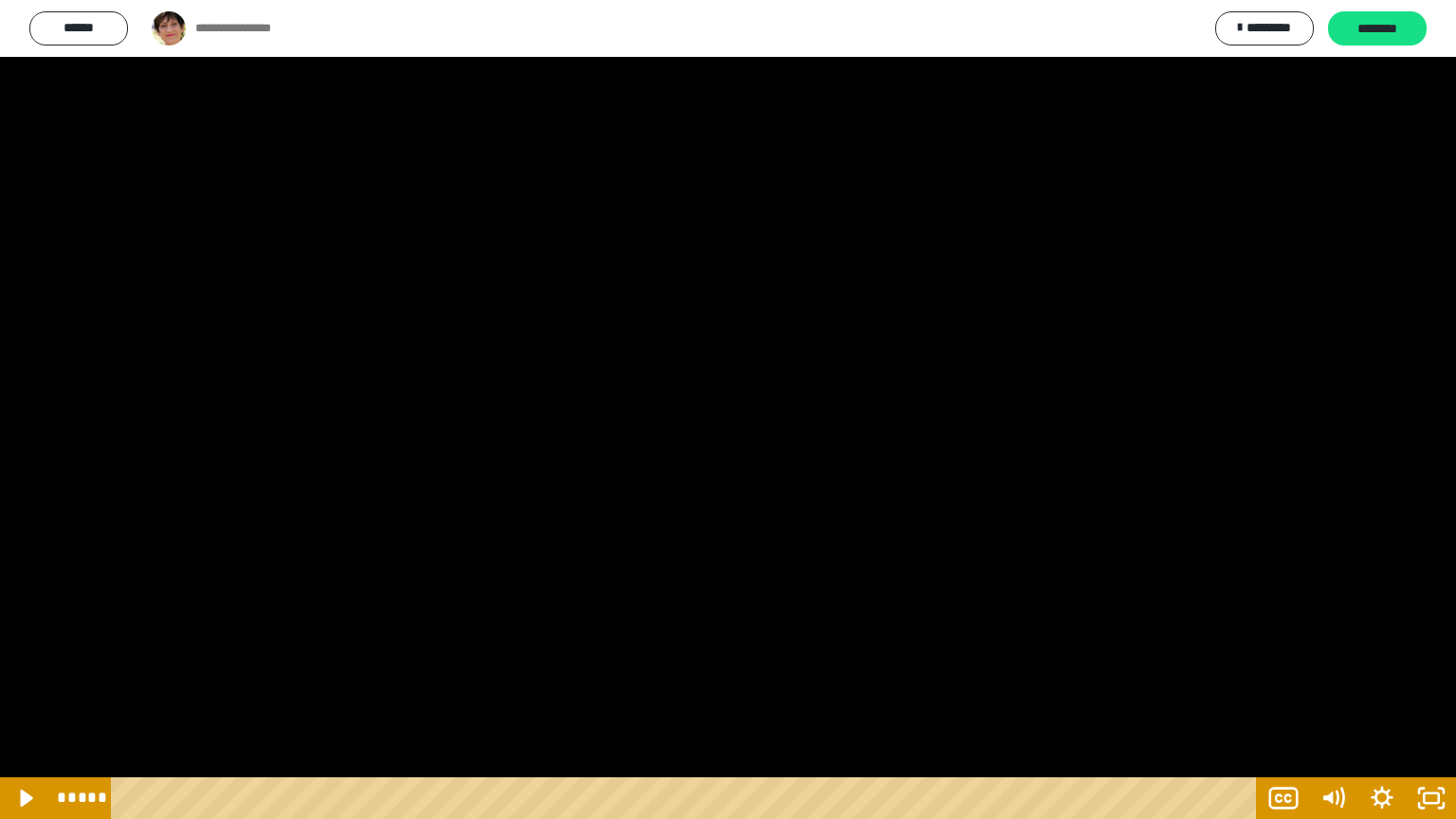 click at bounding box center (728, 410) 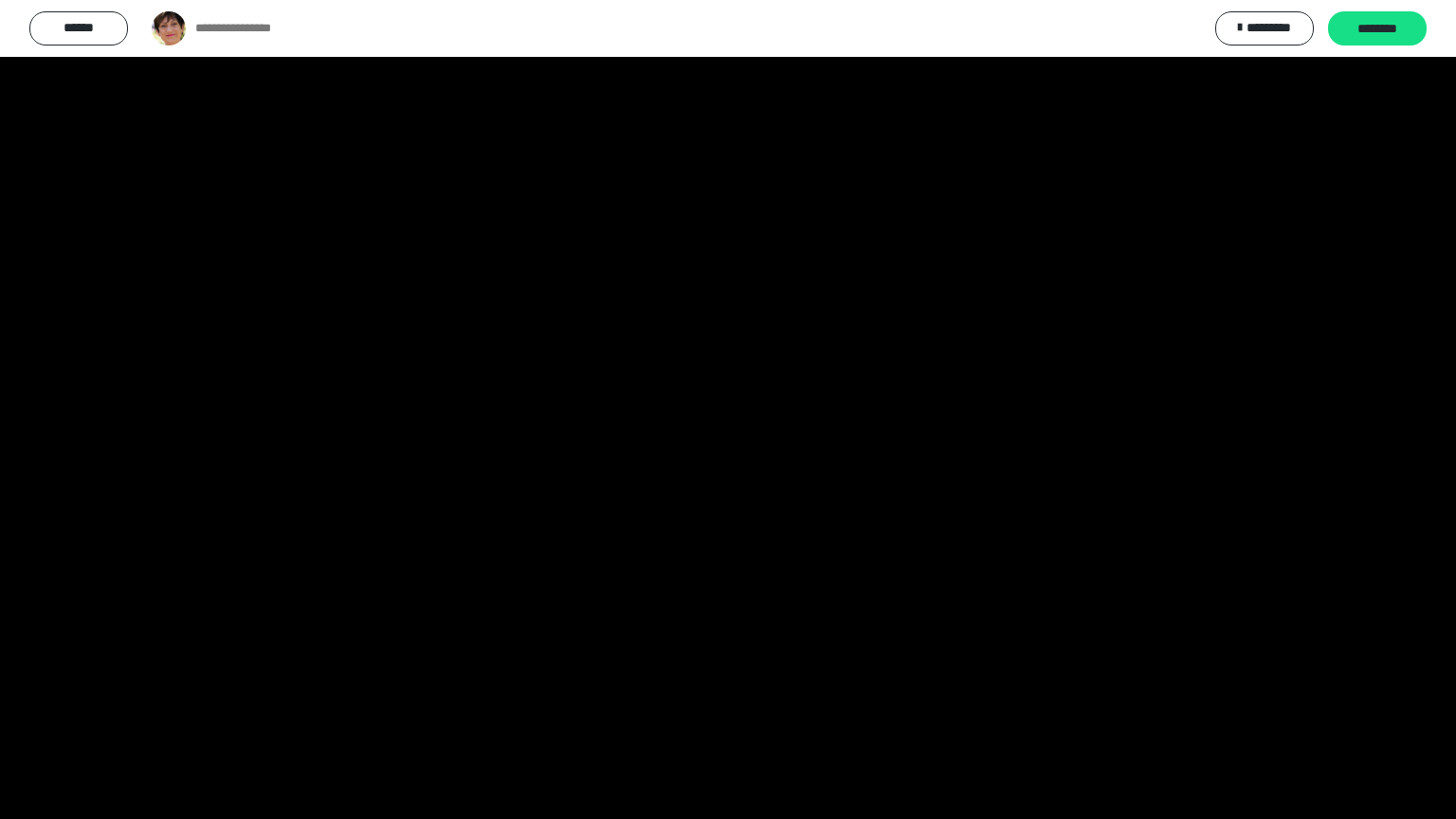 click at bounding box center [728, 410] 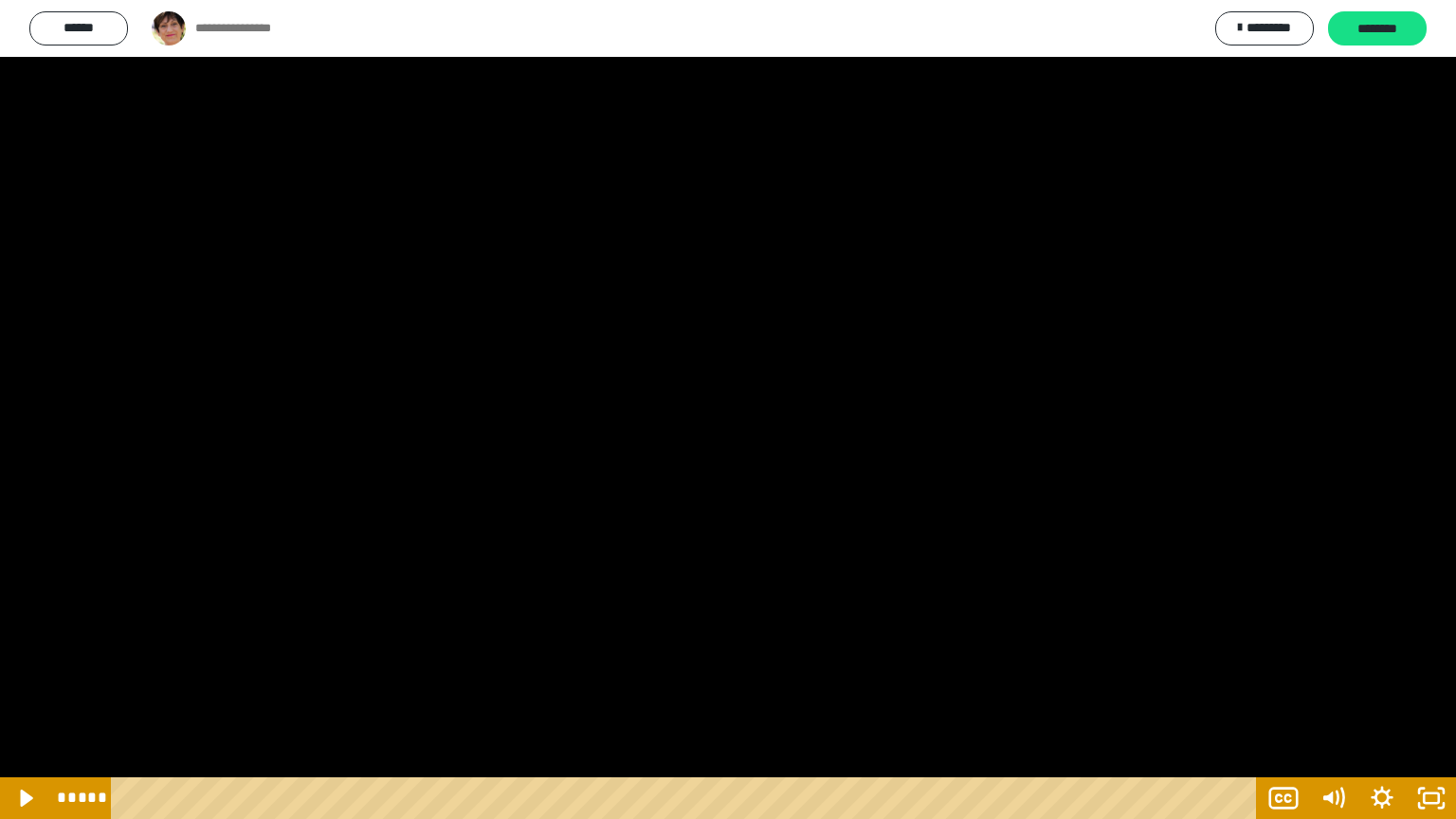 click at bounding box center (728, 410) 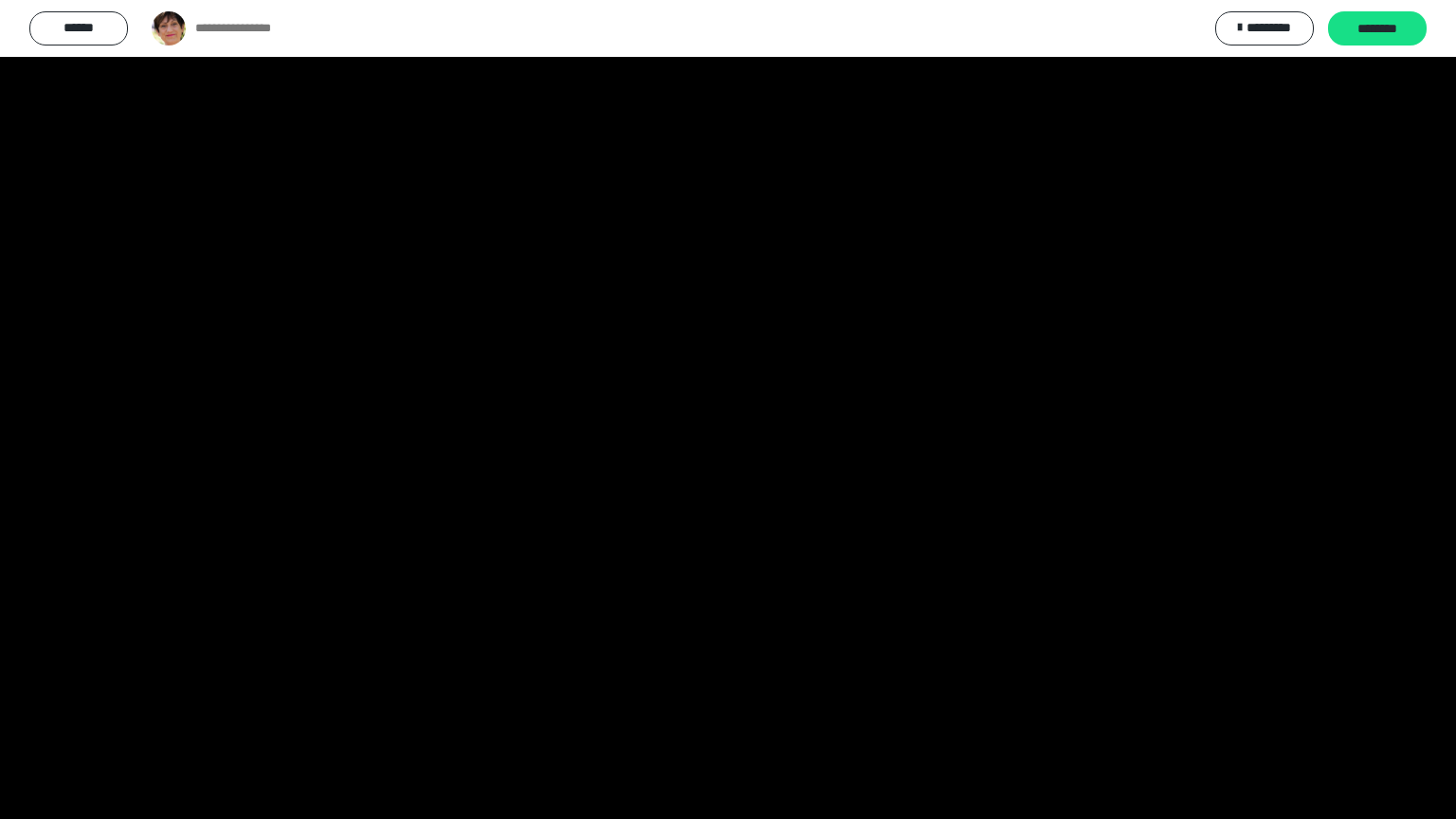 click at bounding box center [728, 410] 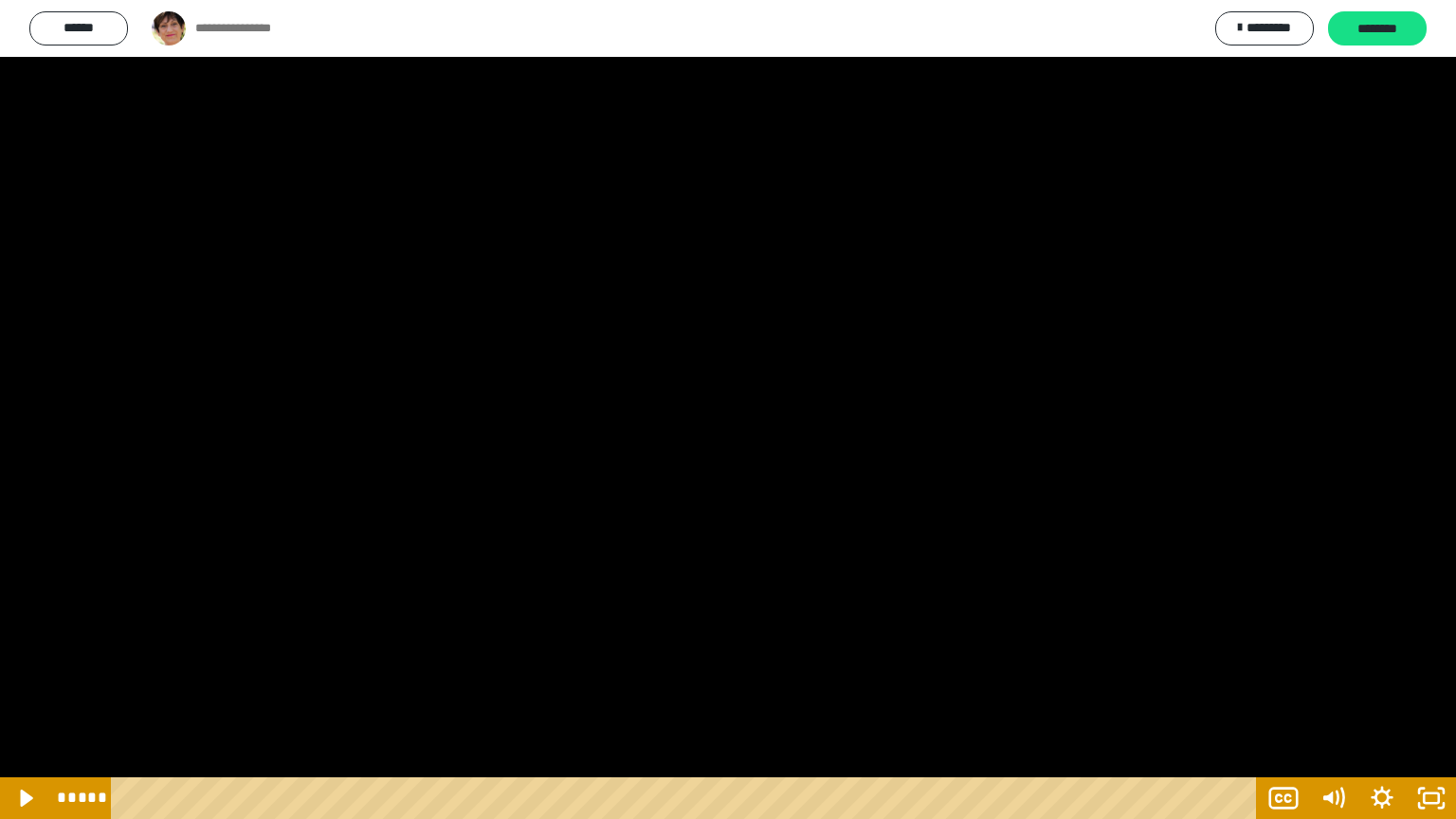 click at bounding box center (728, 410) 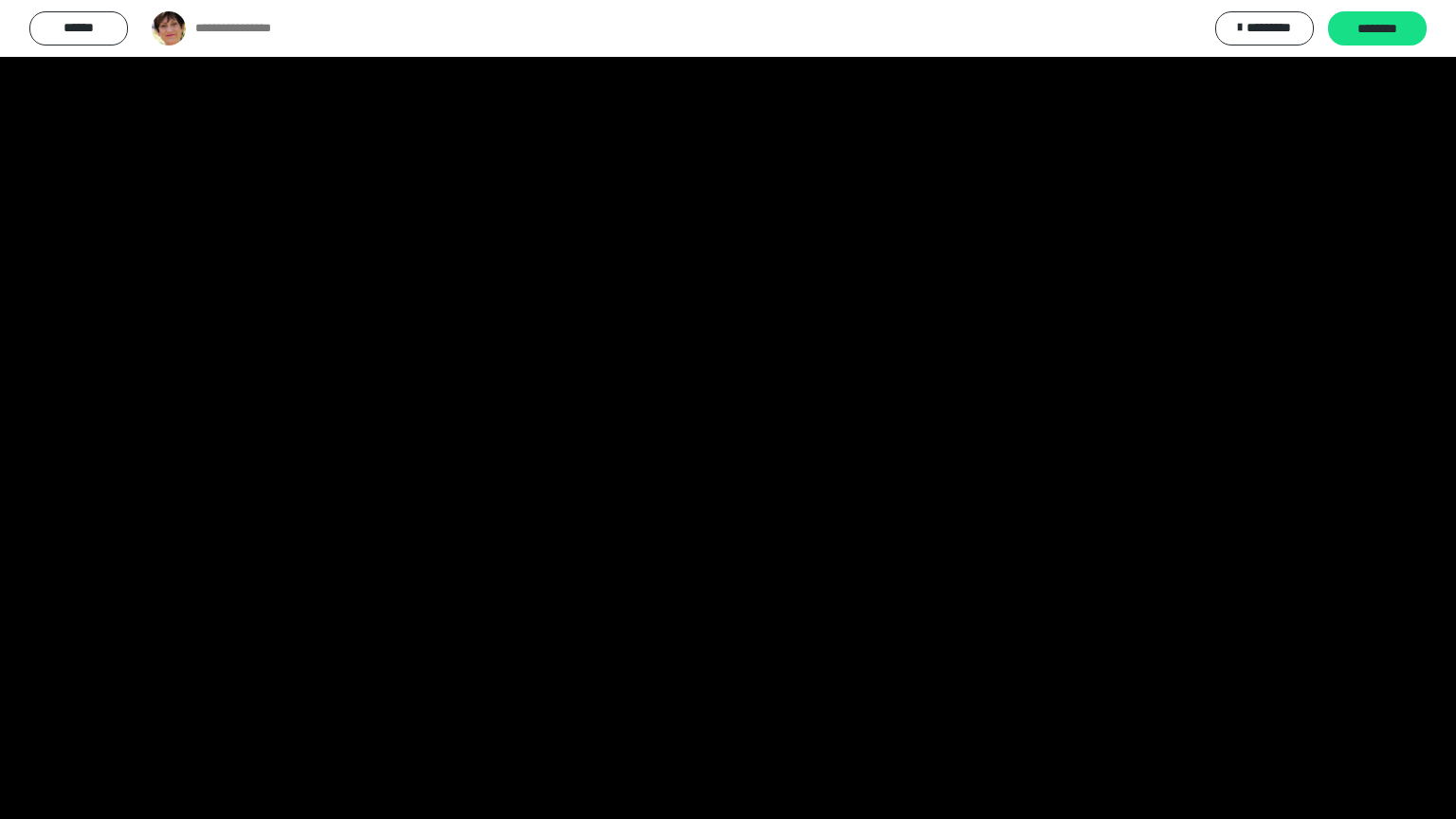 click at bounding box center (728, 410) 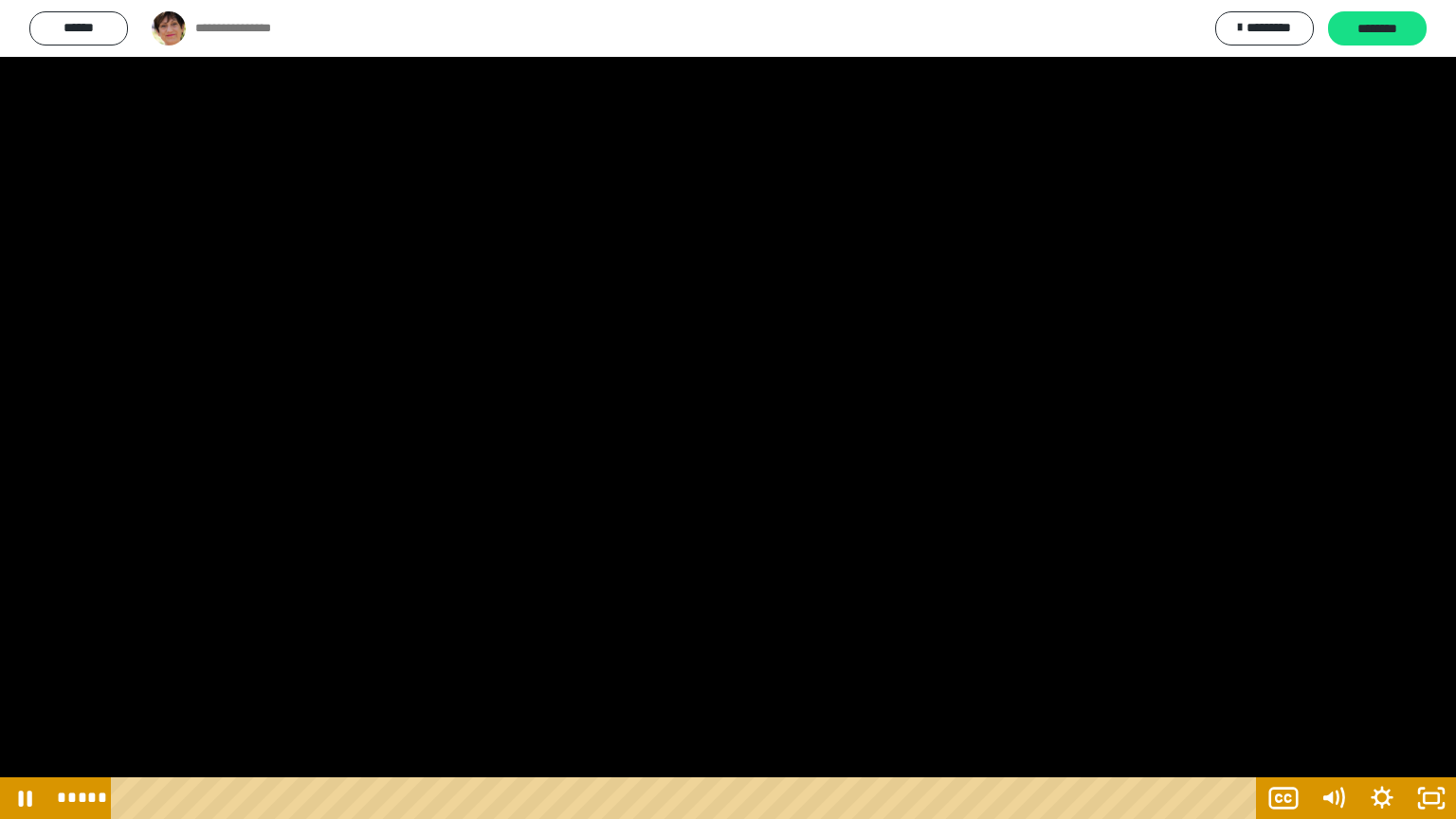 click at bounding box center (728, 410) 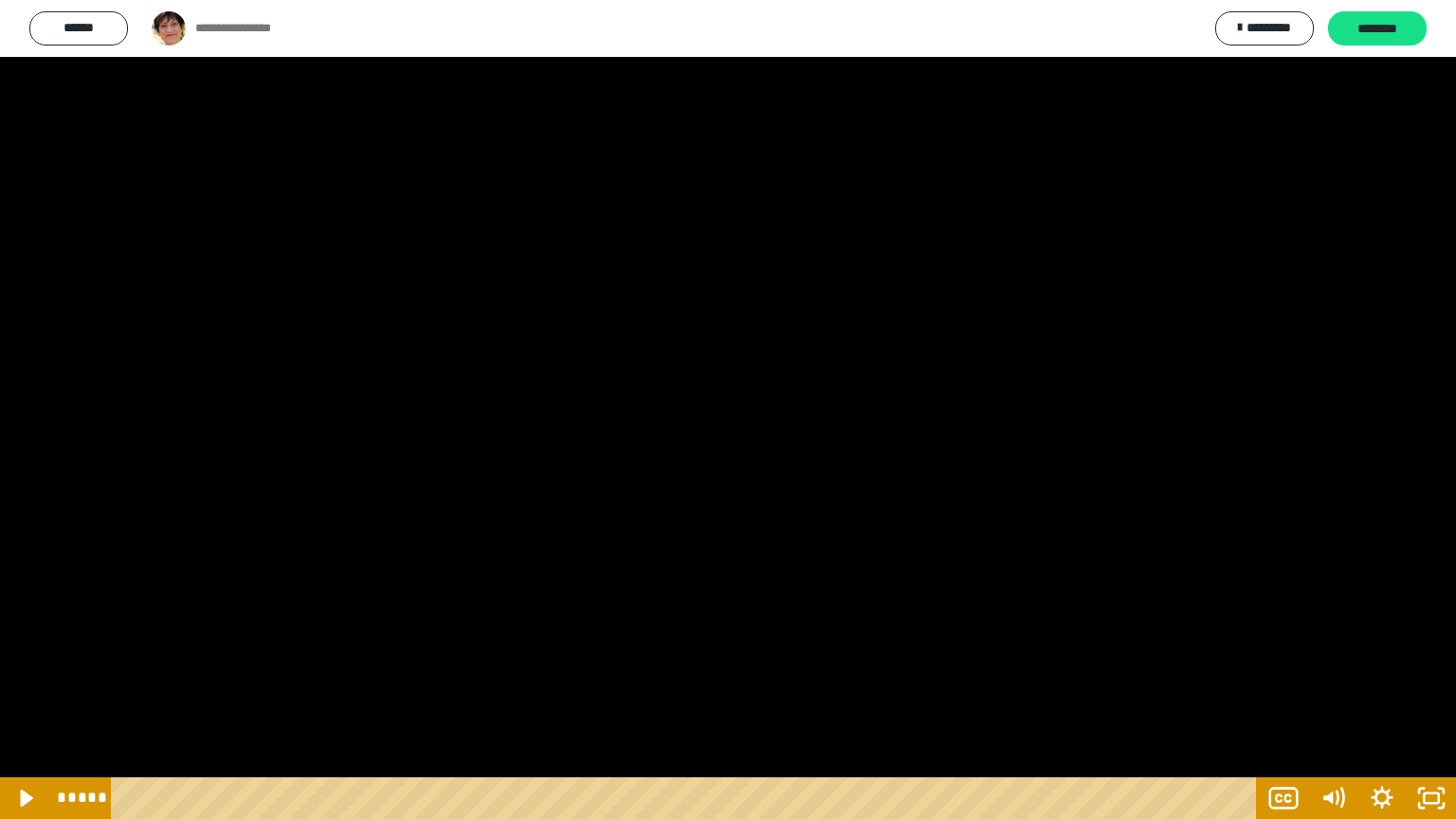 click at bounding box center [728, 410] 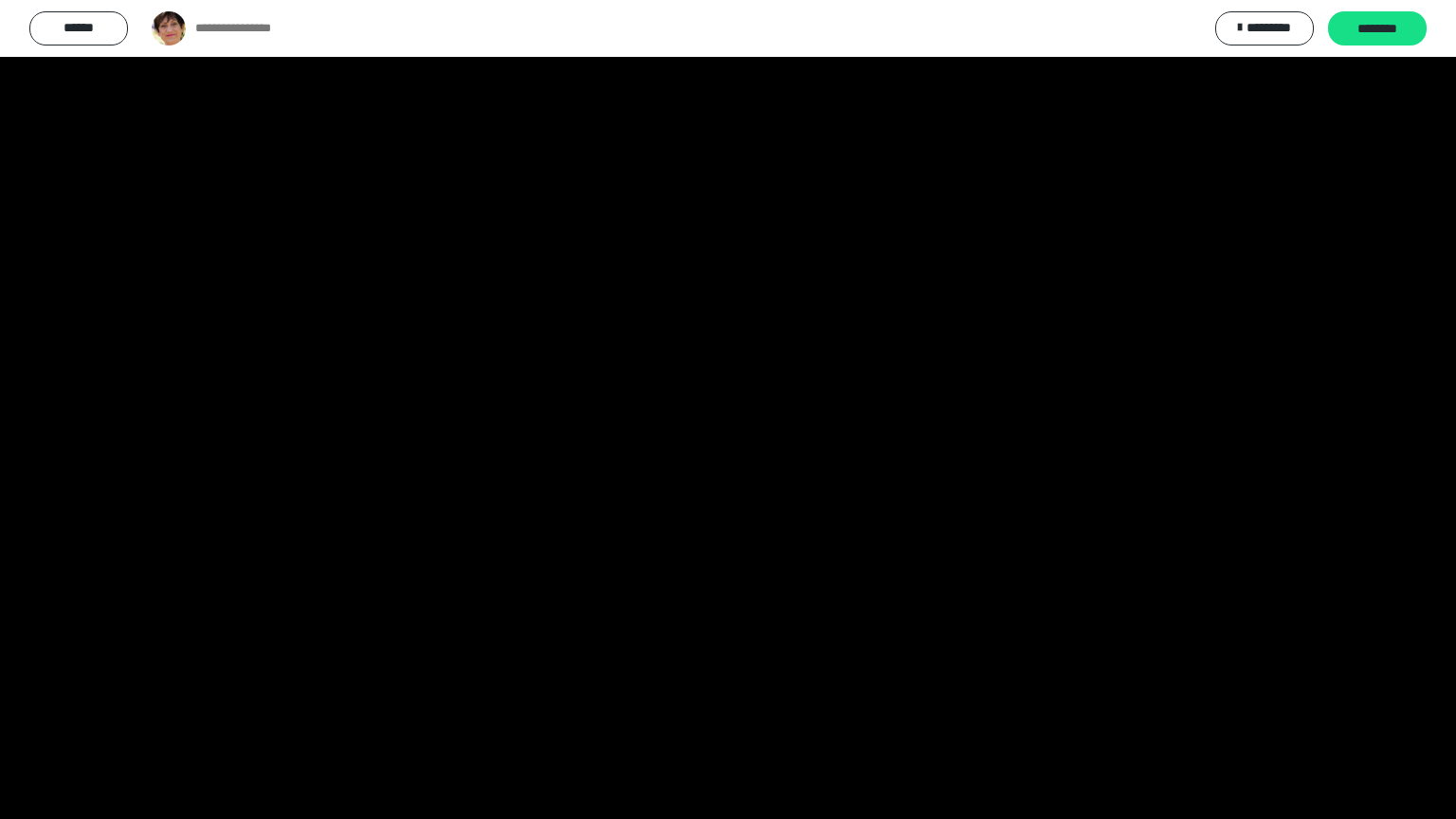 click at bounding box center [728, 410] 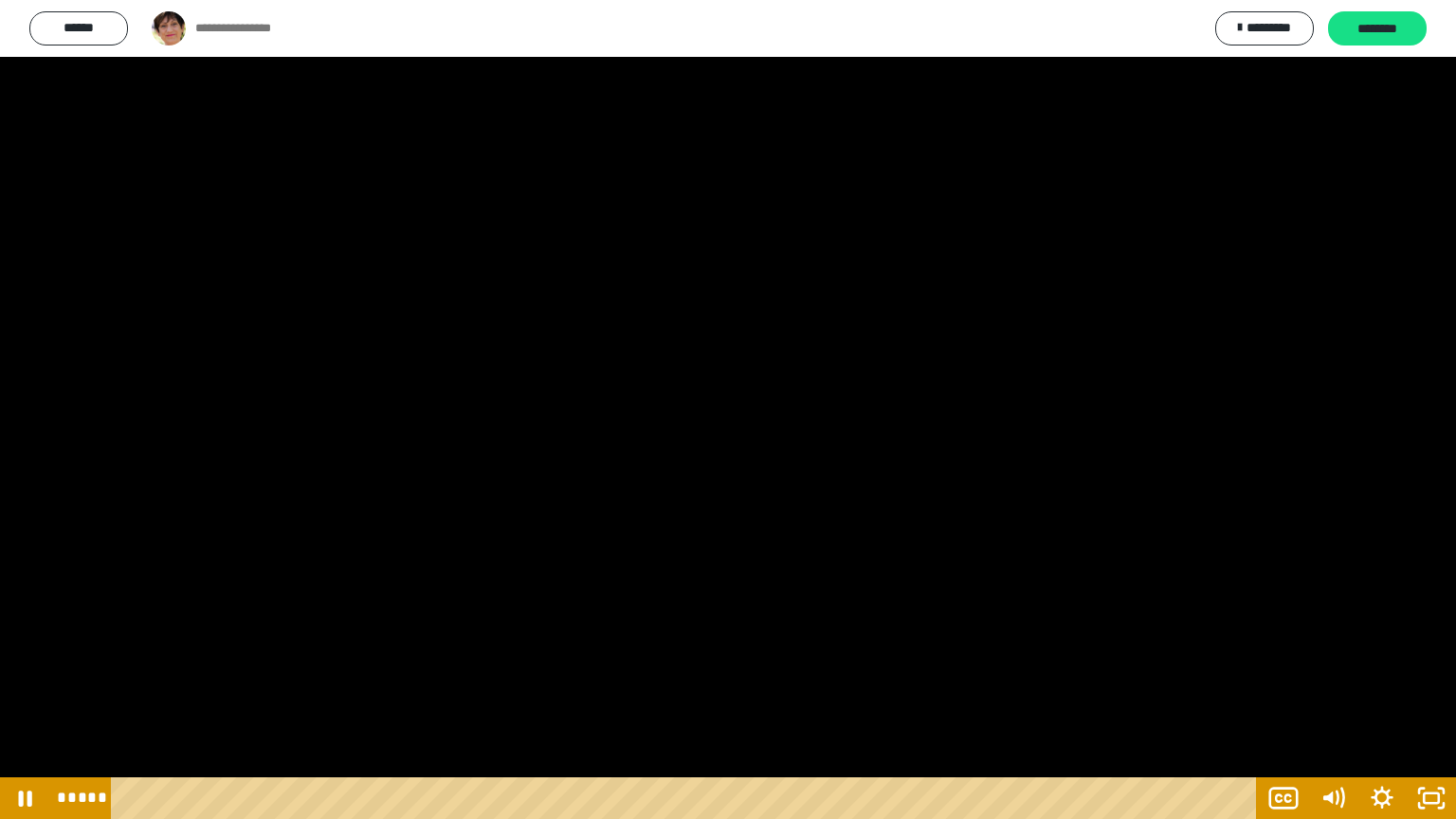 click at bounding box center [728, 410] 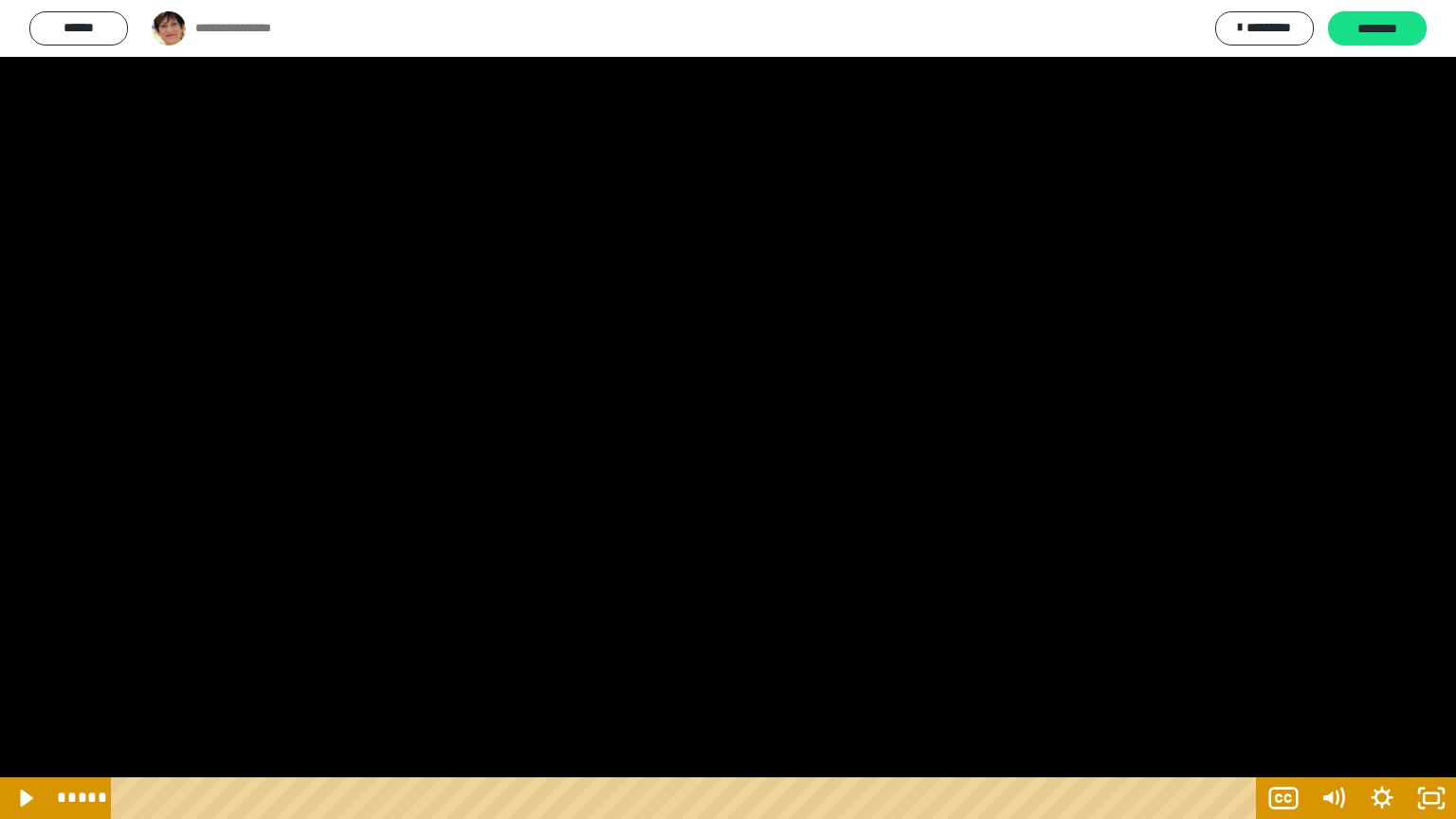 click at bounding box center [728, 410] 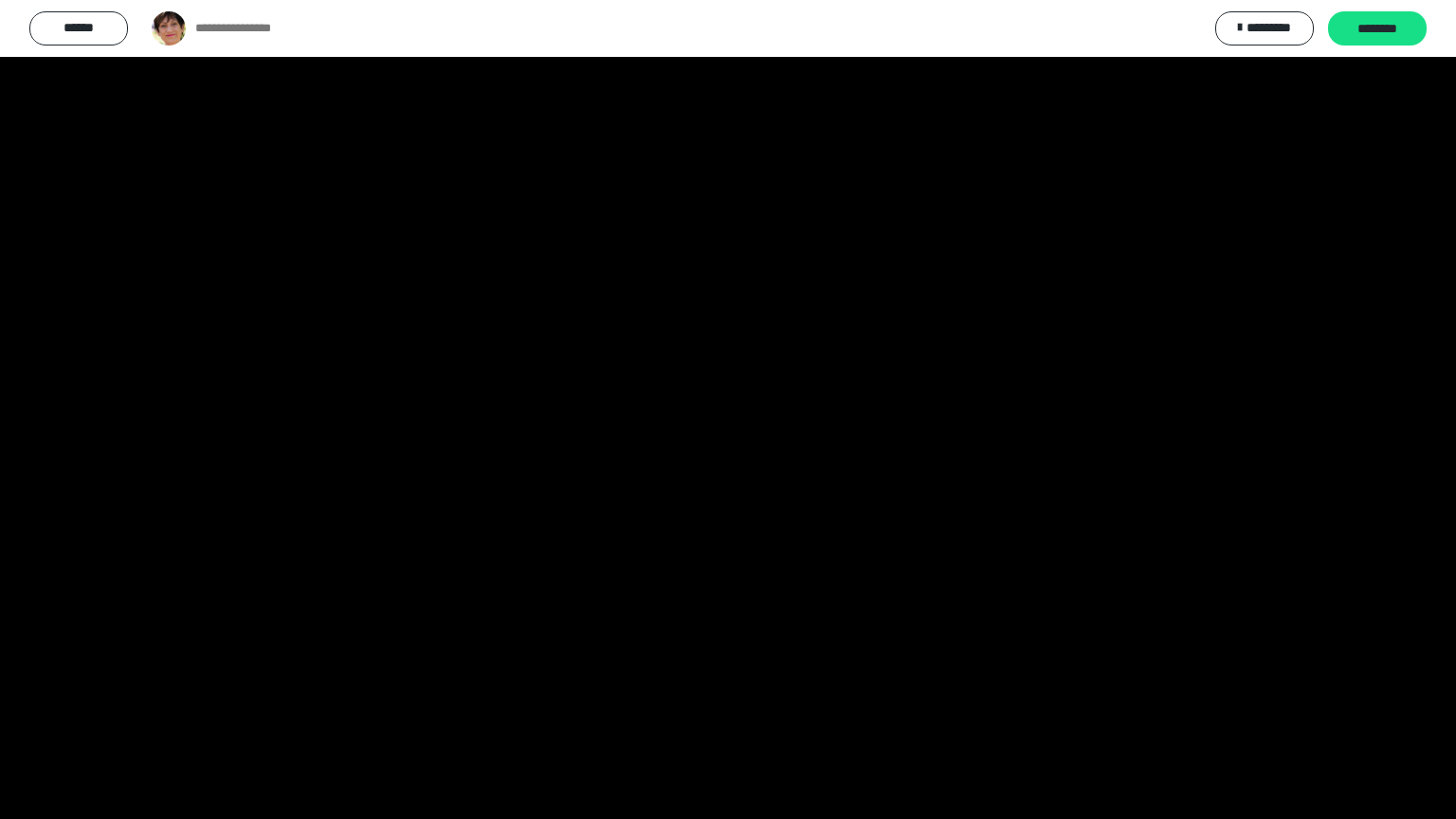 click at bounding box center (728, 410) 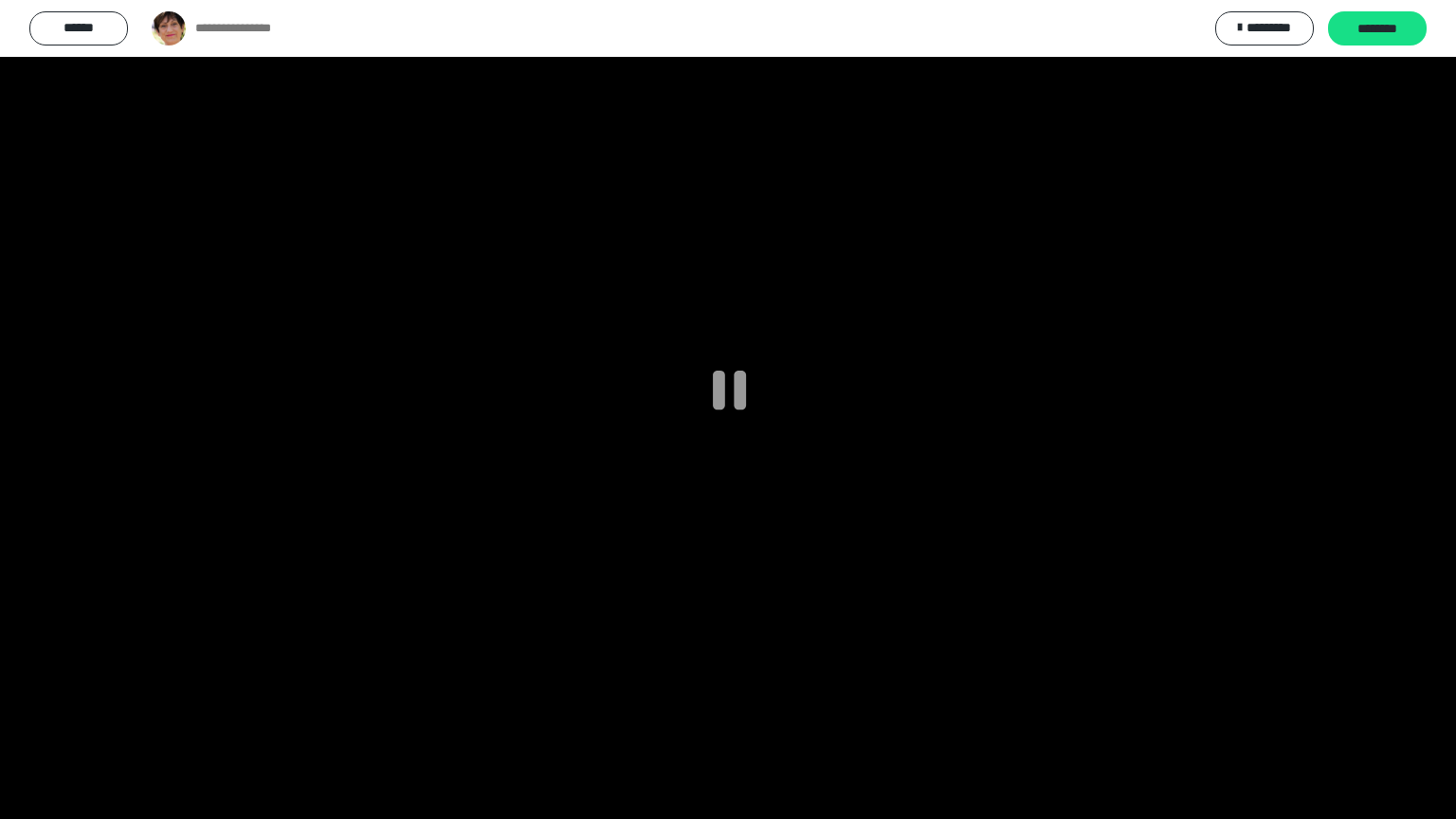 click at bounding box center [728, 410] 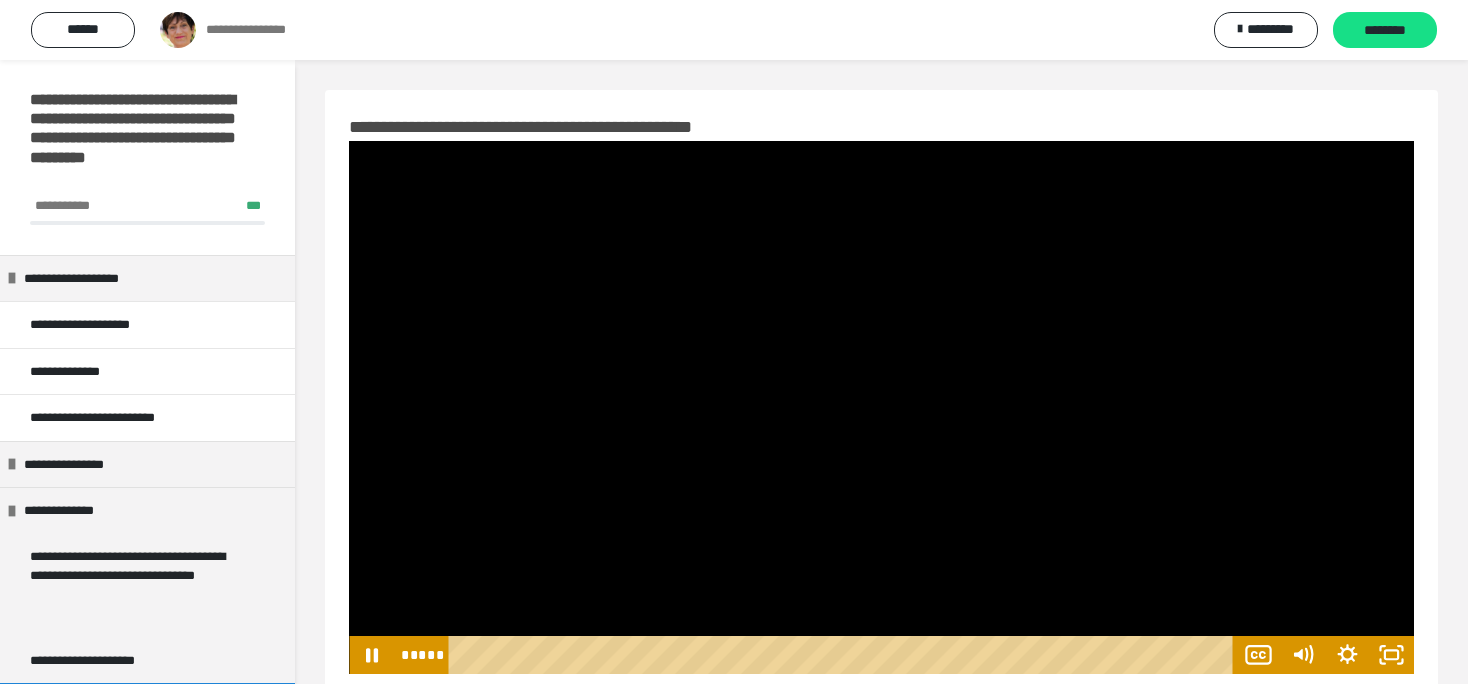 click at bounding box center [881, 407] 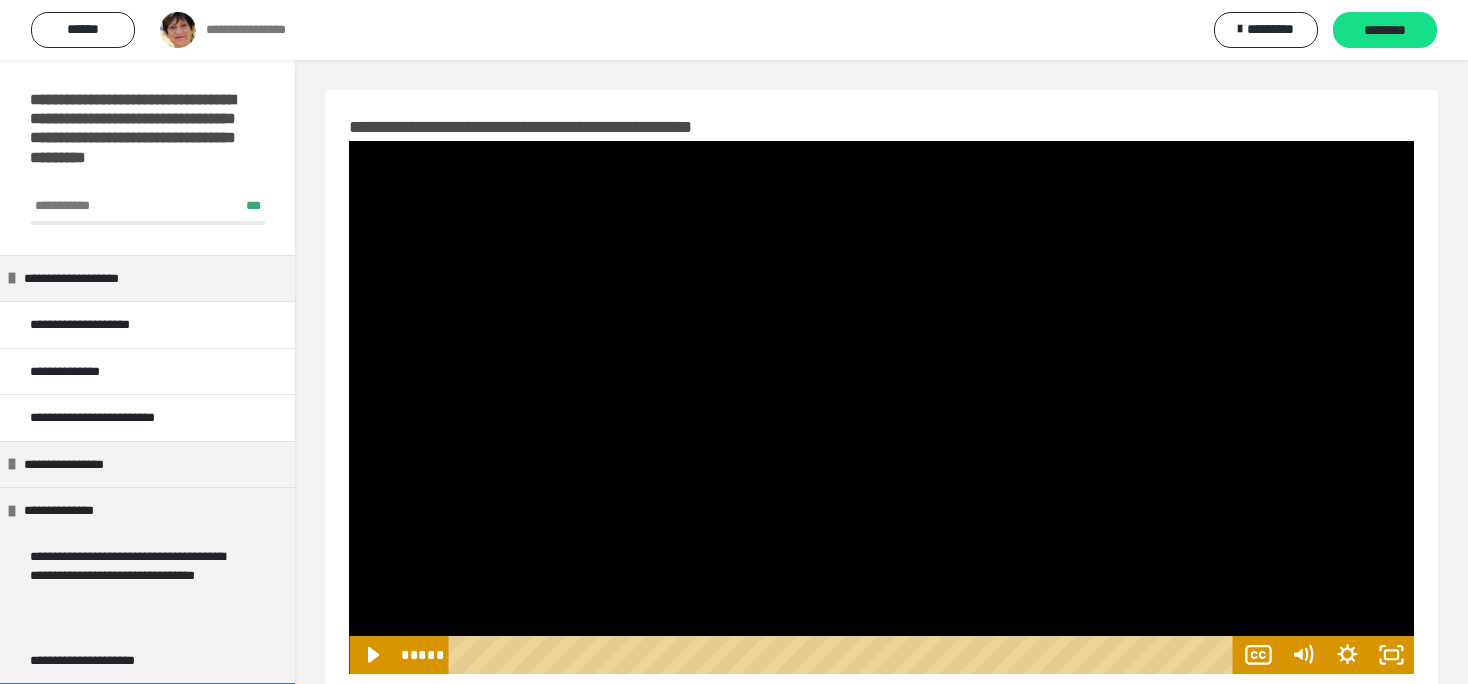 click at bounding box center [881, 407] 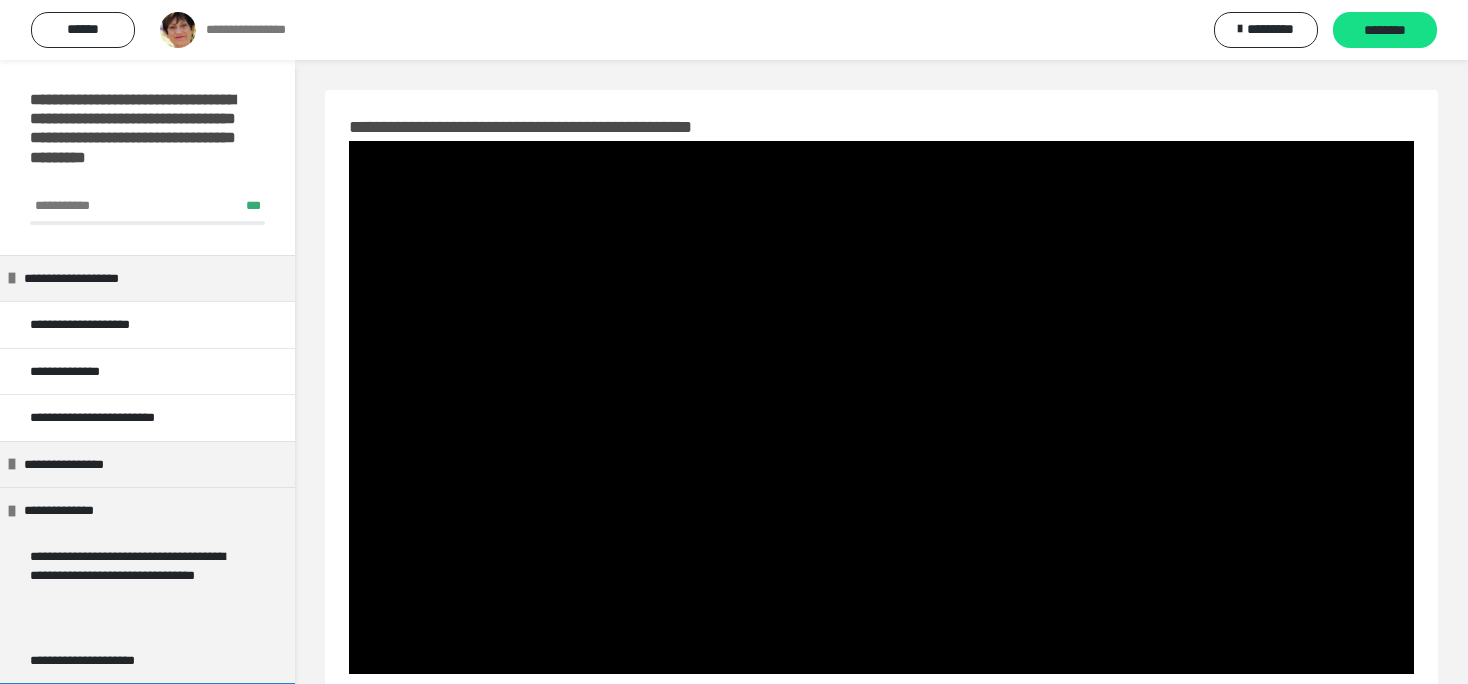 click at bounding box center (881, 407) 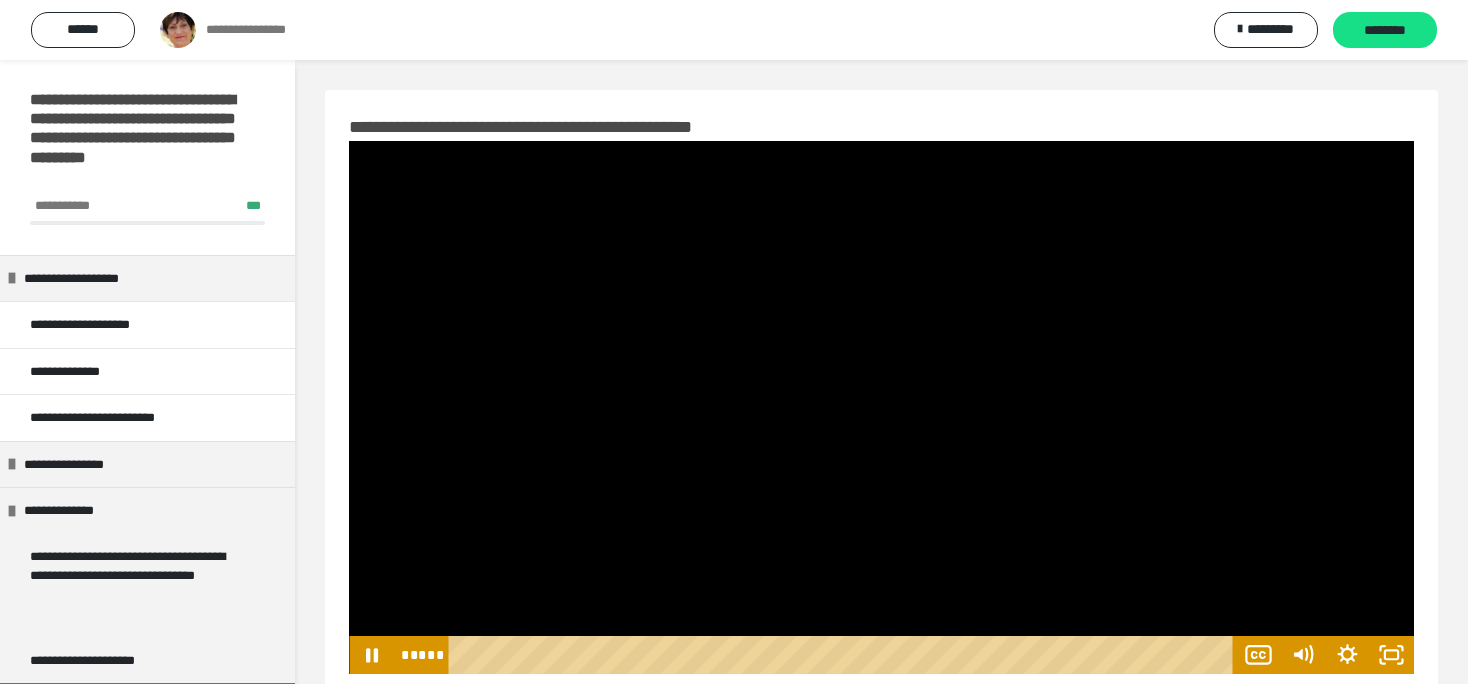 click at bounding box center (881, 407) 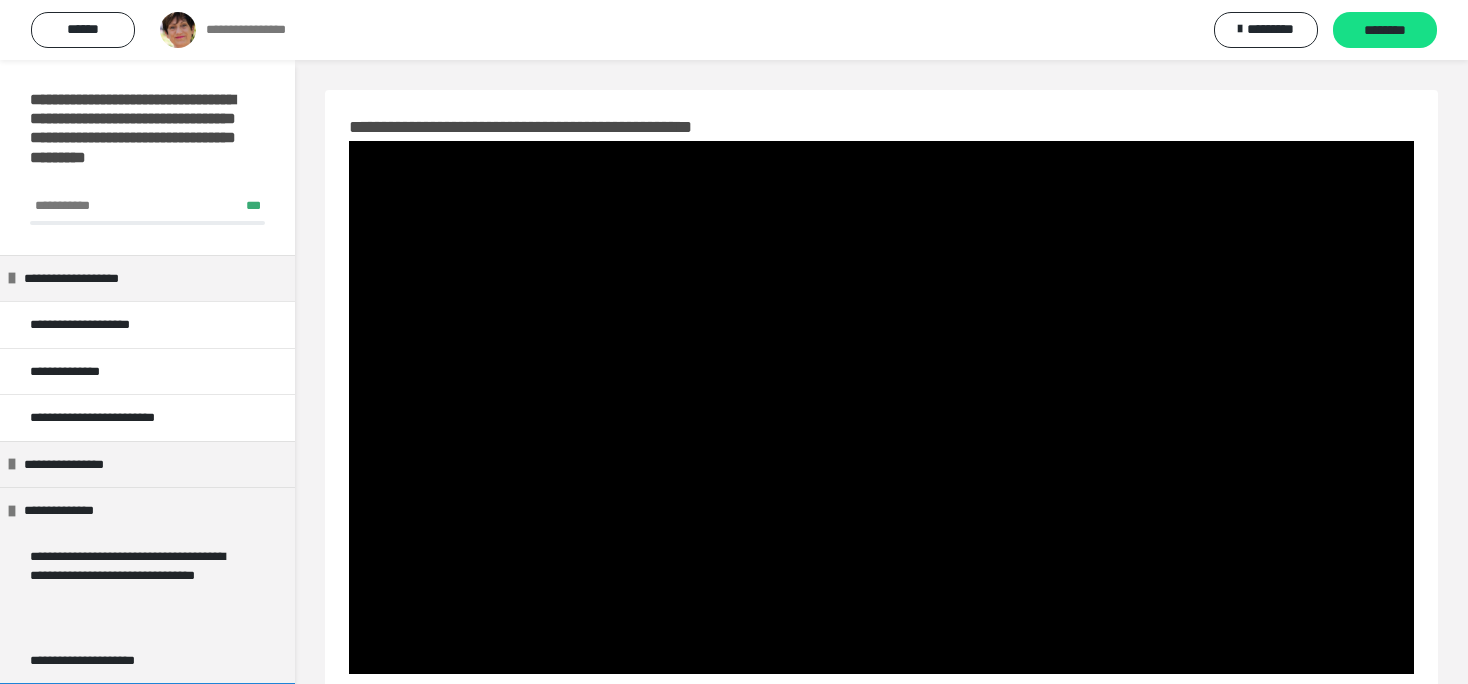 click at bounding box center [881, 407] 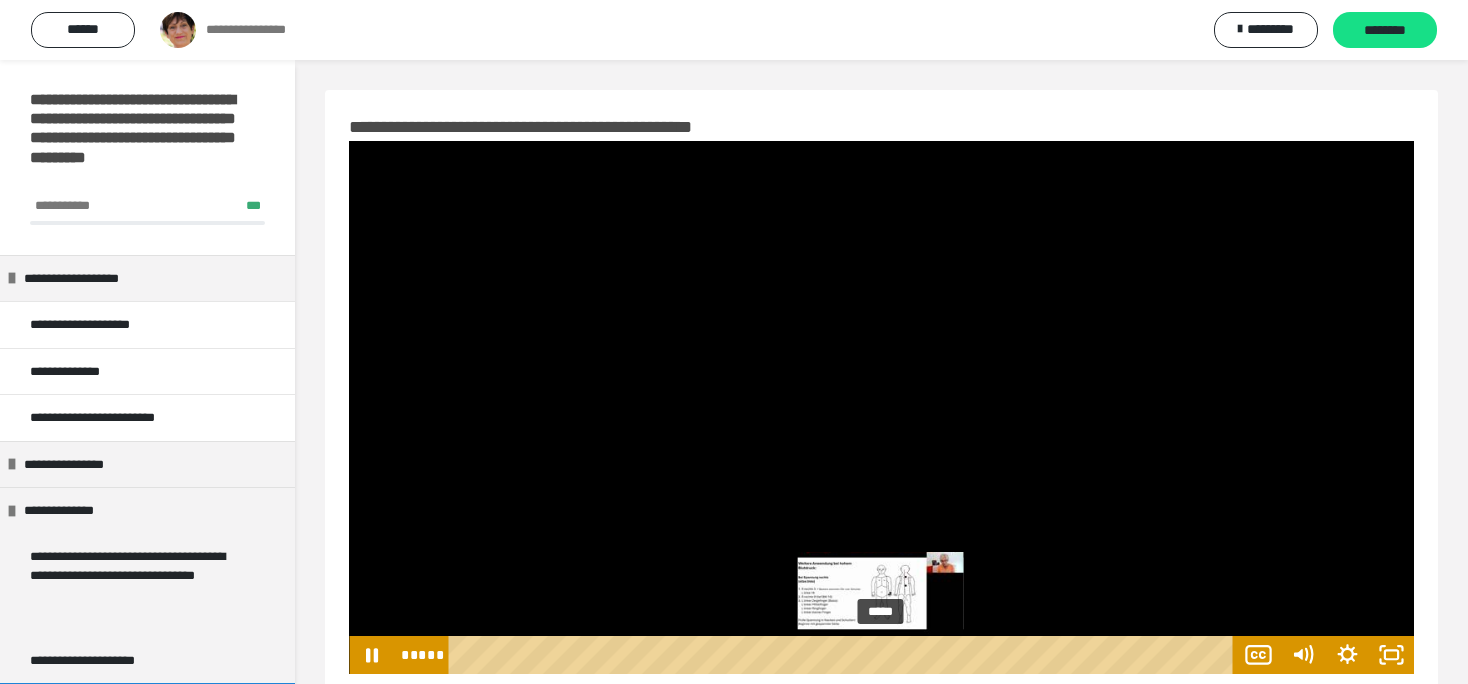 click on "*****" at bounding box center [844, 655] 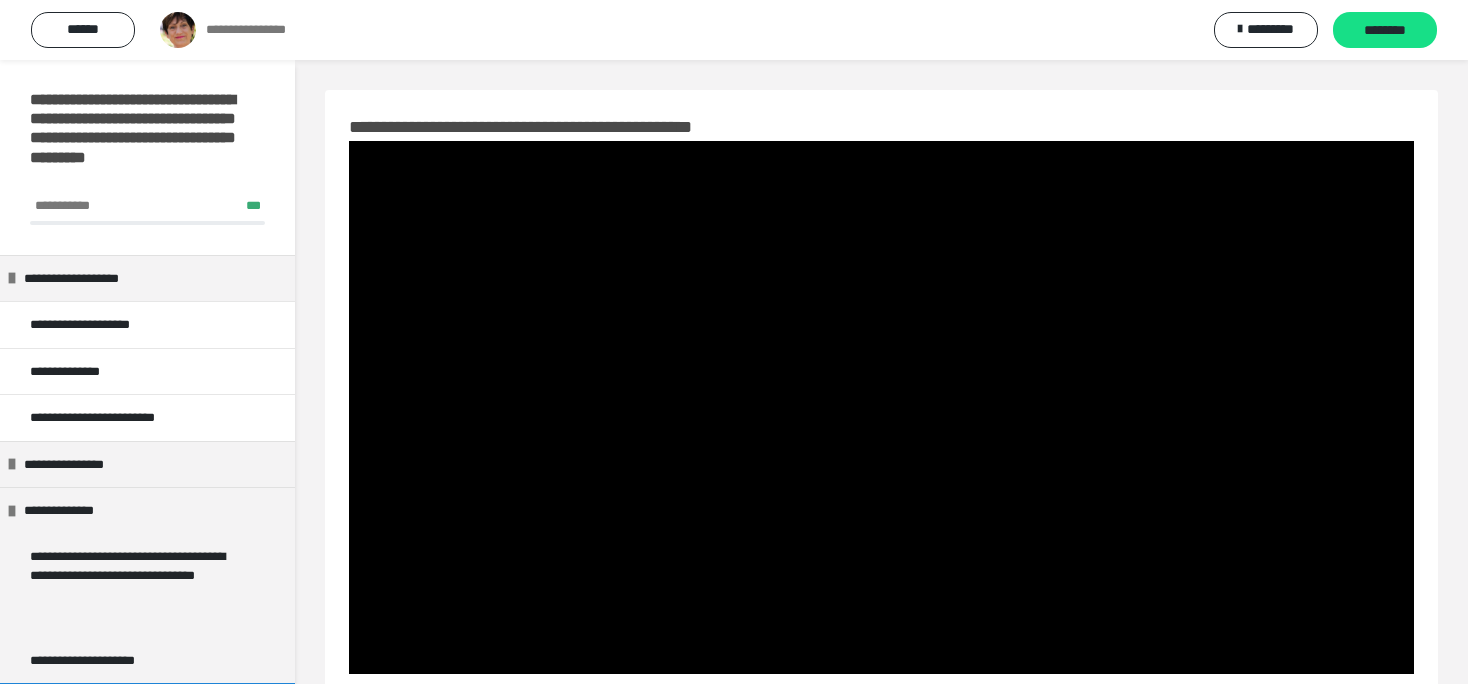 click at bounding box center [881, 407] 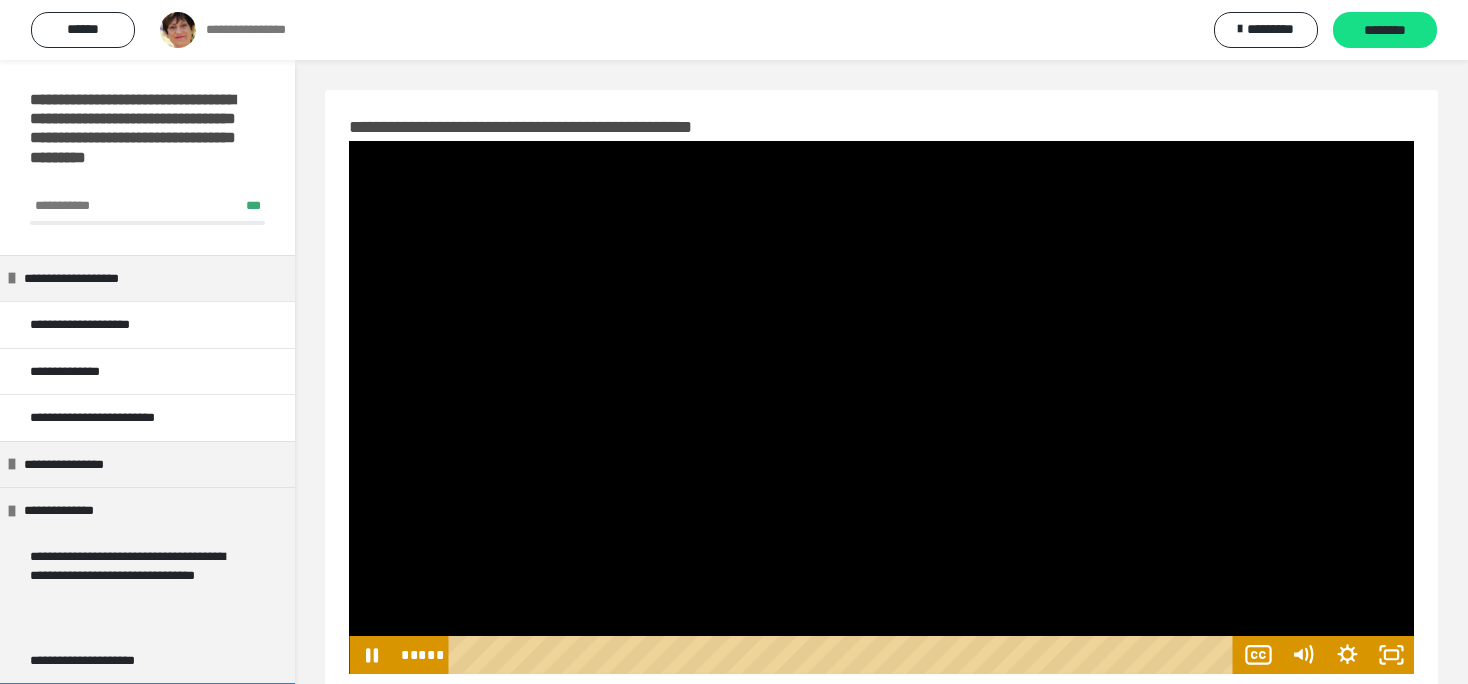 click at bounding box center [881, 407] 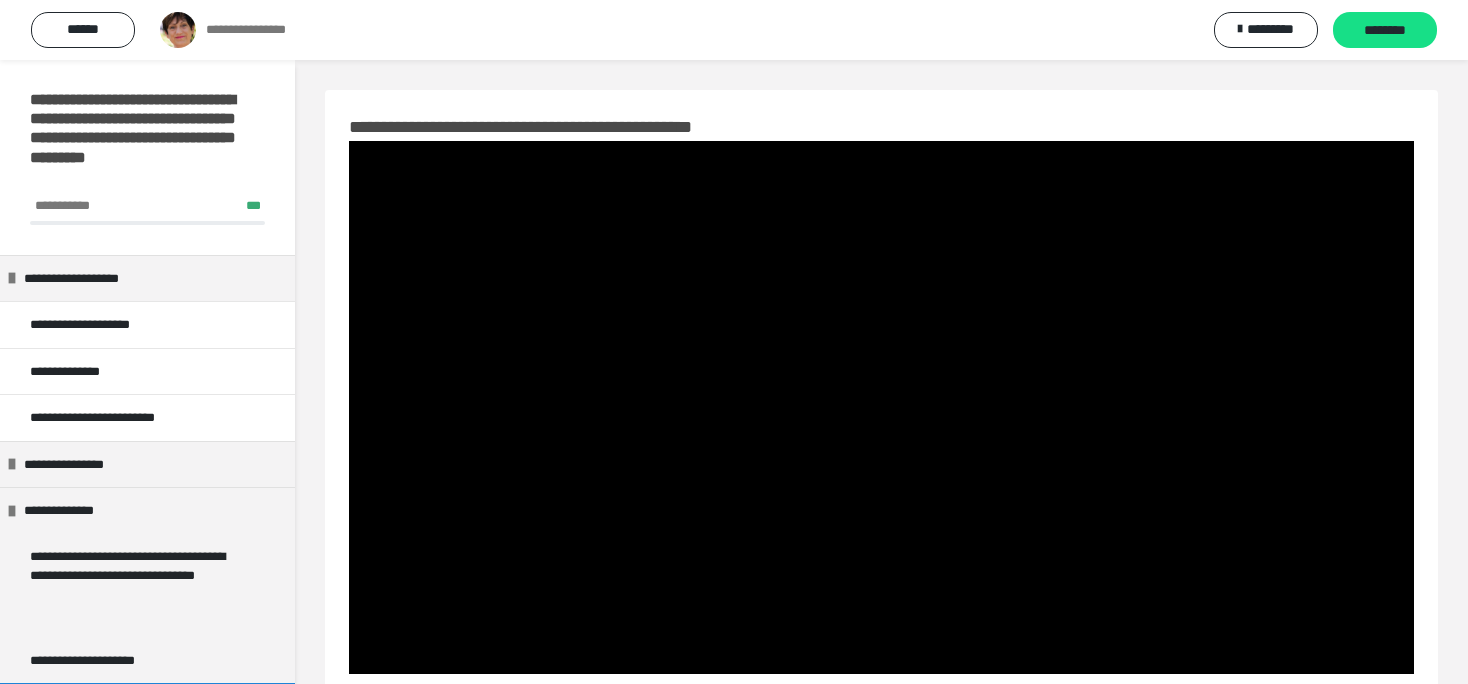 click at bounding box center (881, 407) 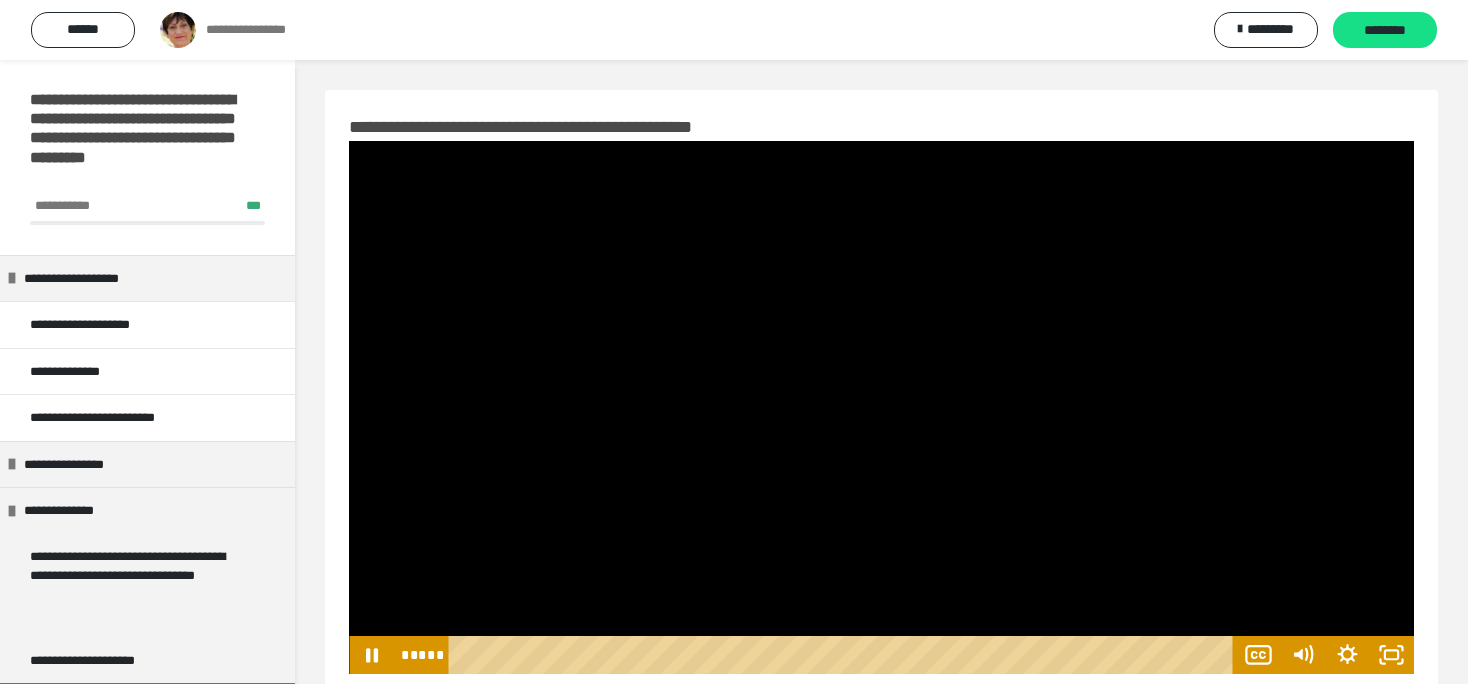click at bounding box center [881, 407] 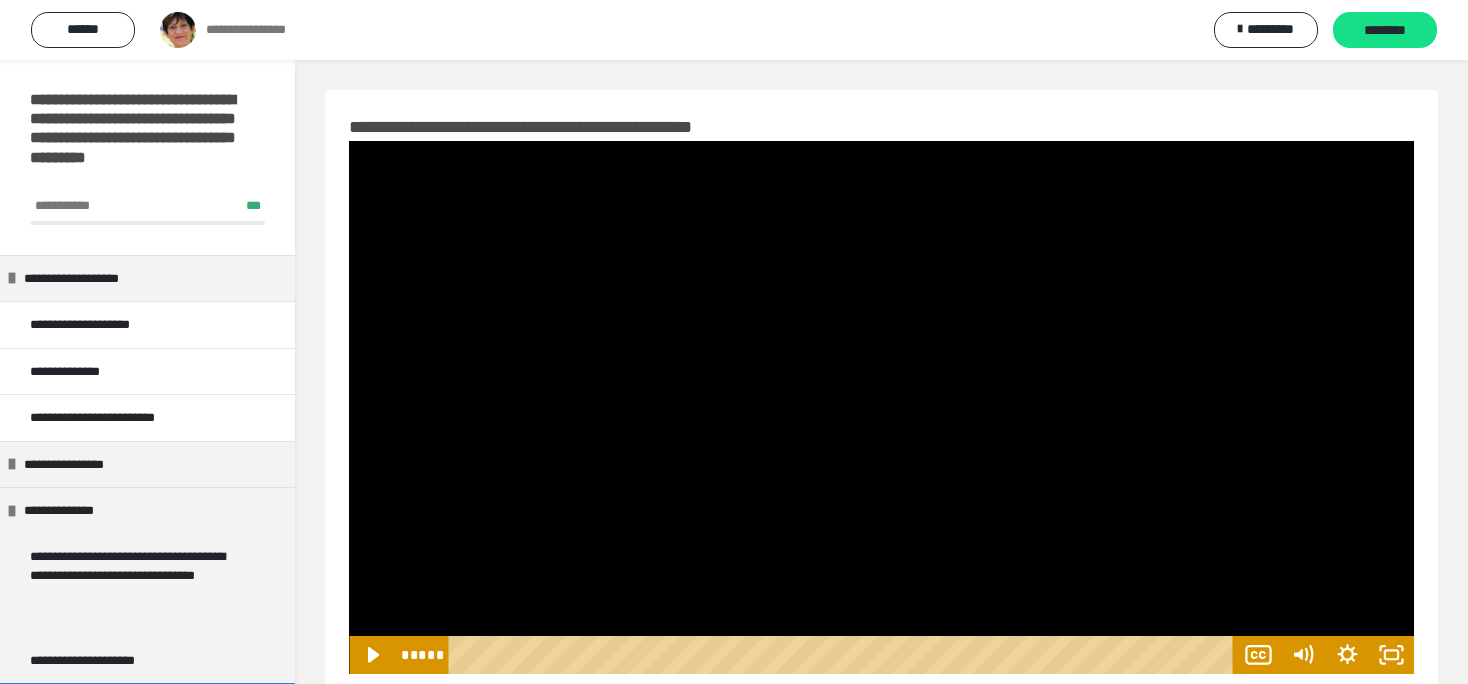 click at bounding box center [881, 407] 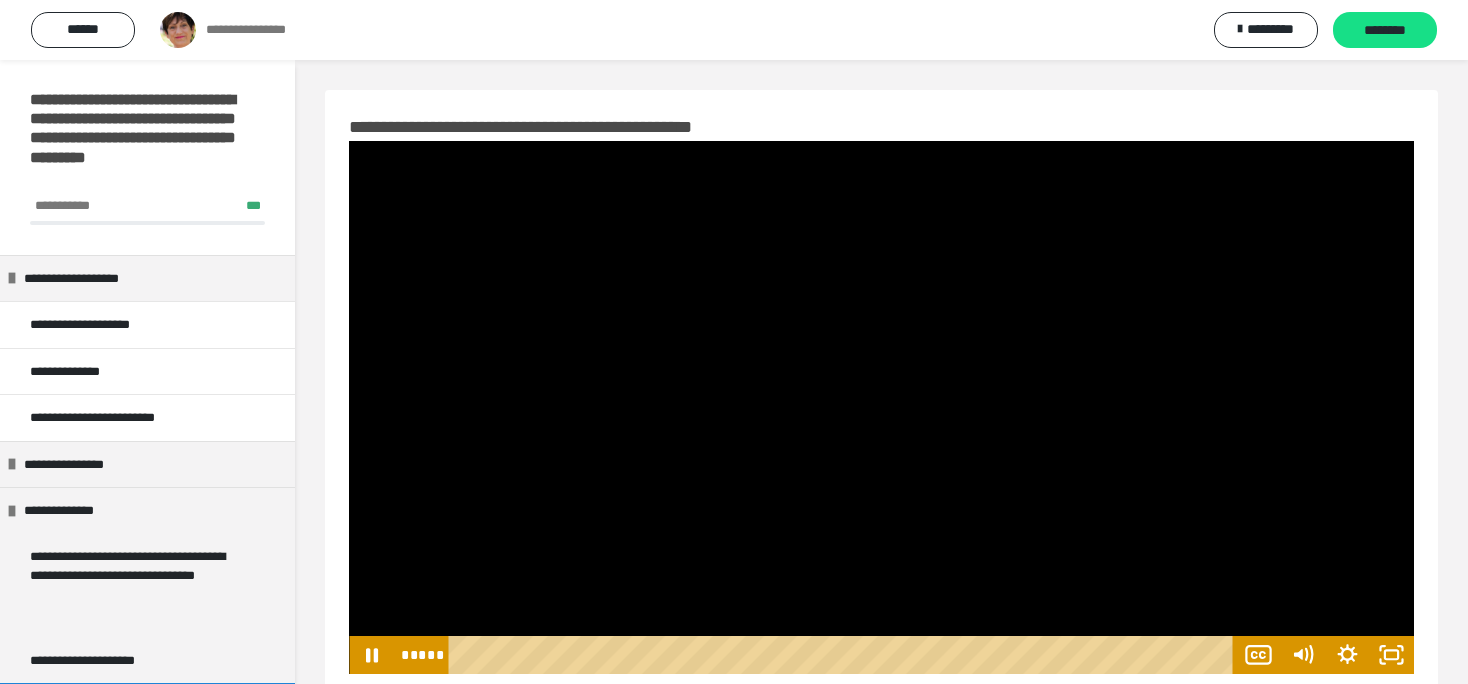 click at bounding box center [881, 407] 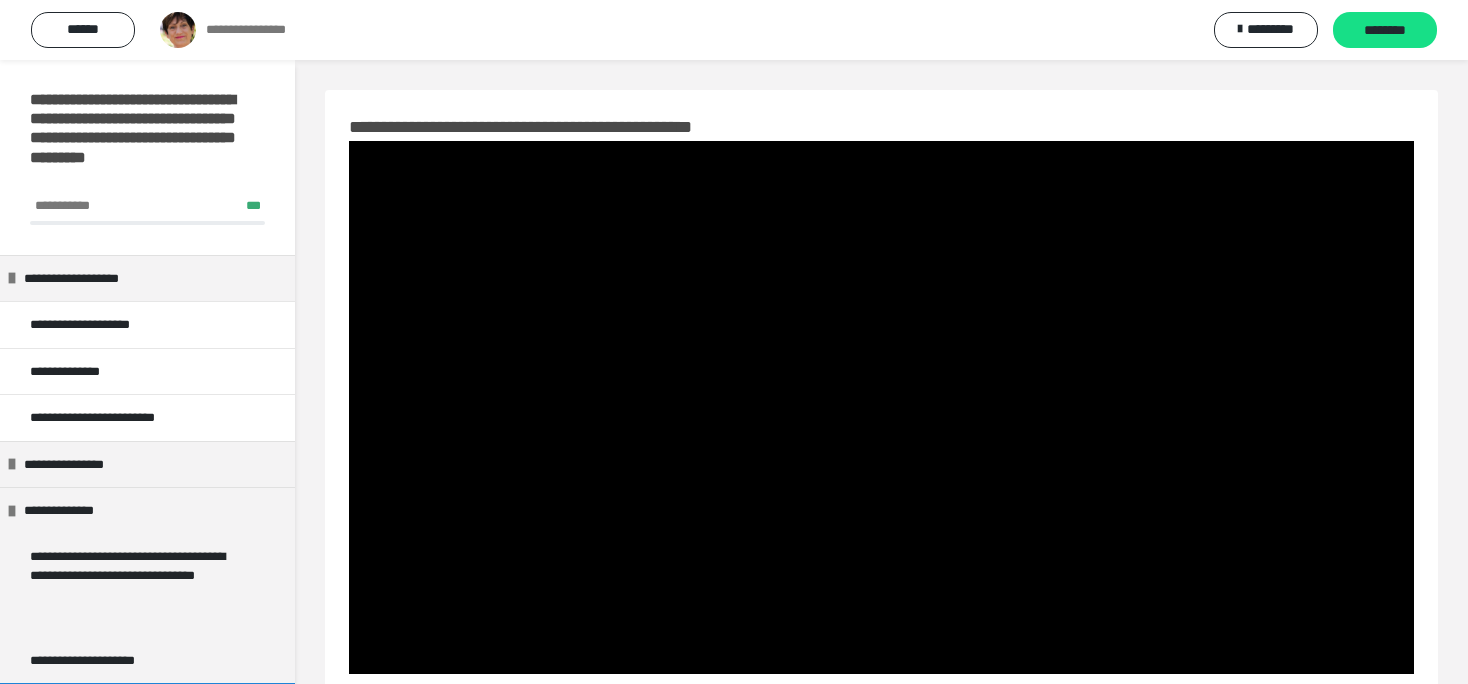 click at bounding box center [881, 407] 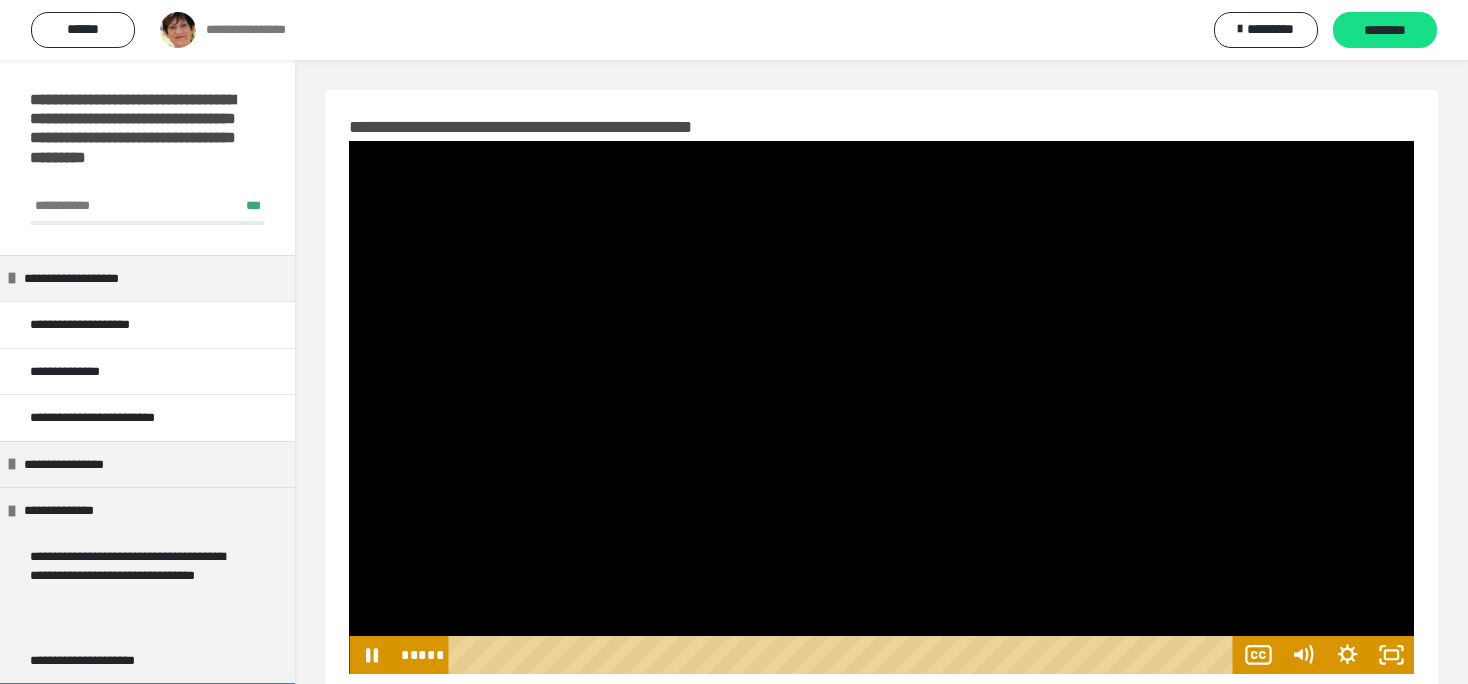 click at bounding box center (881, 407) 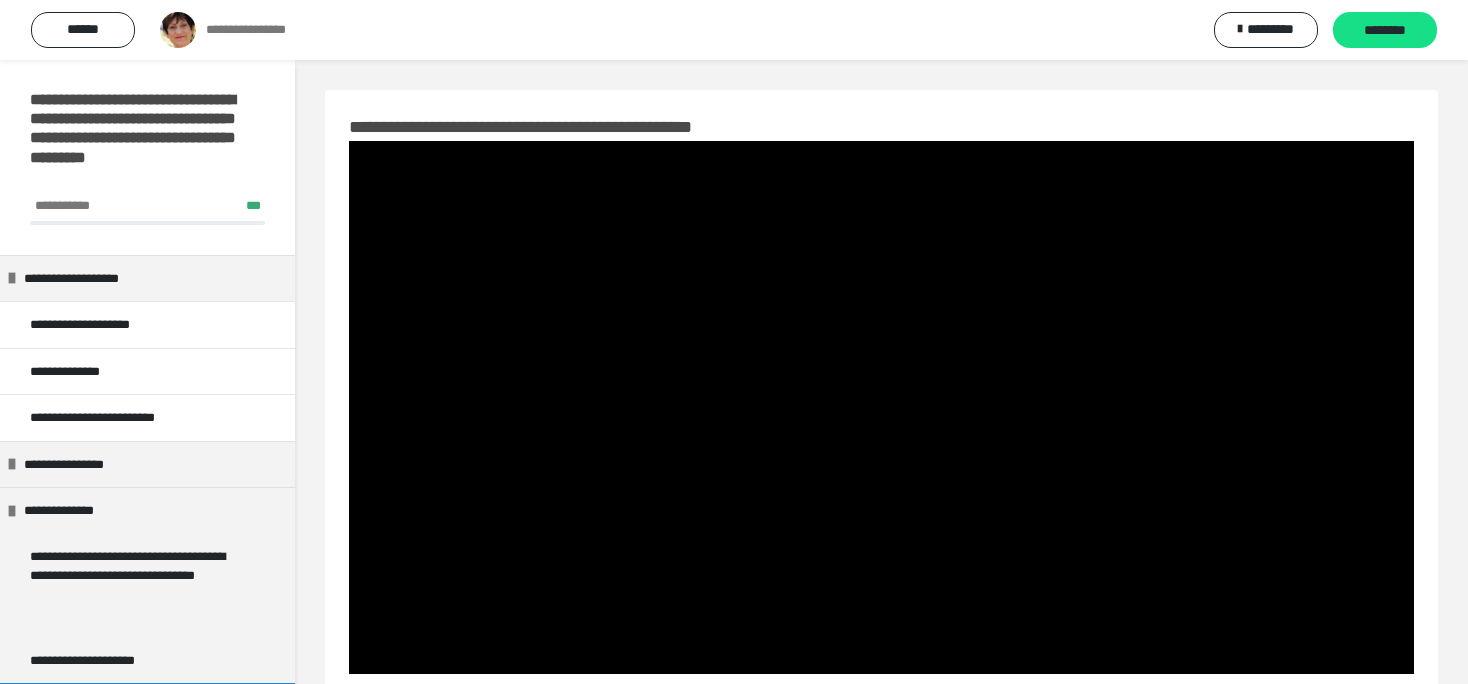 click at bounding box center (881, 407) 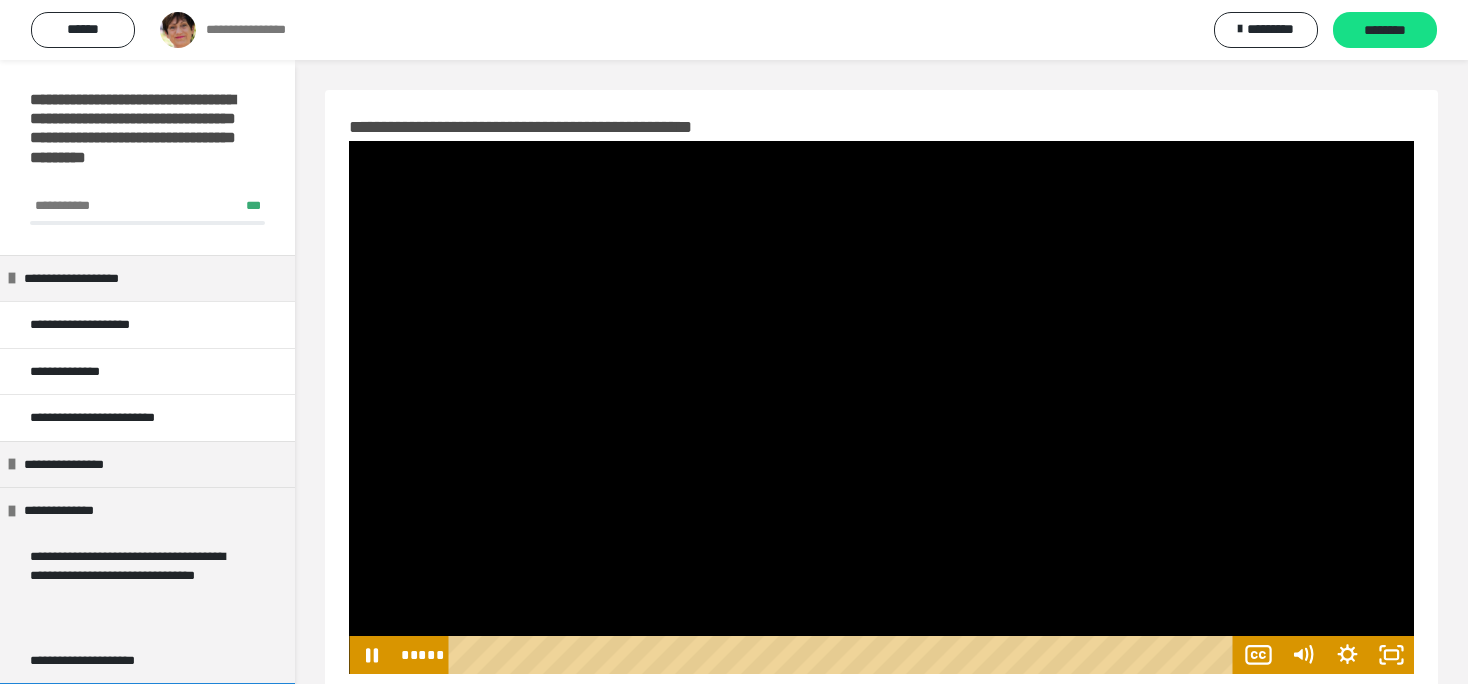 click at bounding box center [881, 407] 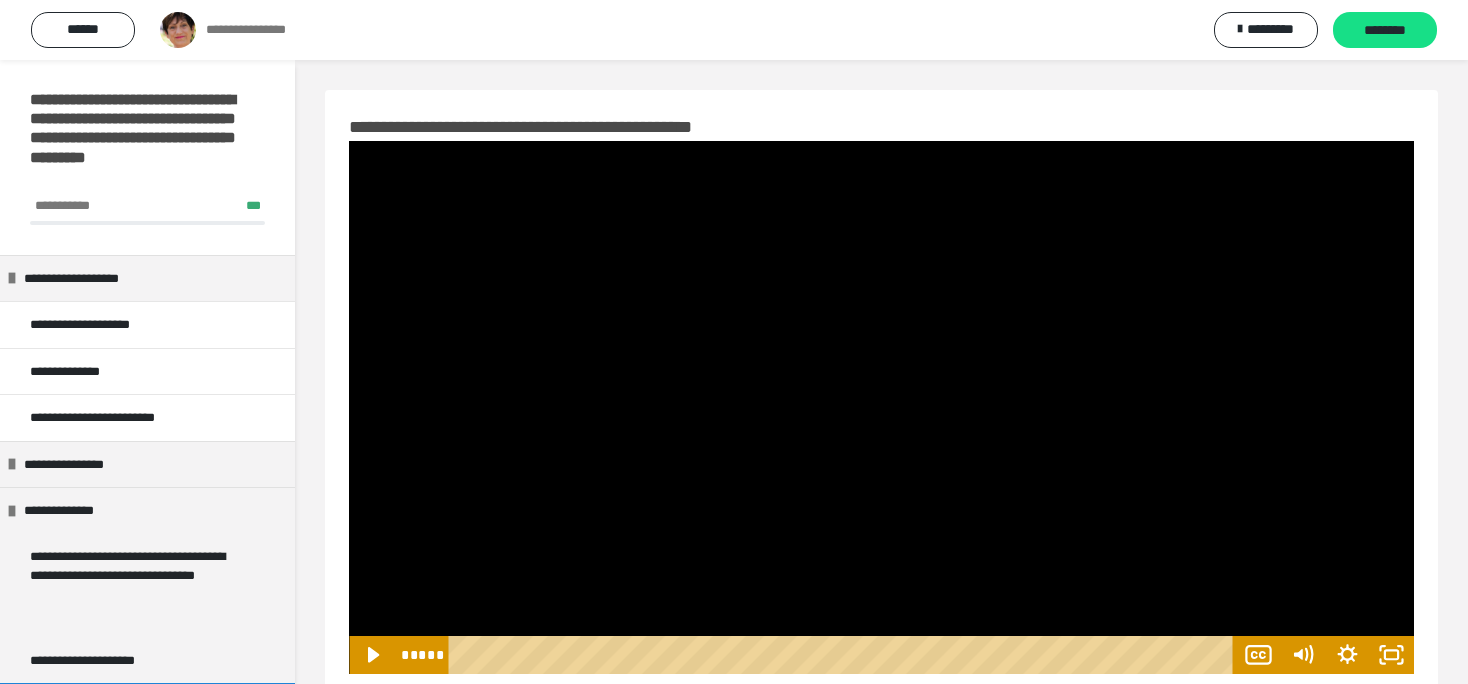 click at bounding box center (881, 407) 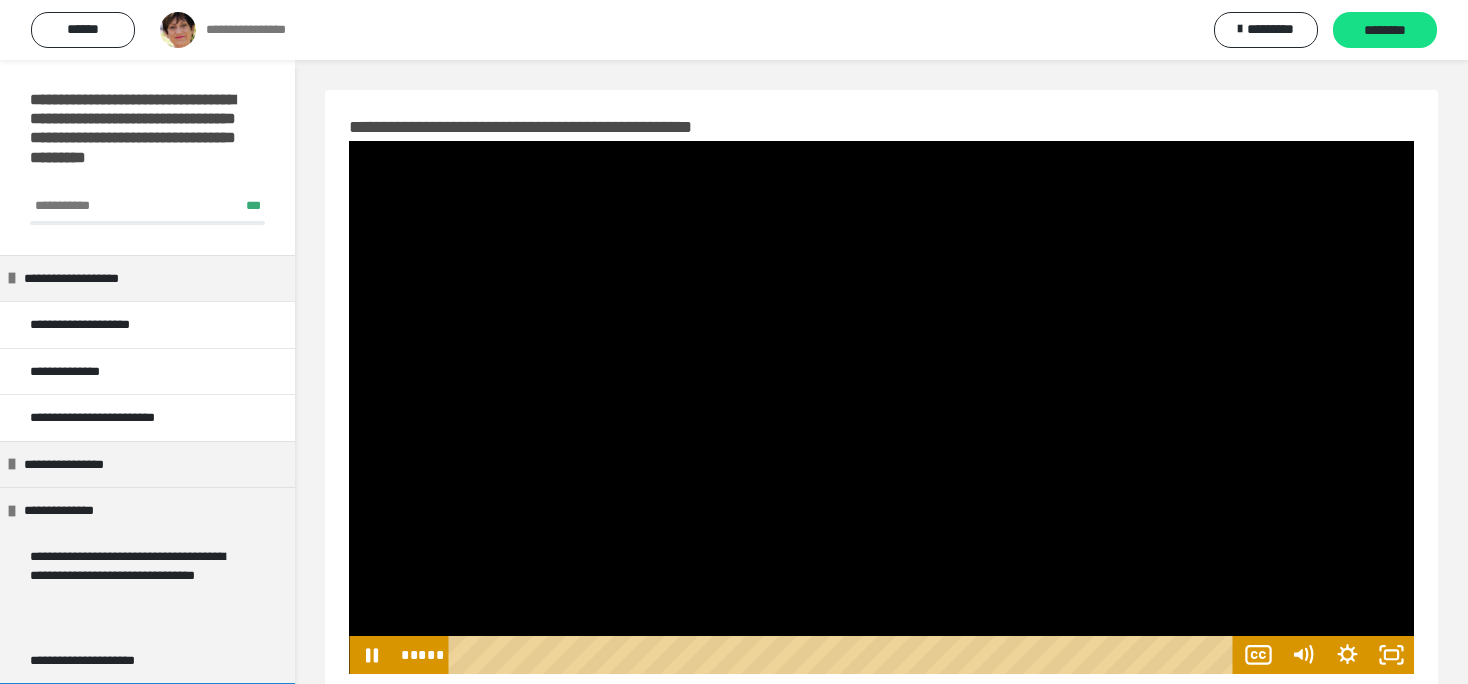 click at bounding box center (881, 407) 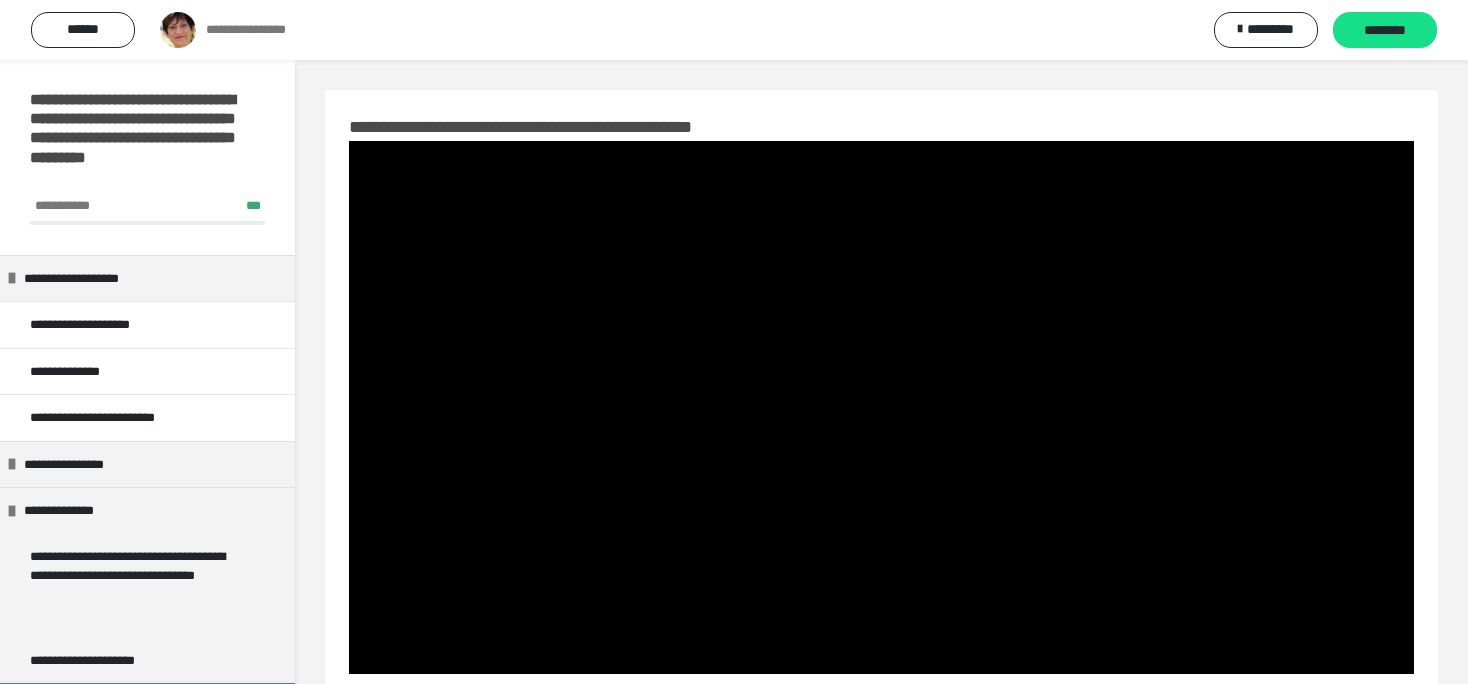 click at bounding box center [881, 407] 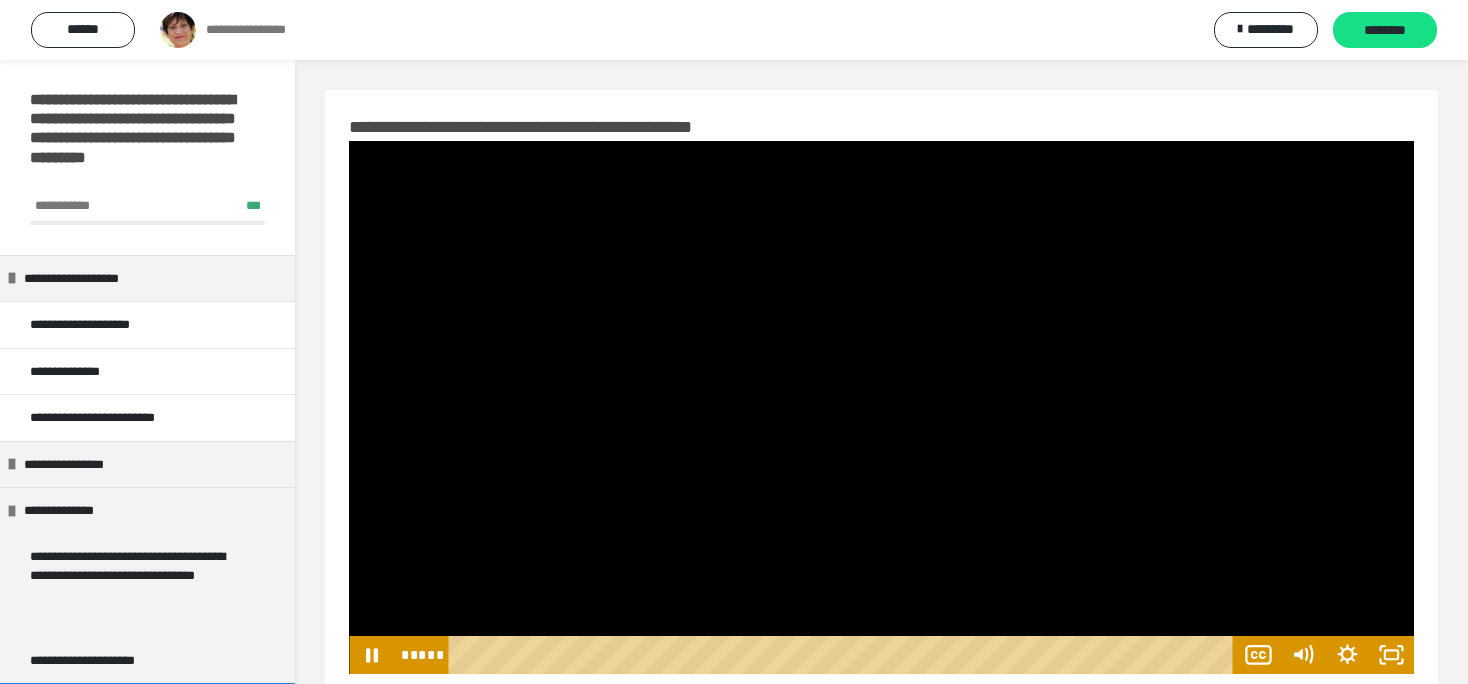 click at bounding box center (881, 407) 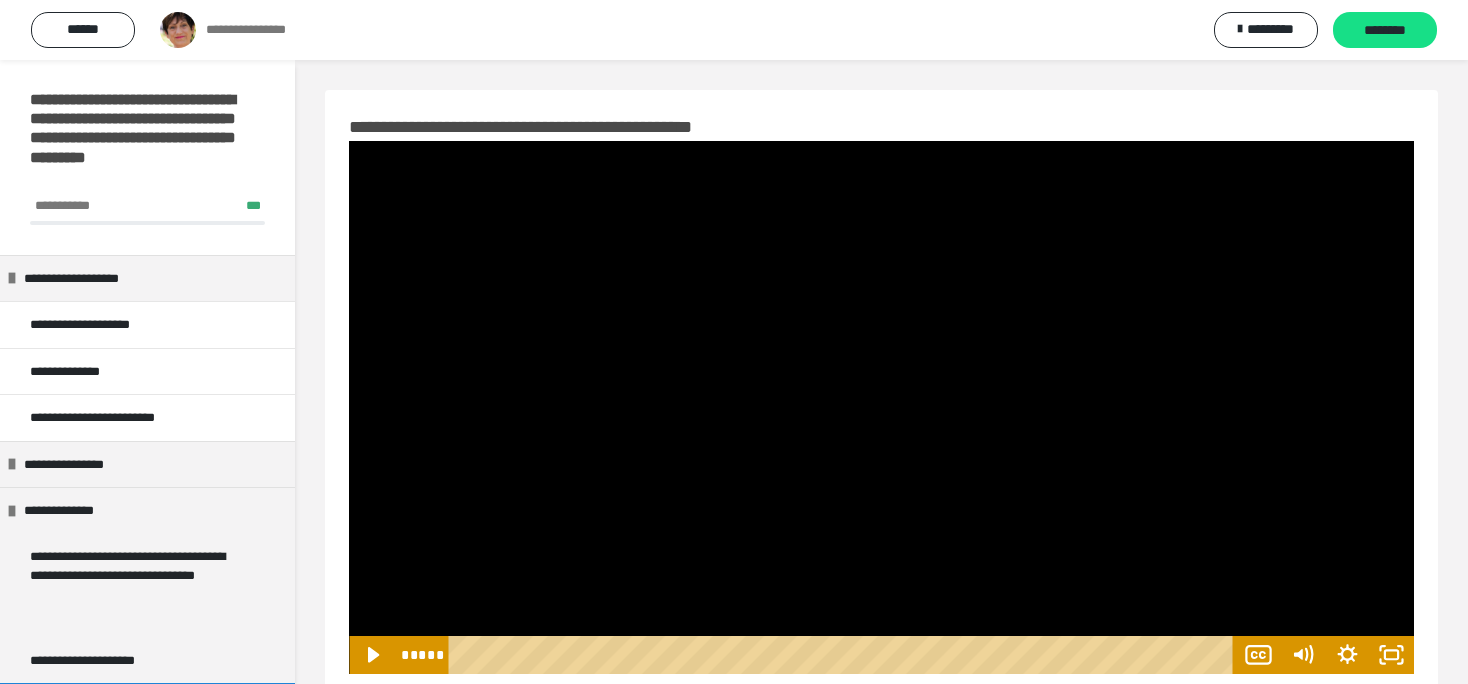 click at bounding box center [881, 407] 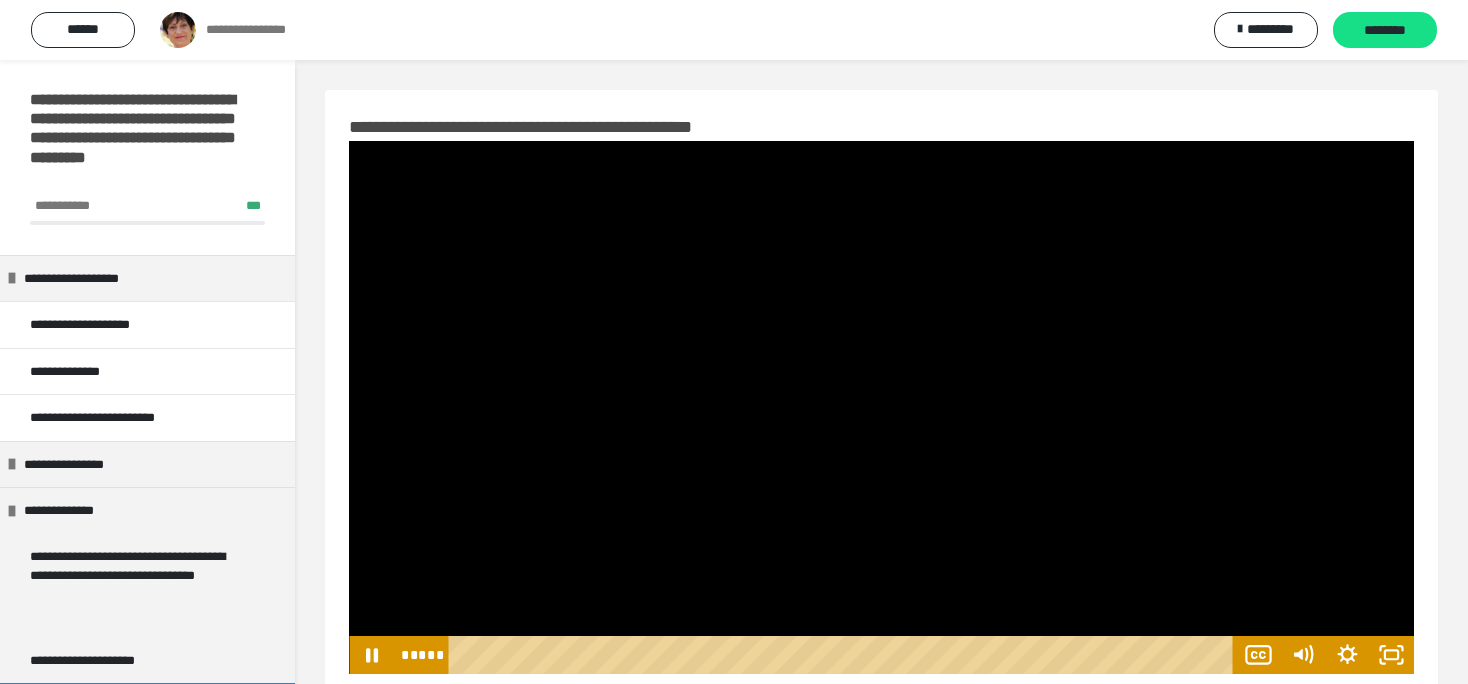 click at bounding box center [881, 407] 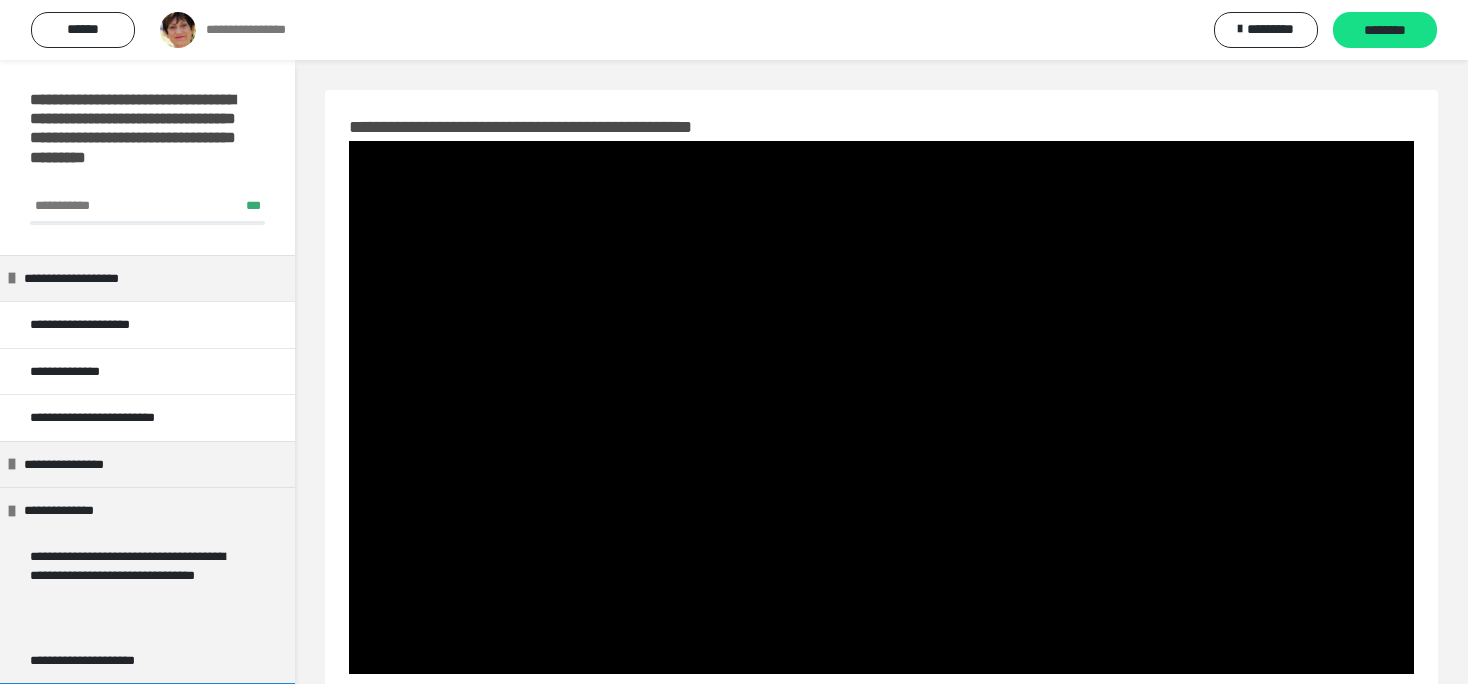 click at bounding box center [881, 407] 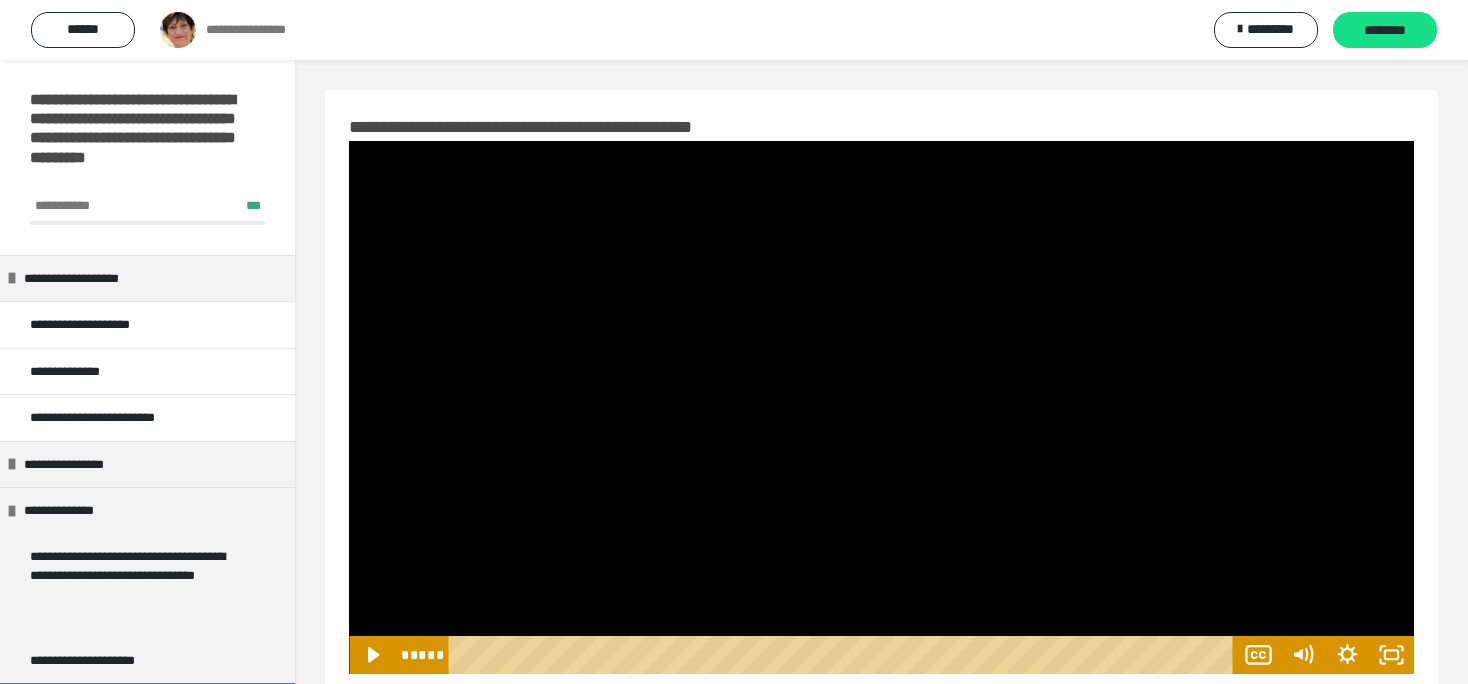 click at bounding box center (881, 407) 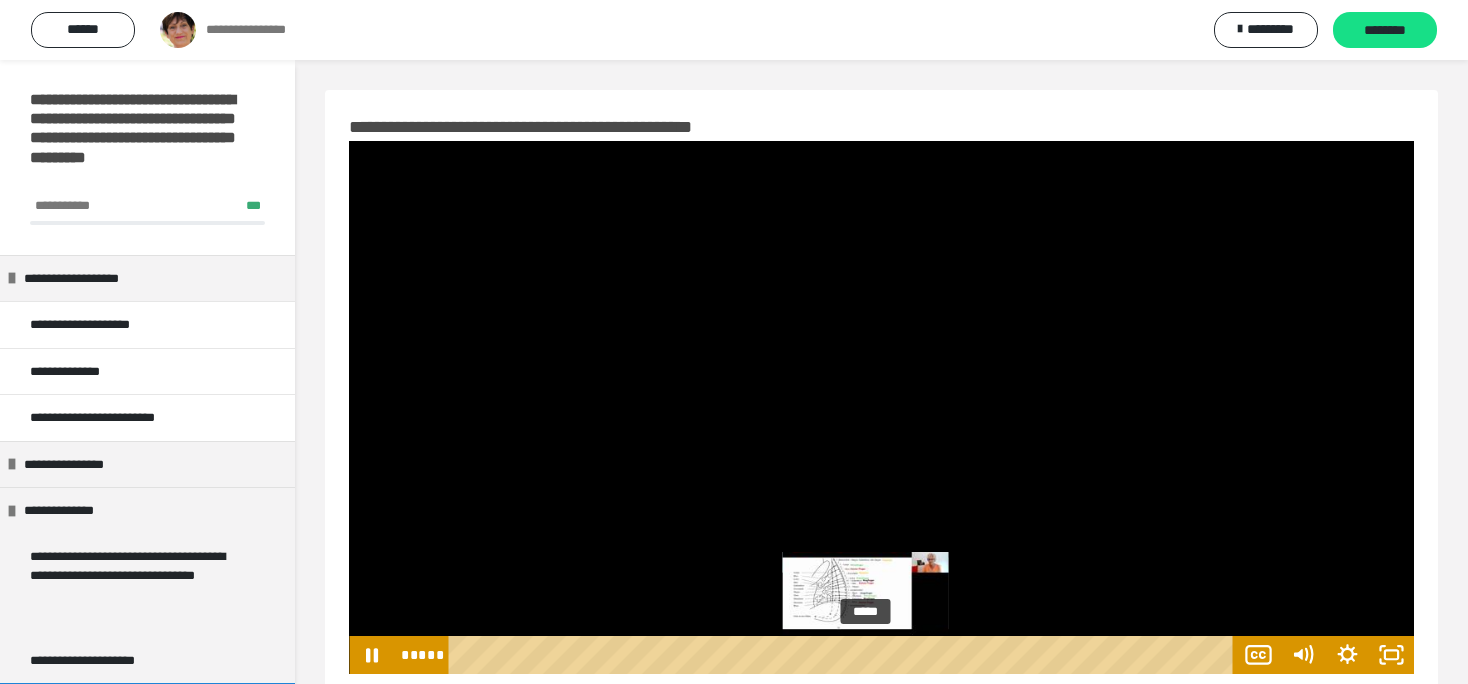 click on "*****" at bounding box center (844, 655) 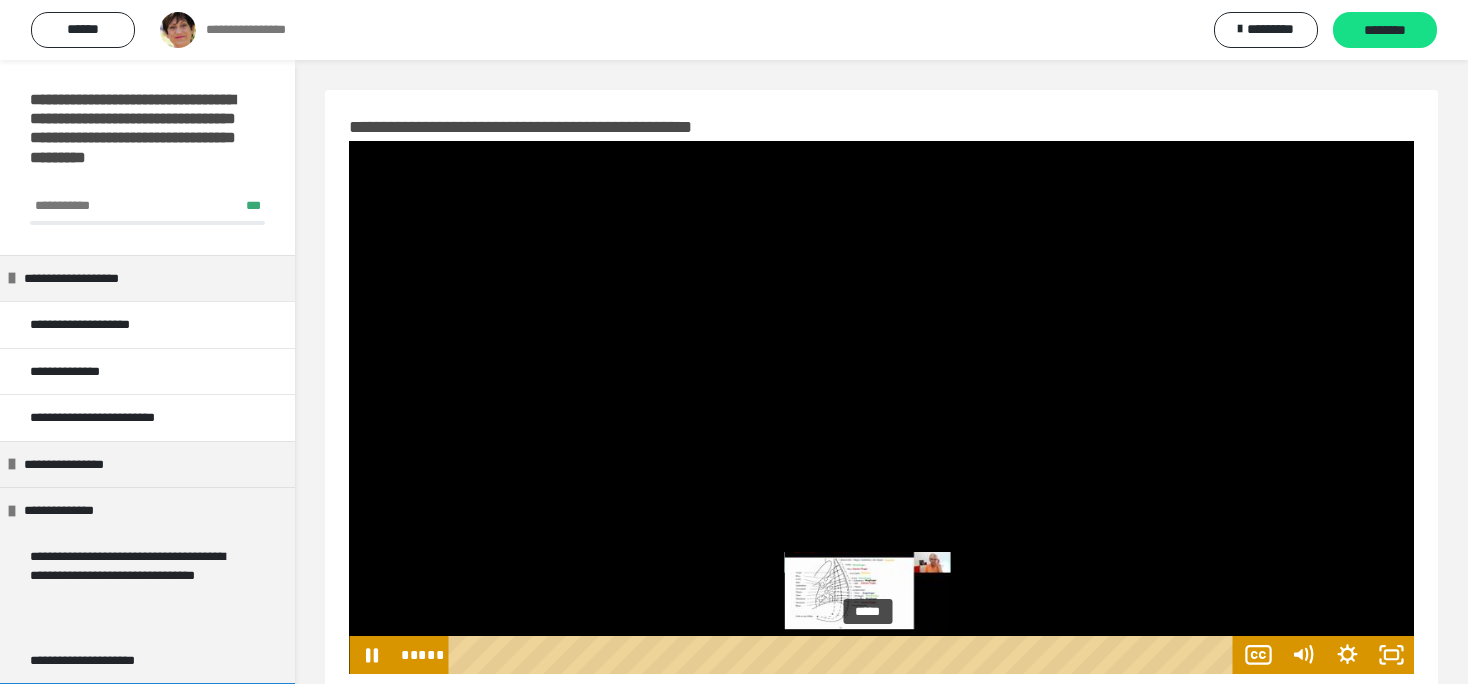 click at bounding box center [867, 654] 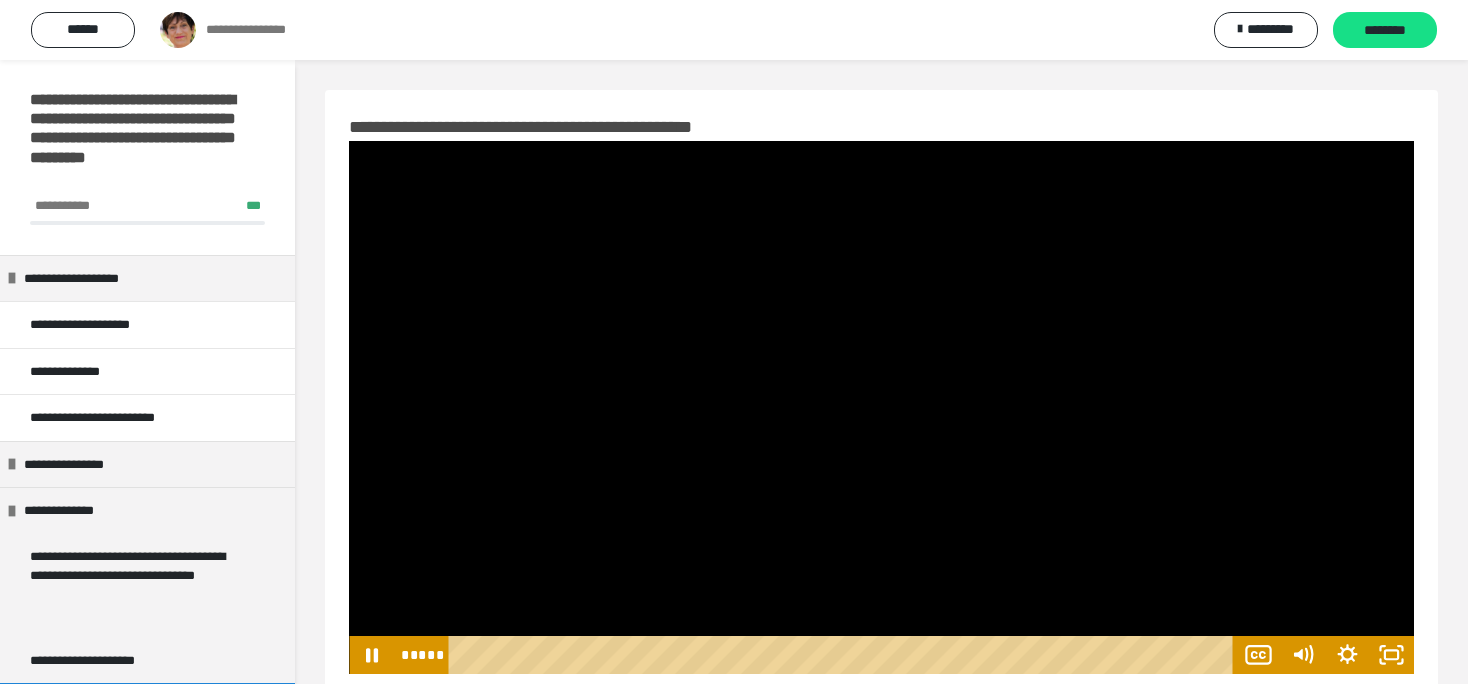 click at bounding box center [881, 407] 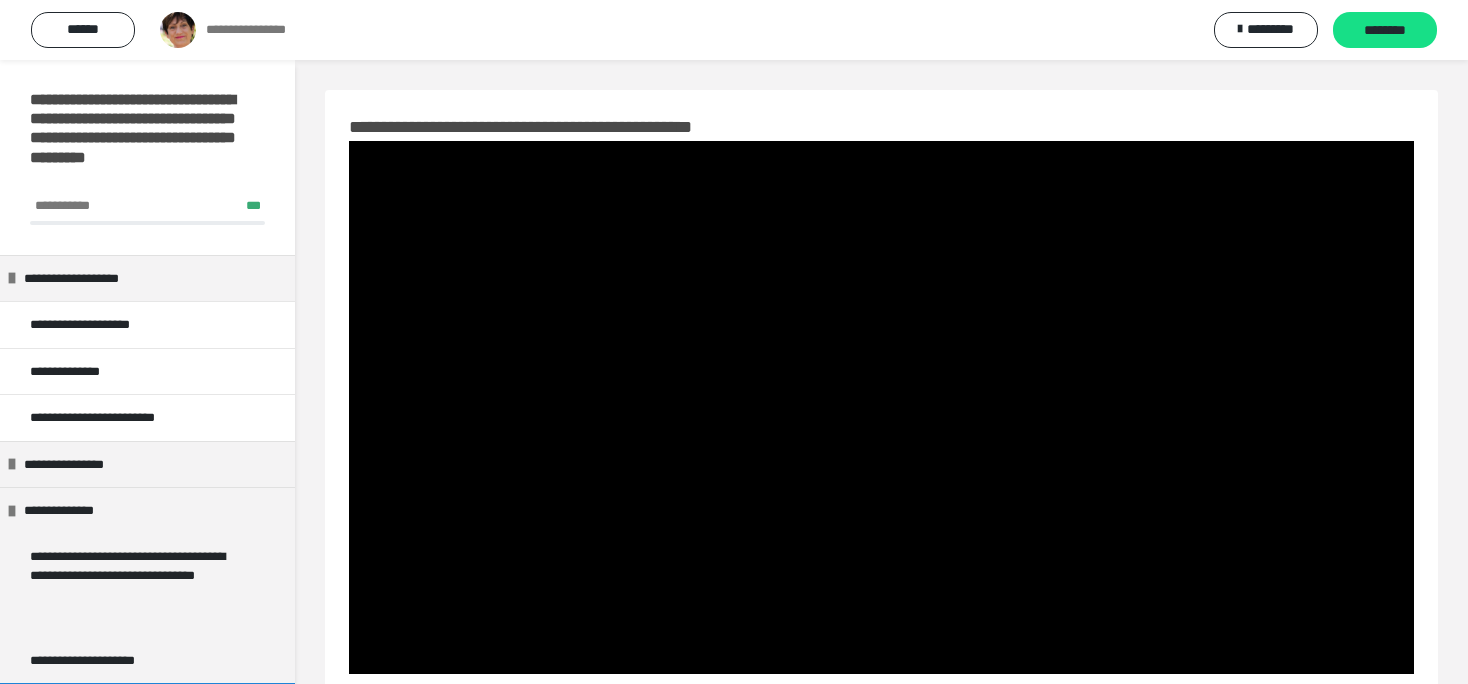 click at bounding box center (881, 407) 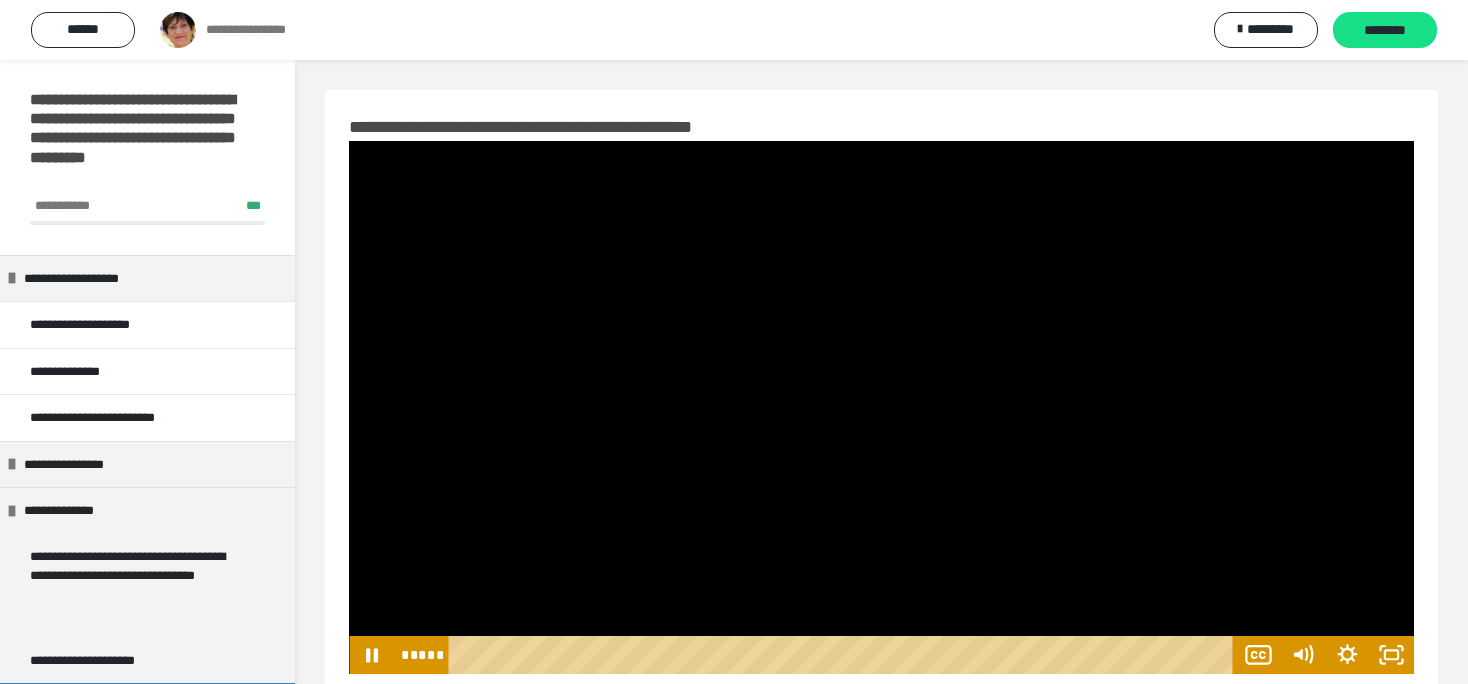 click at bounding box center [881, 407] 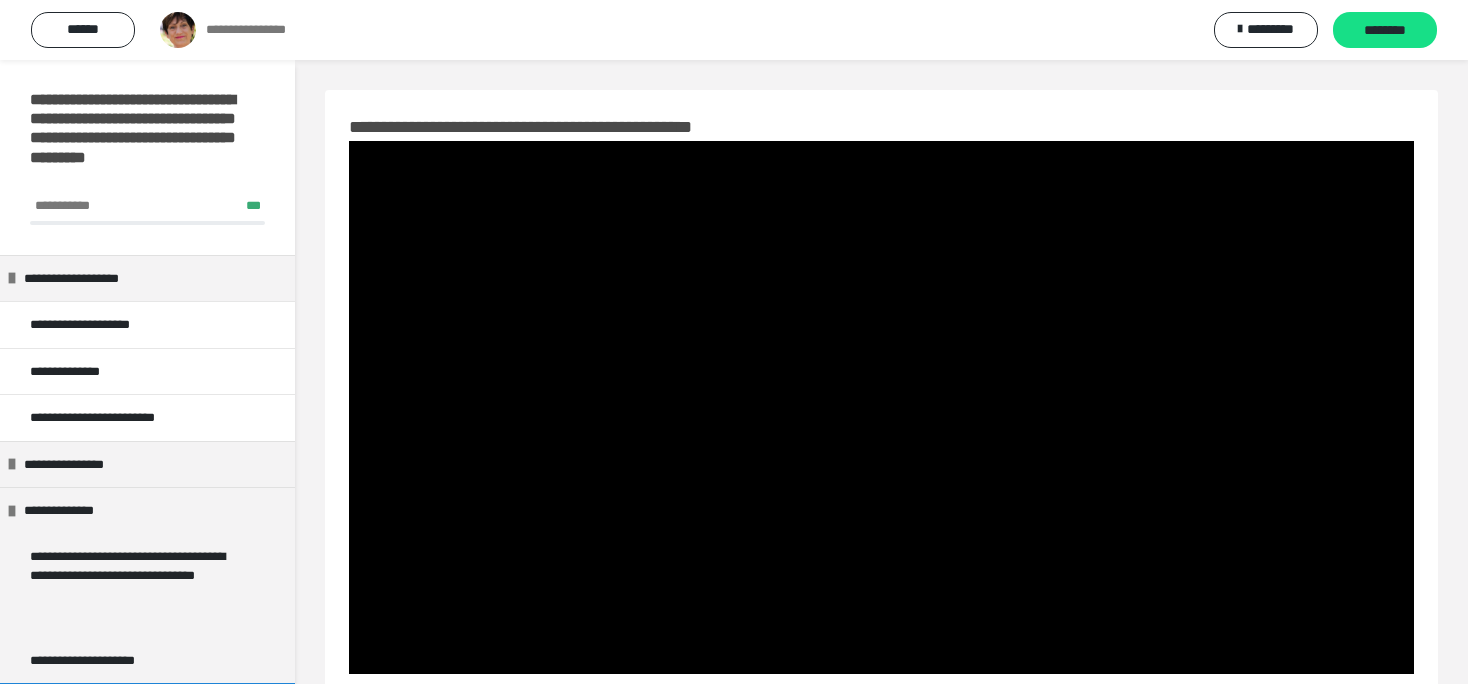 click at bounding box center (881, 407) 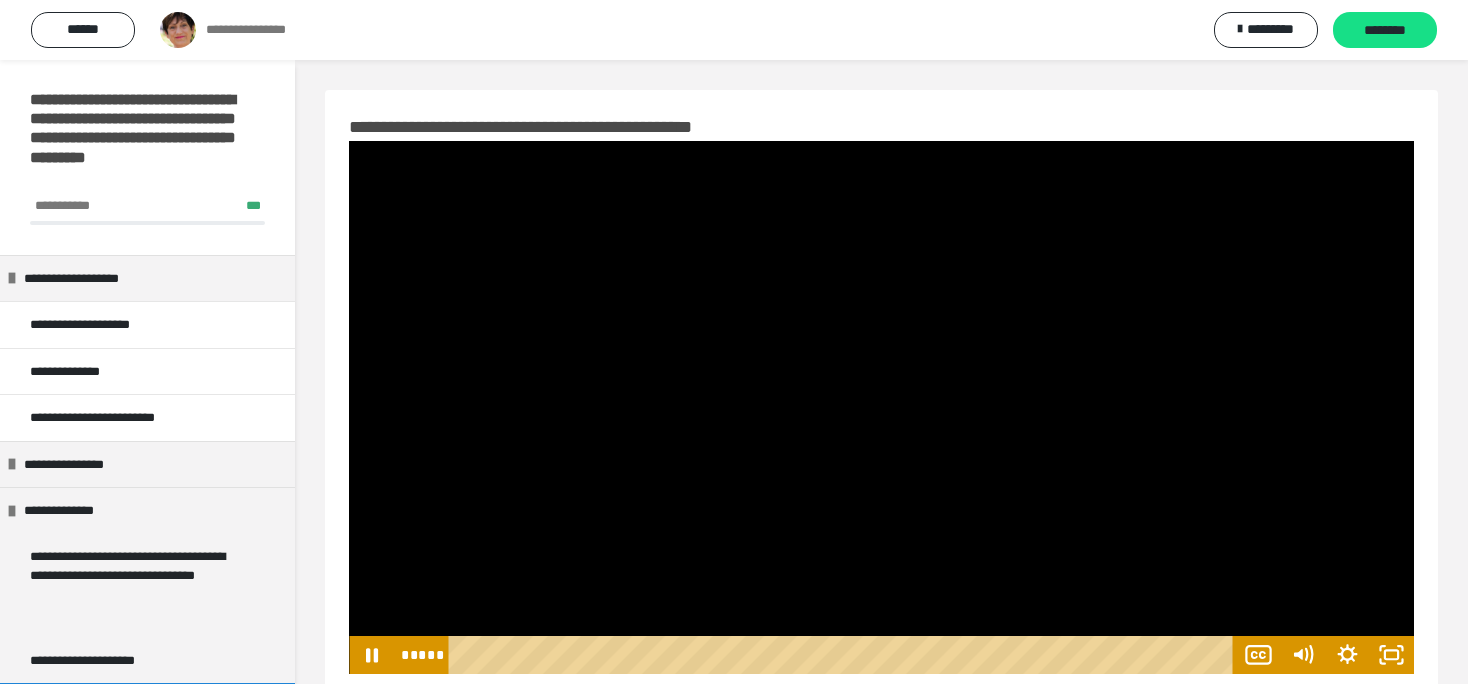 click at bounding box center [881, 407] 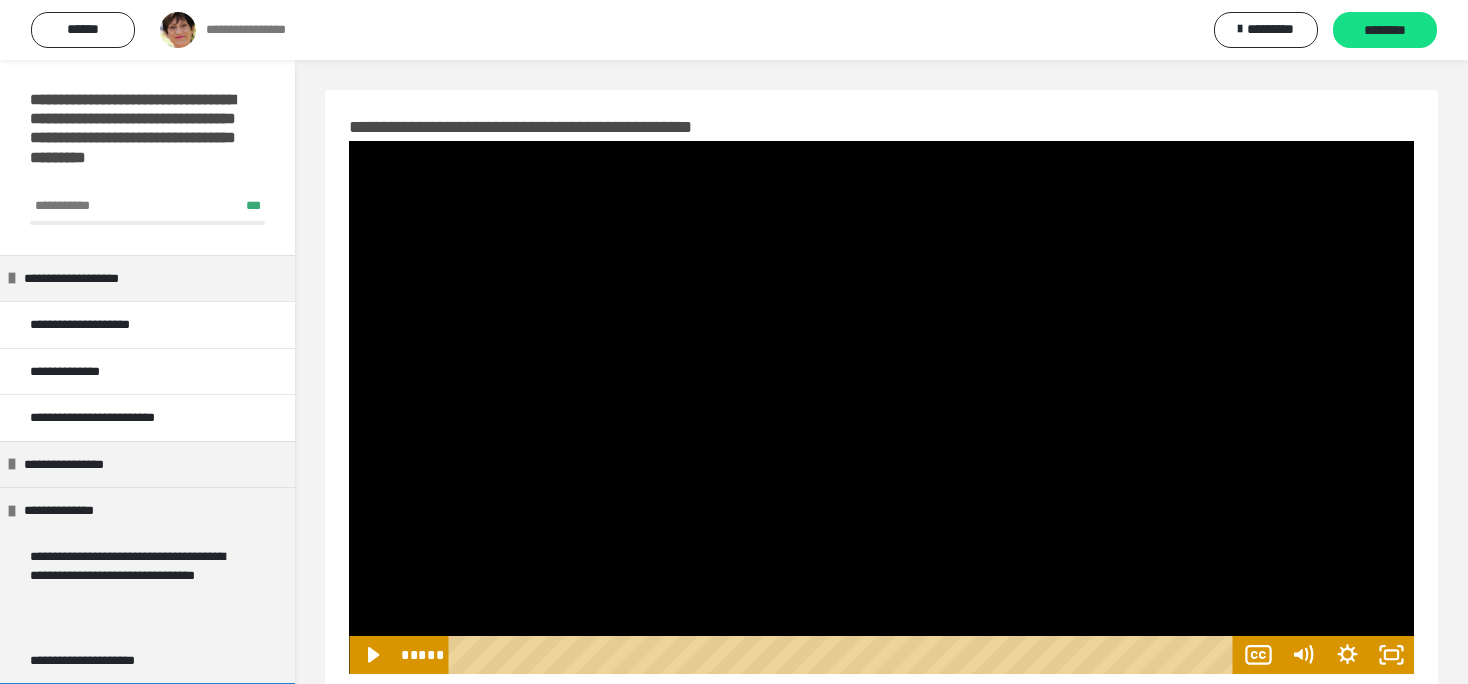 click at bounding box center [881, 407] 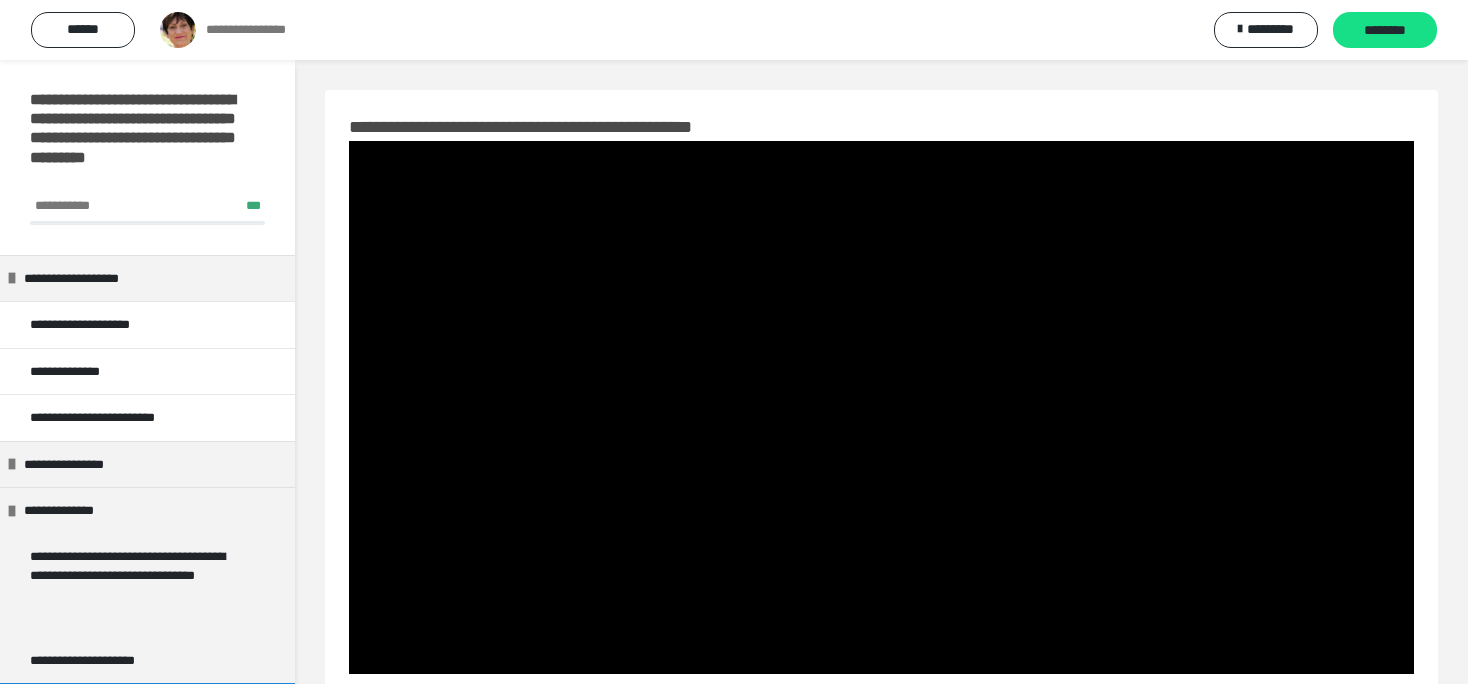 click at bounding box center (881, 407) 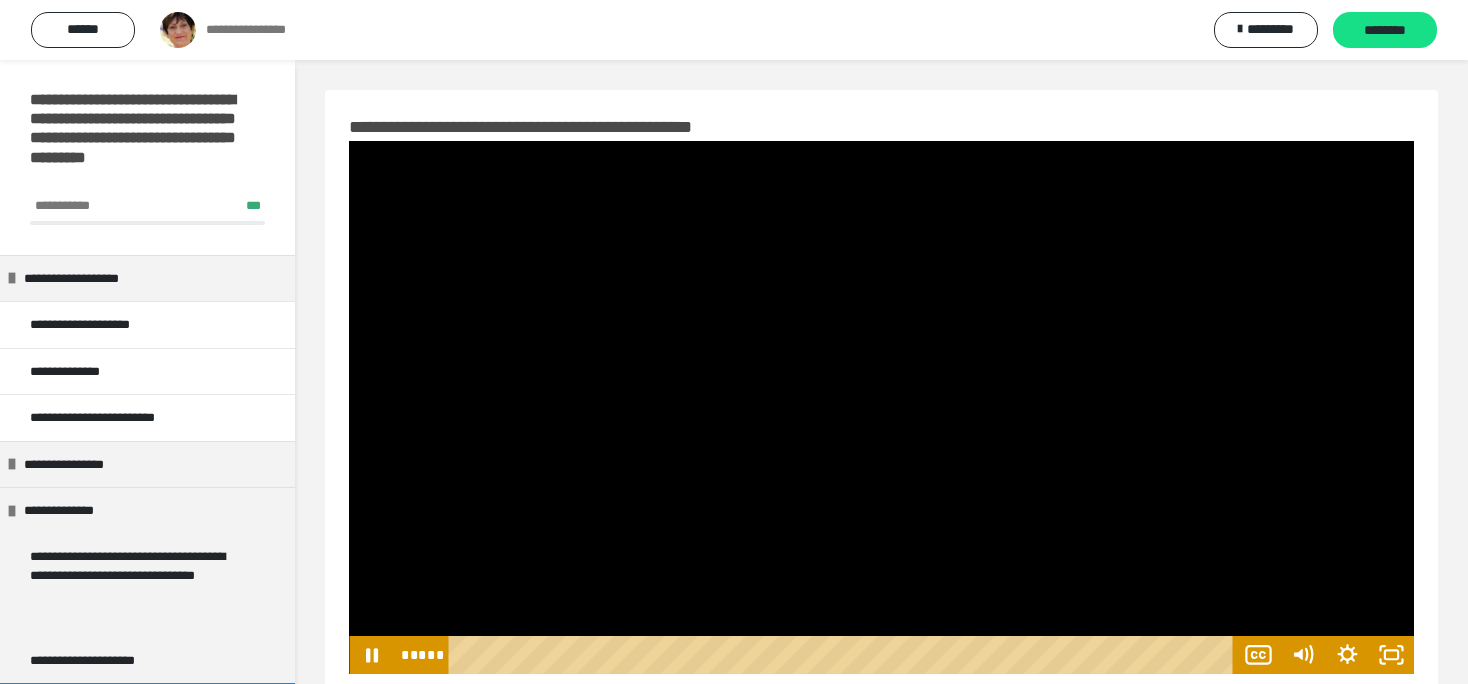 click at bounding box center [881, 407] 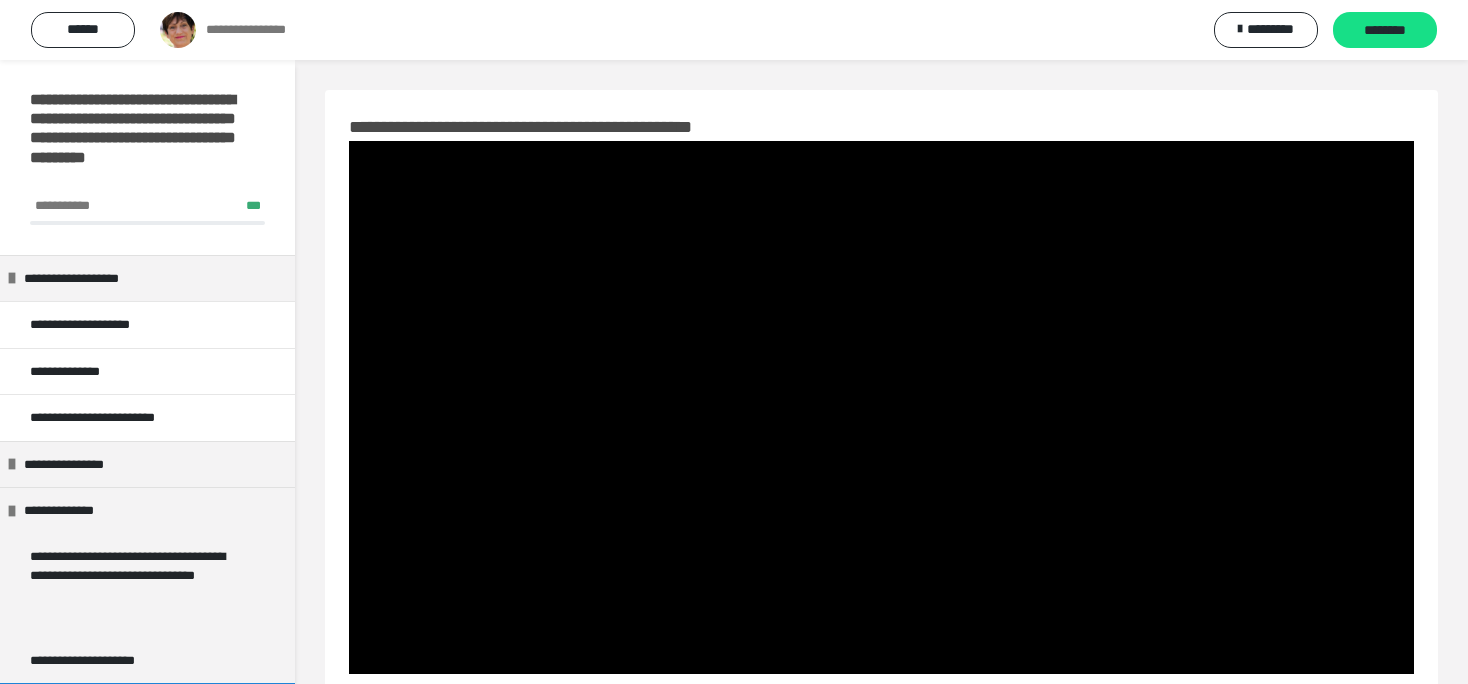 click at bounding box center (881, 407) 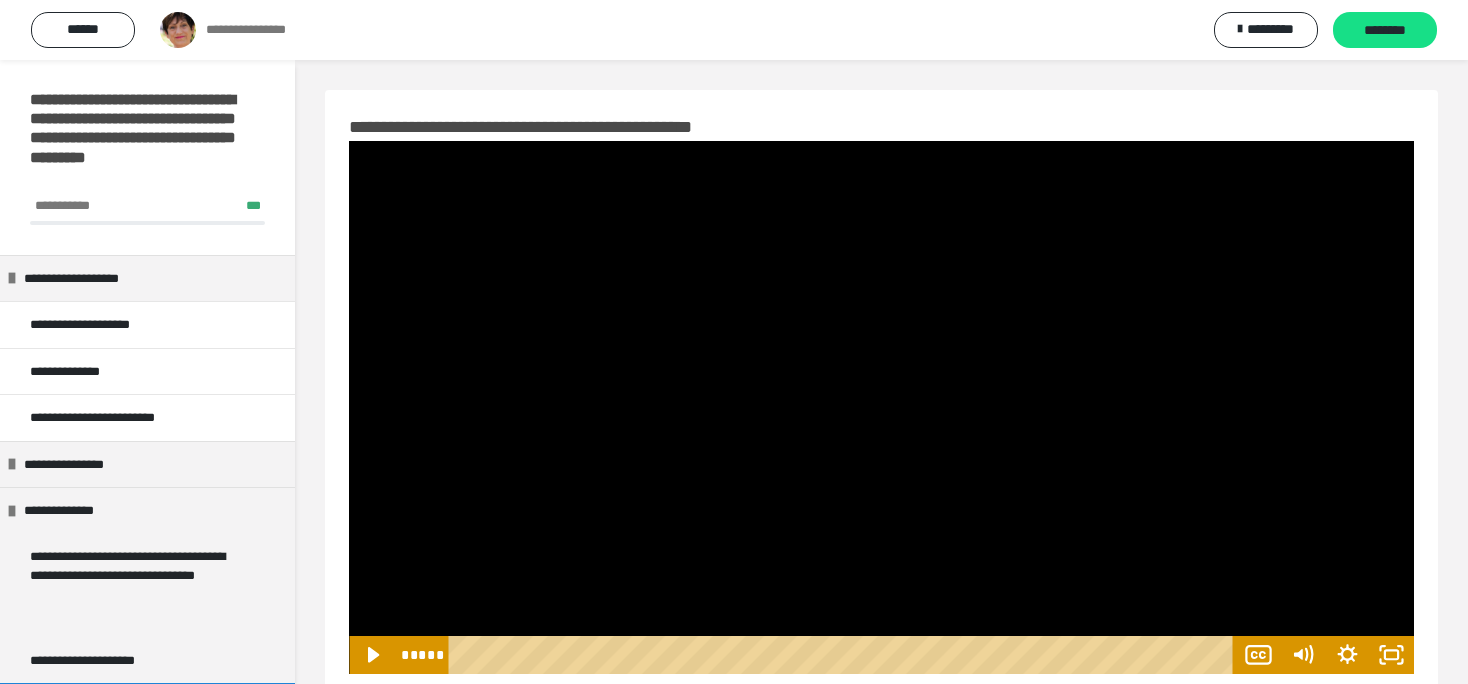 click at bounding box center (881, 407) 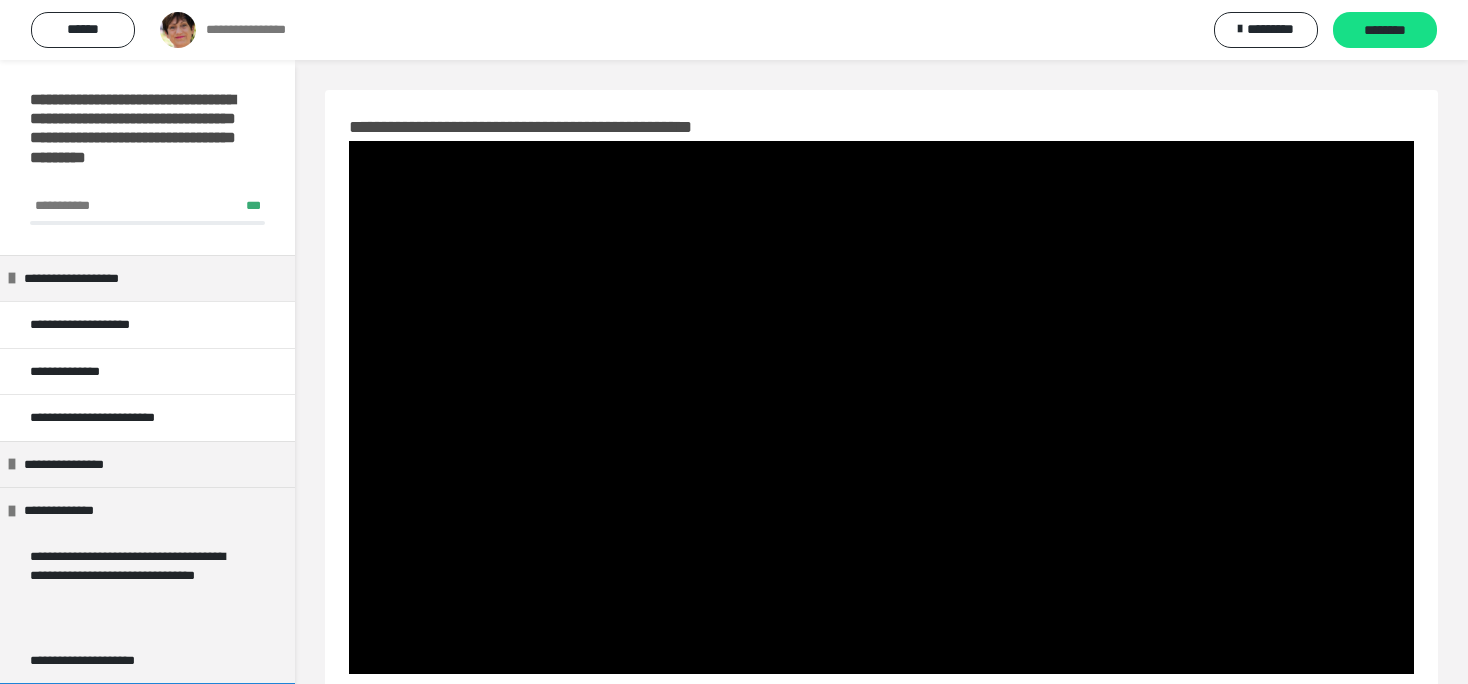 click at bounding box center (881, 407) 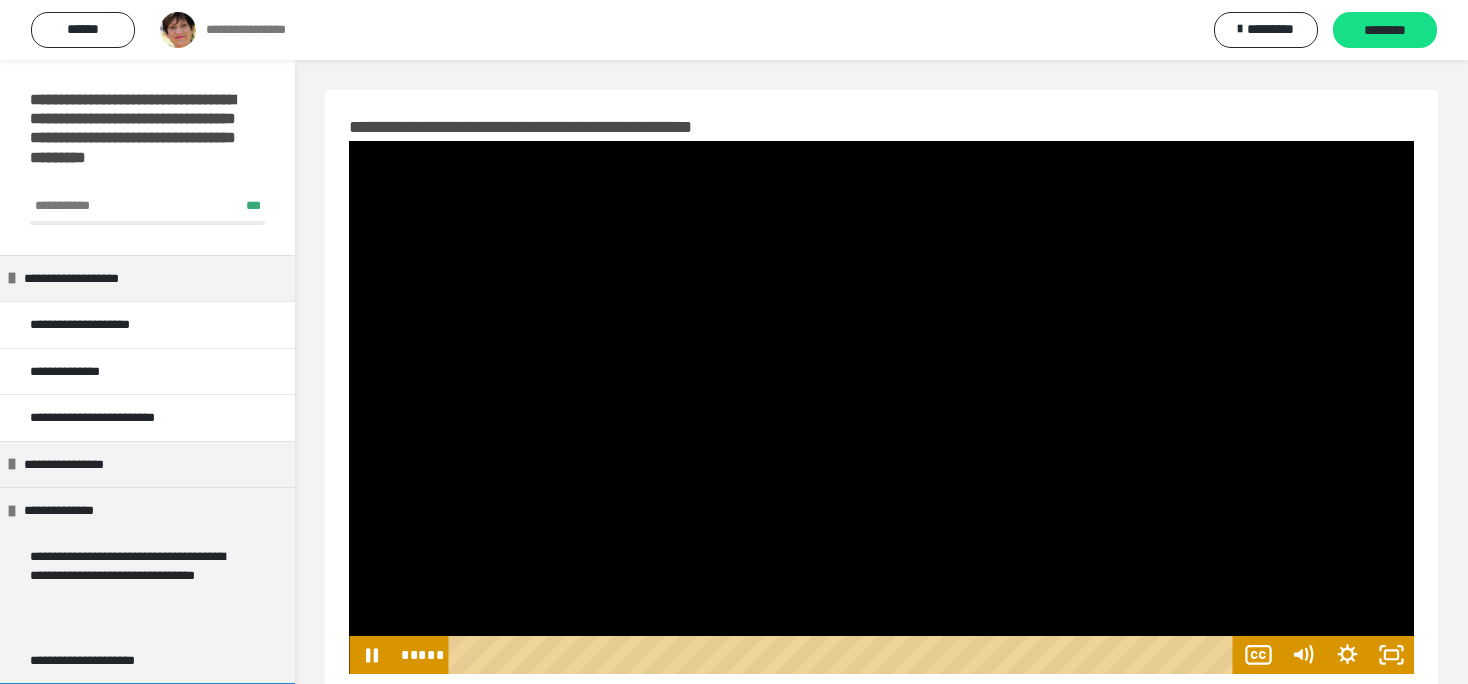 click at bounding box center (881, 407) 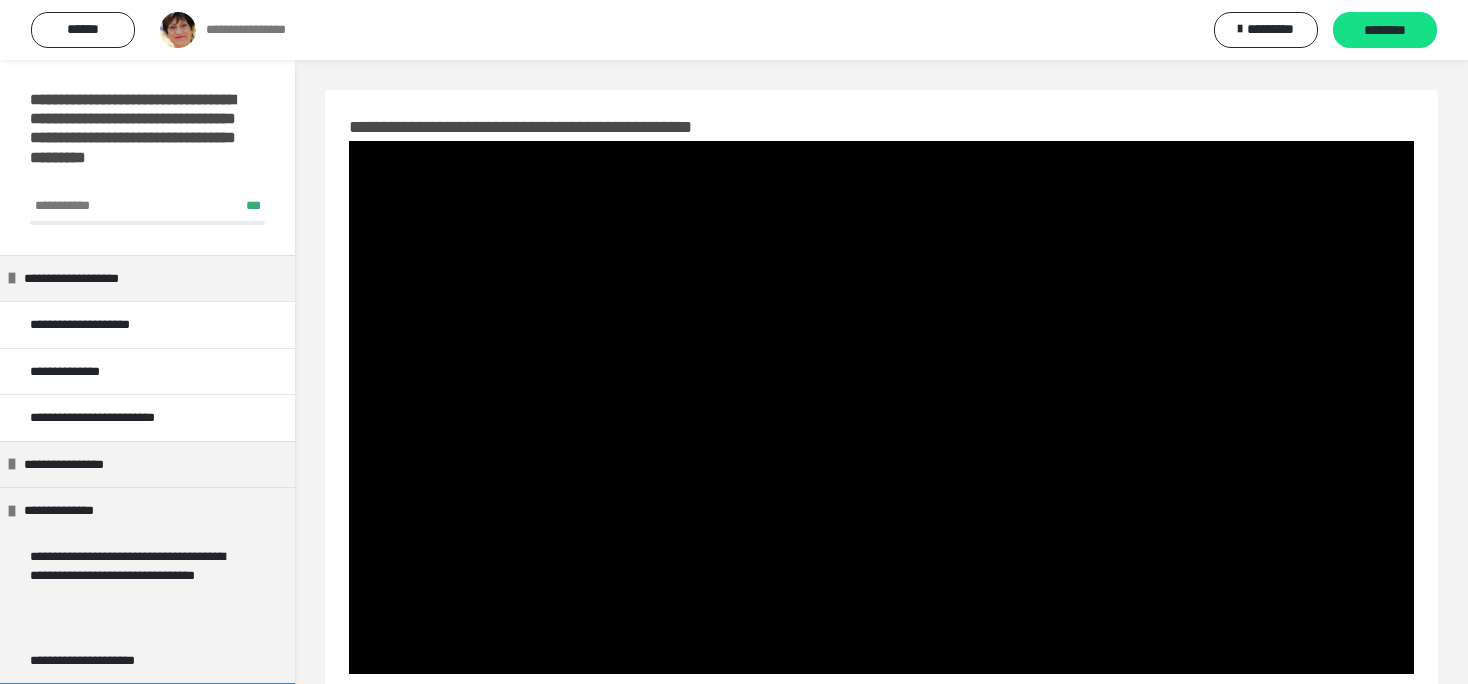 click at bounding box center [881, 407] 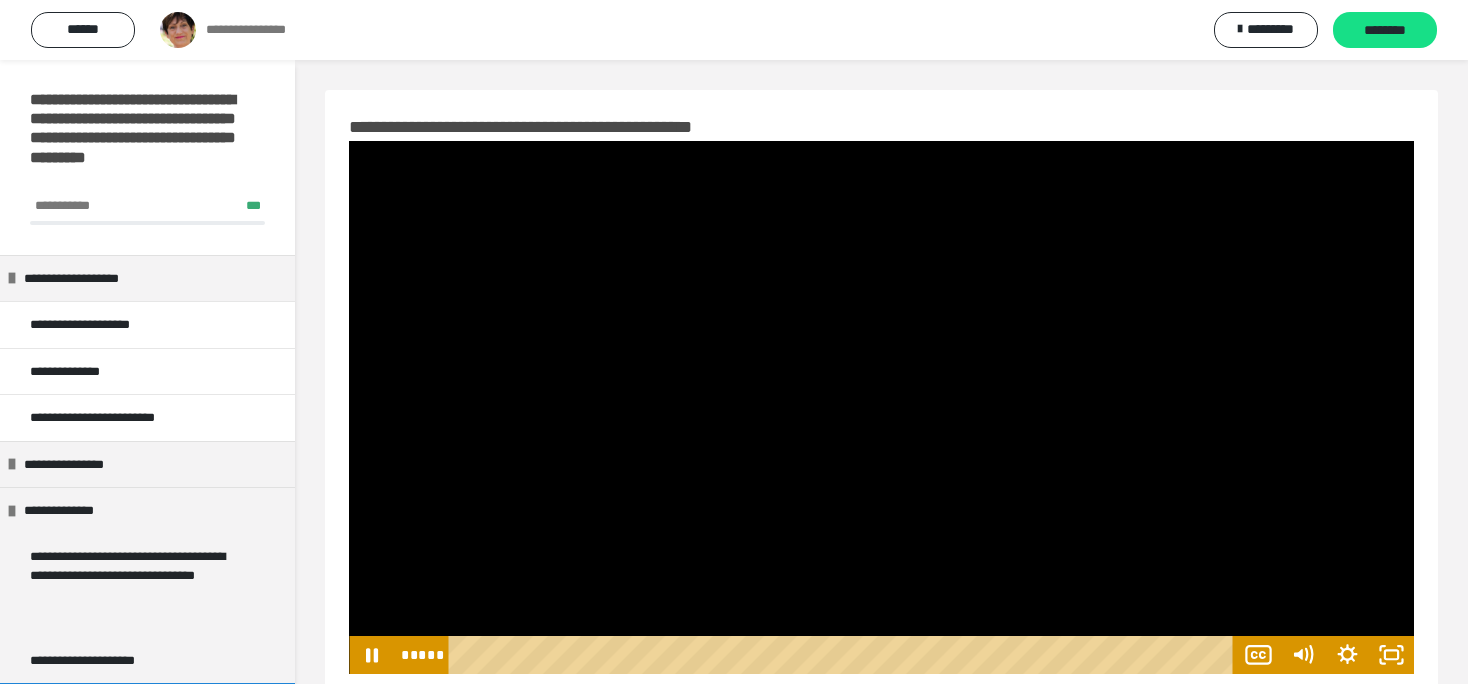 click at bounding box center [881, 407] 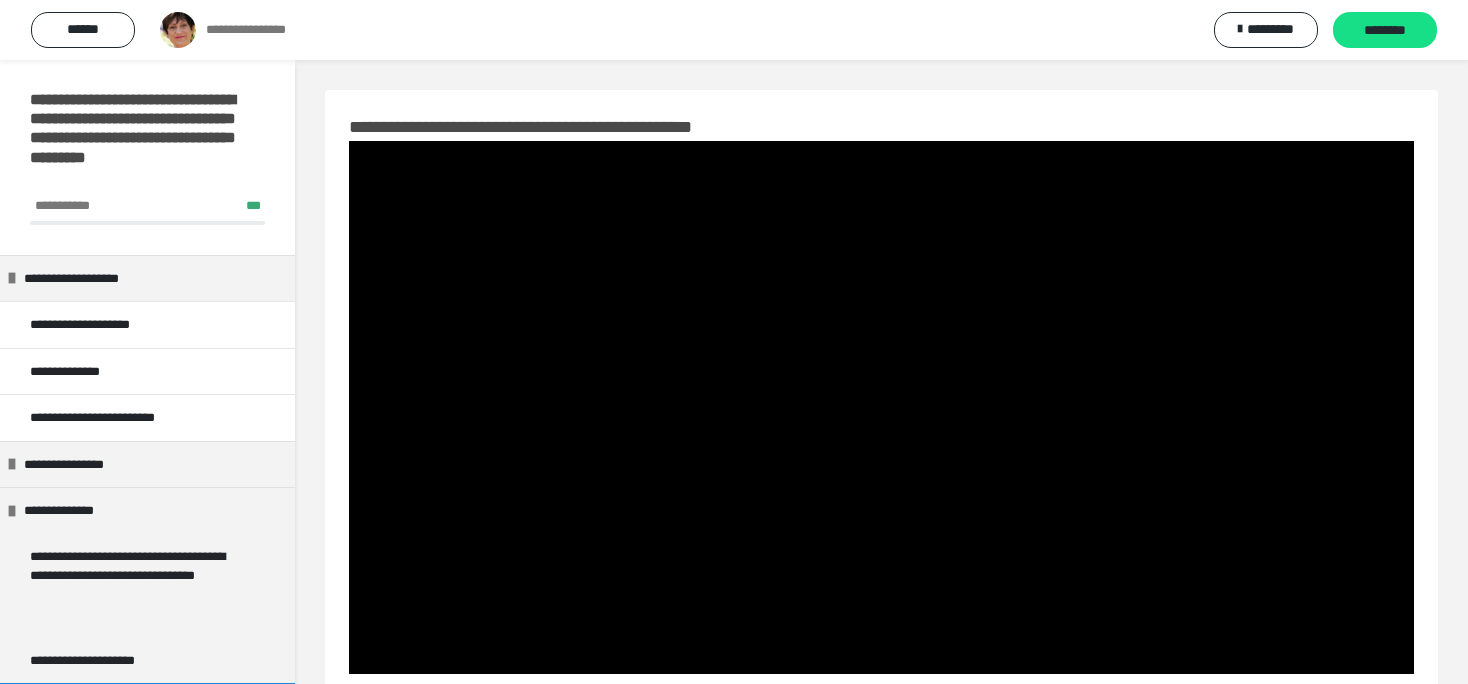 click at bounding box center (881, 407) 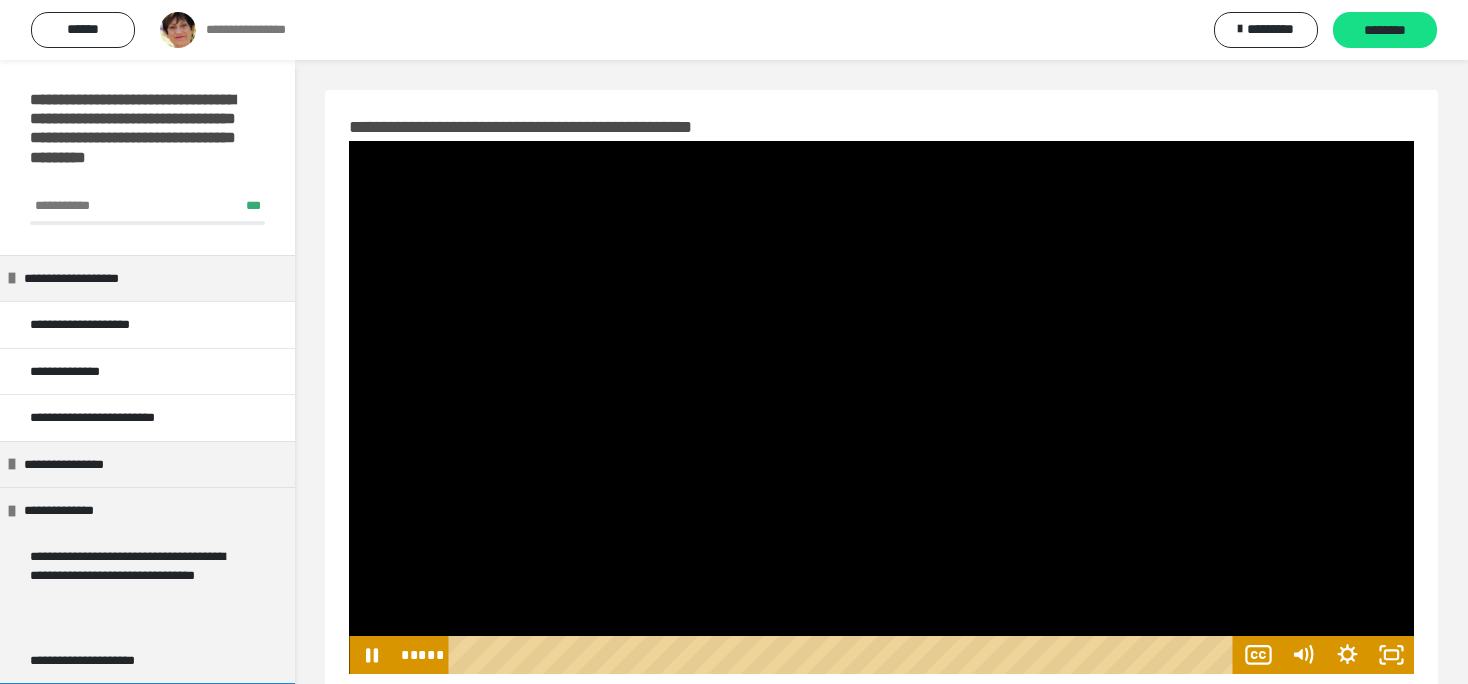 click at bounding box center (881, 407) 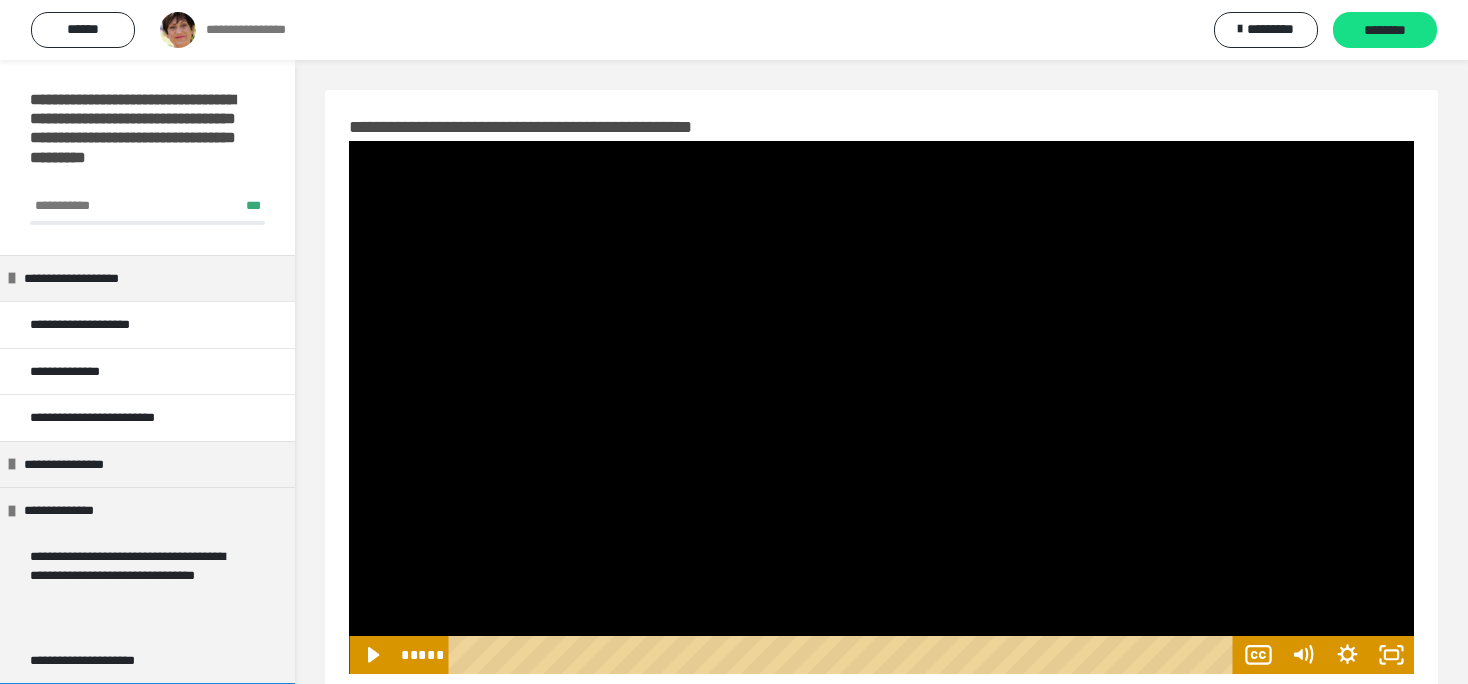 click at bounding box center (881, 407) 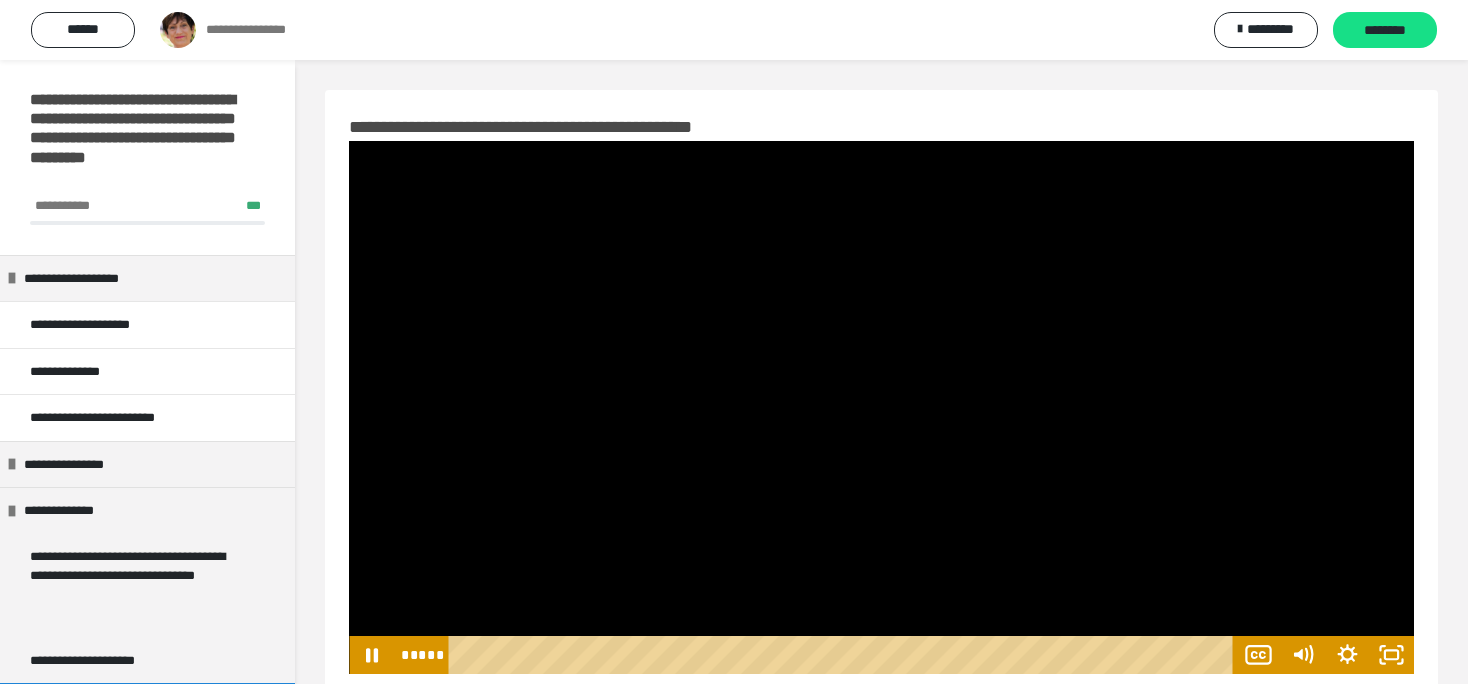 click at bounding box center (881, 407) 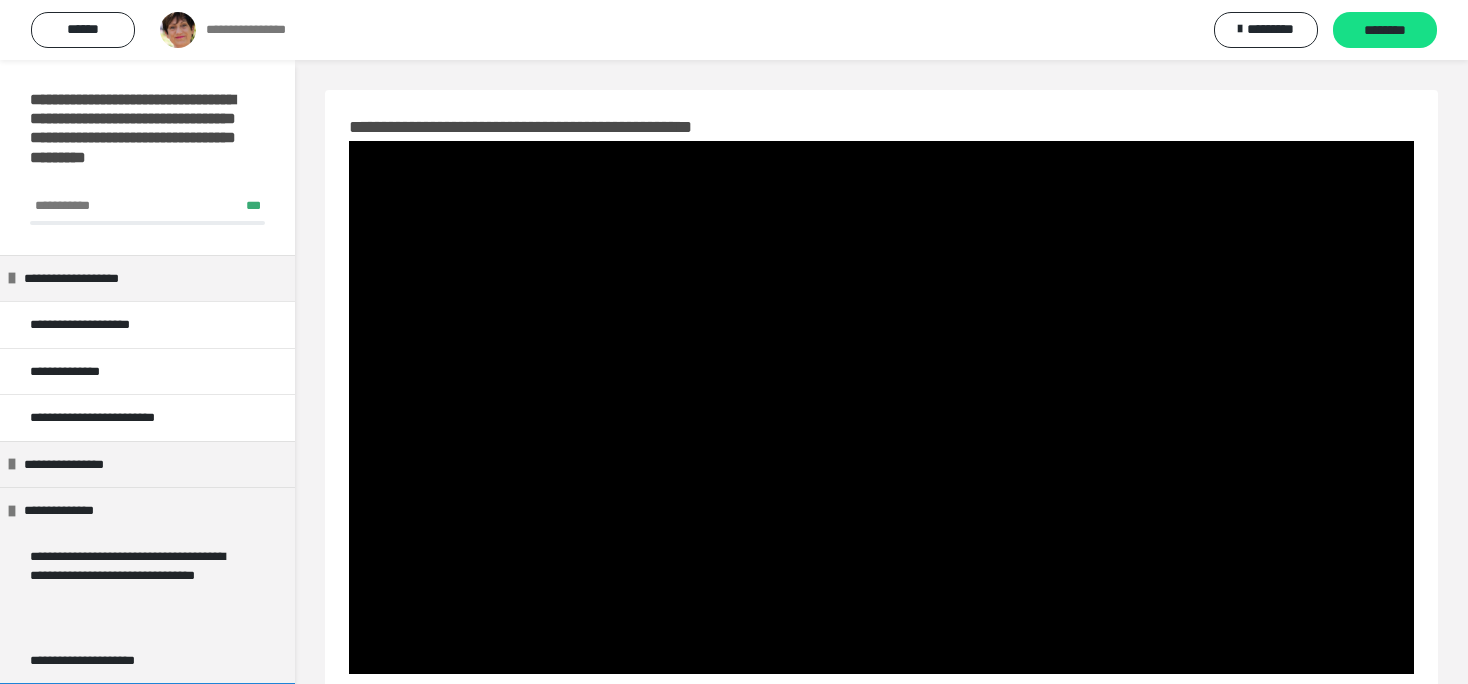 click at bounding box center [881, 407] 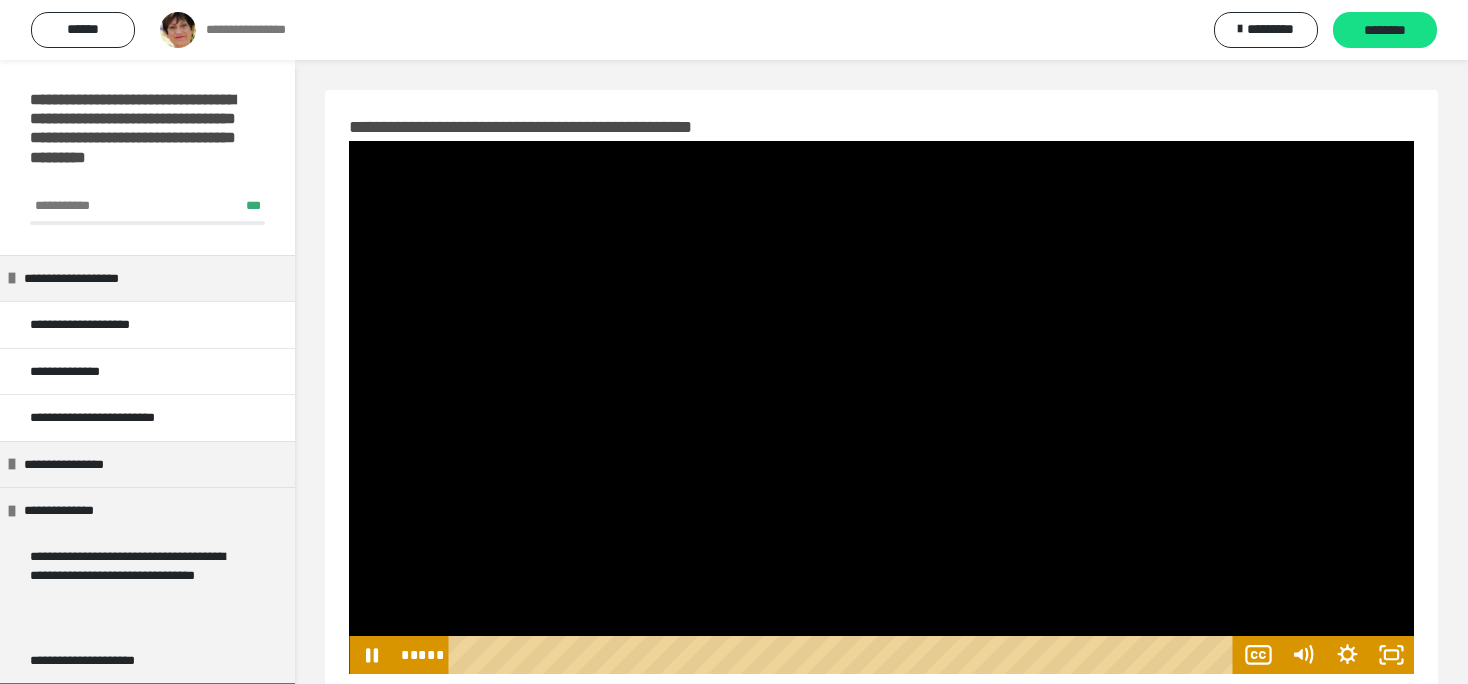 click at bounding box center [881, 407] 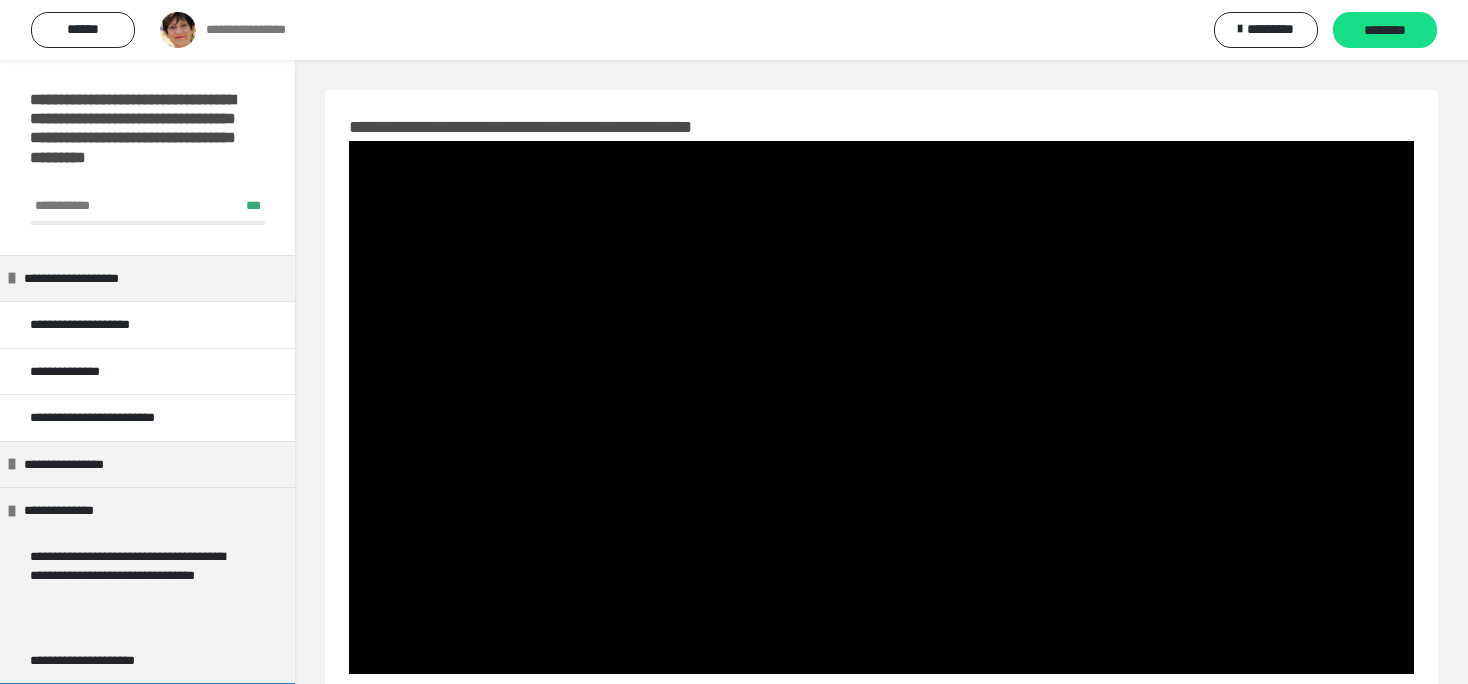 click at bounding box center [881, 407] 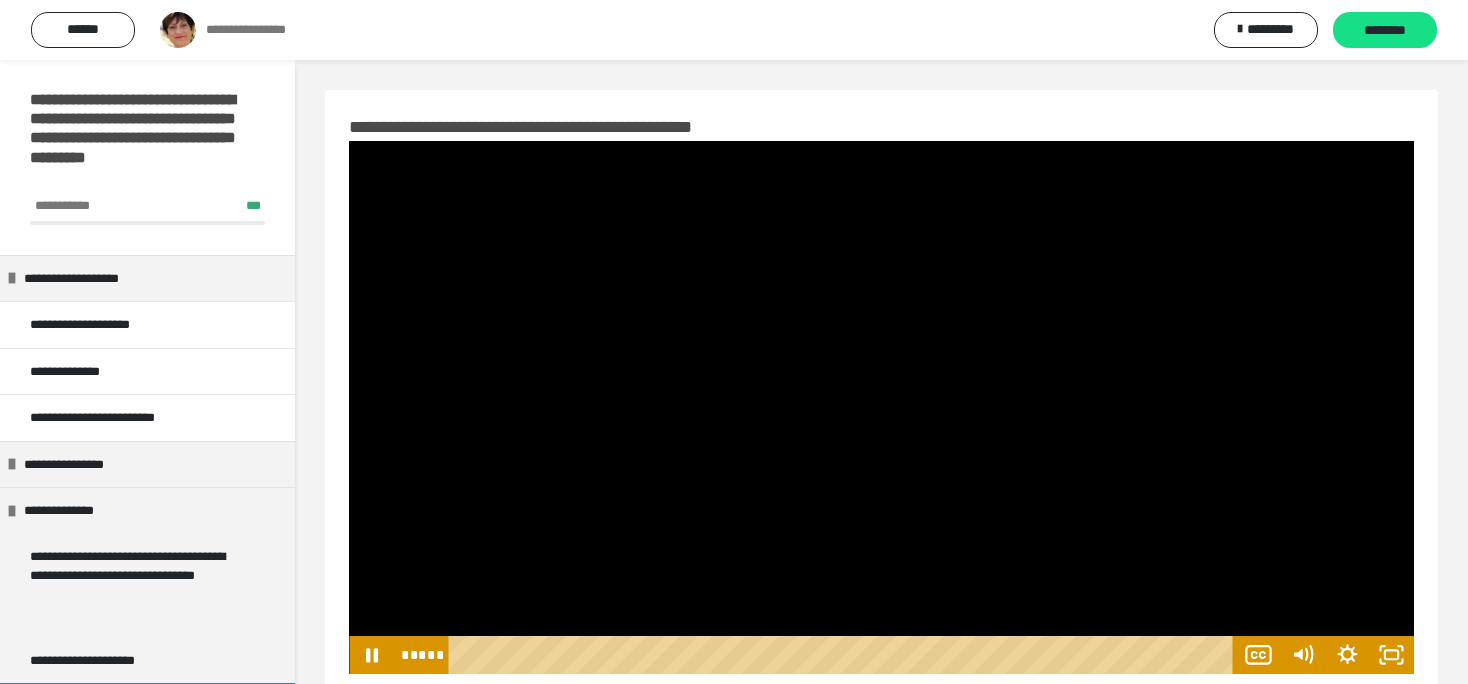 click at bounding box center (881, 407) 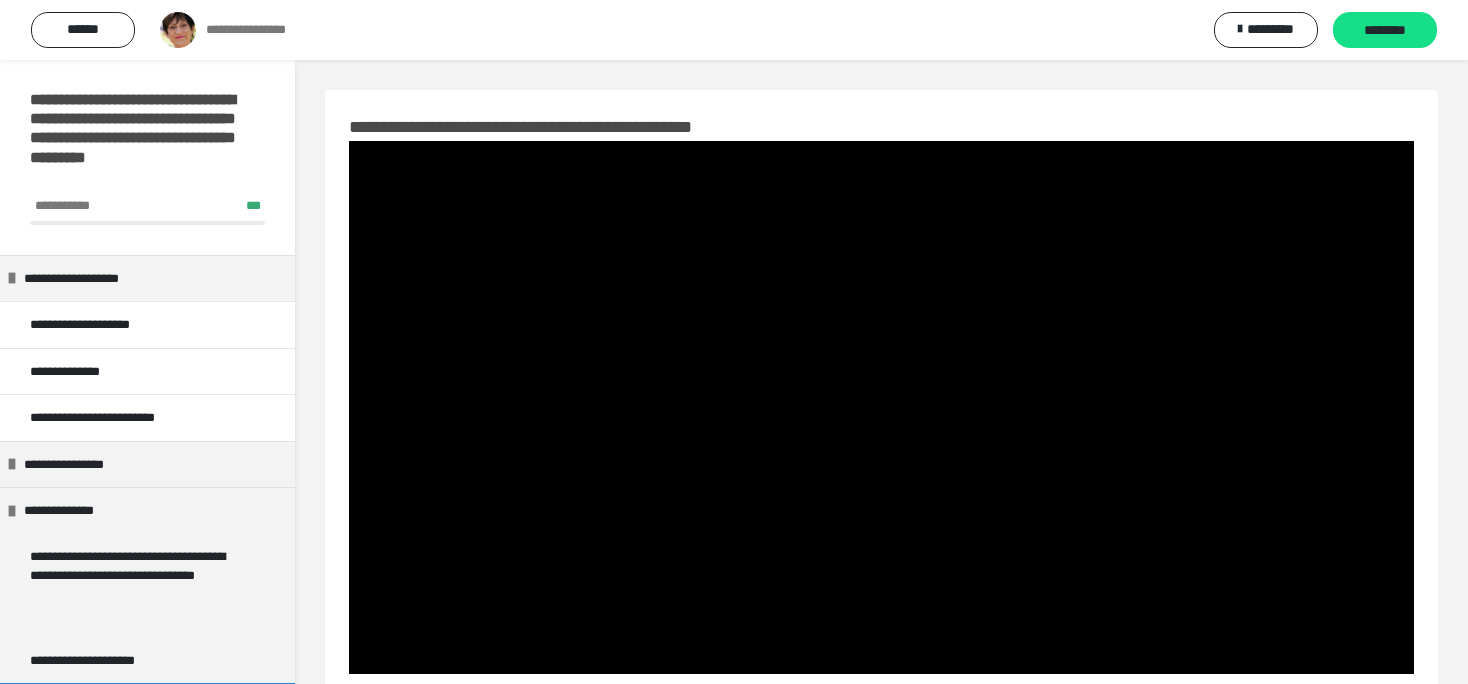click at bounding box center (881, 407) 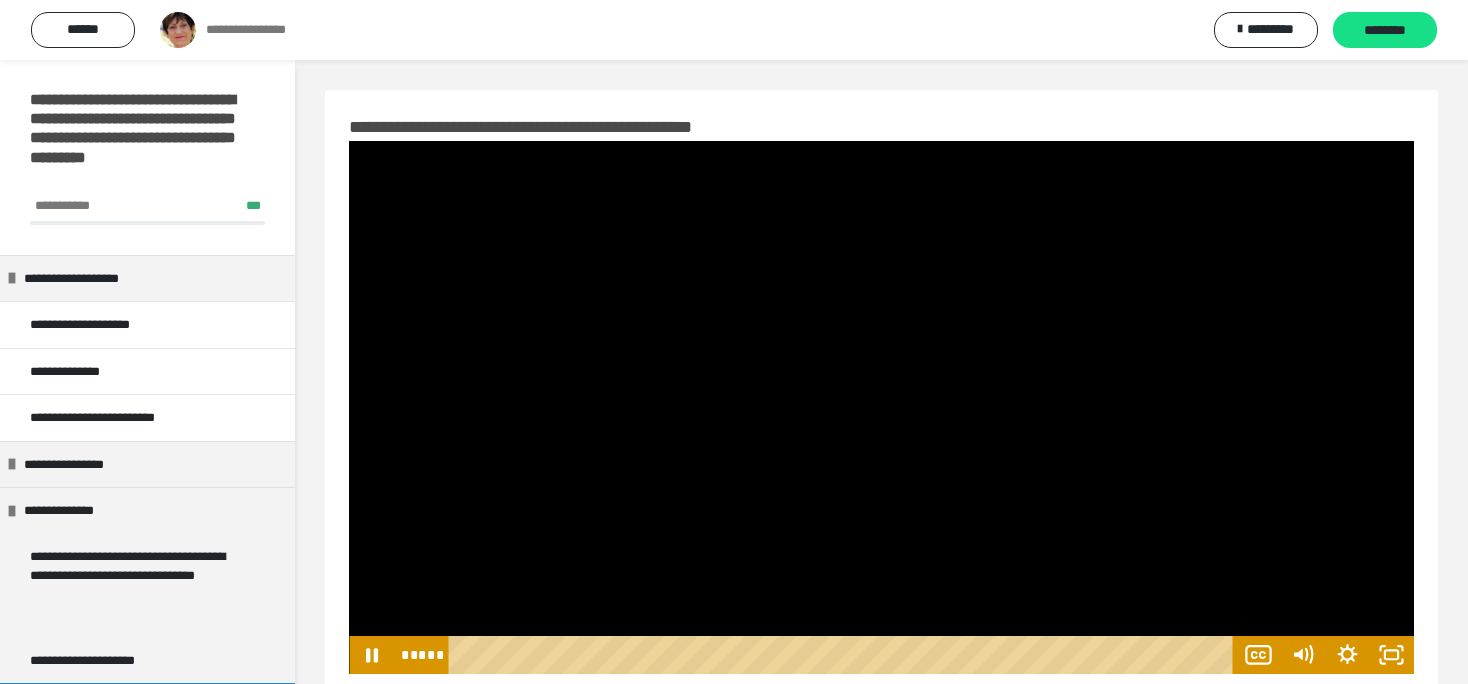 click at bounding box center [881, 407] 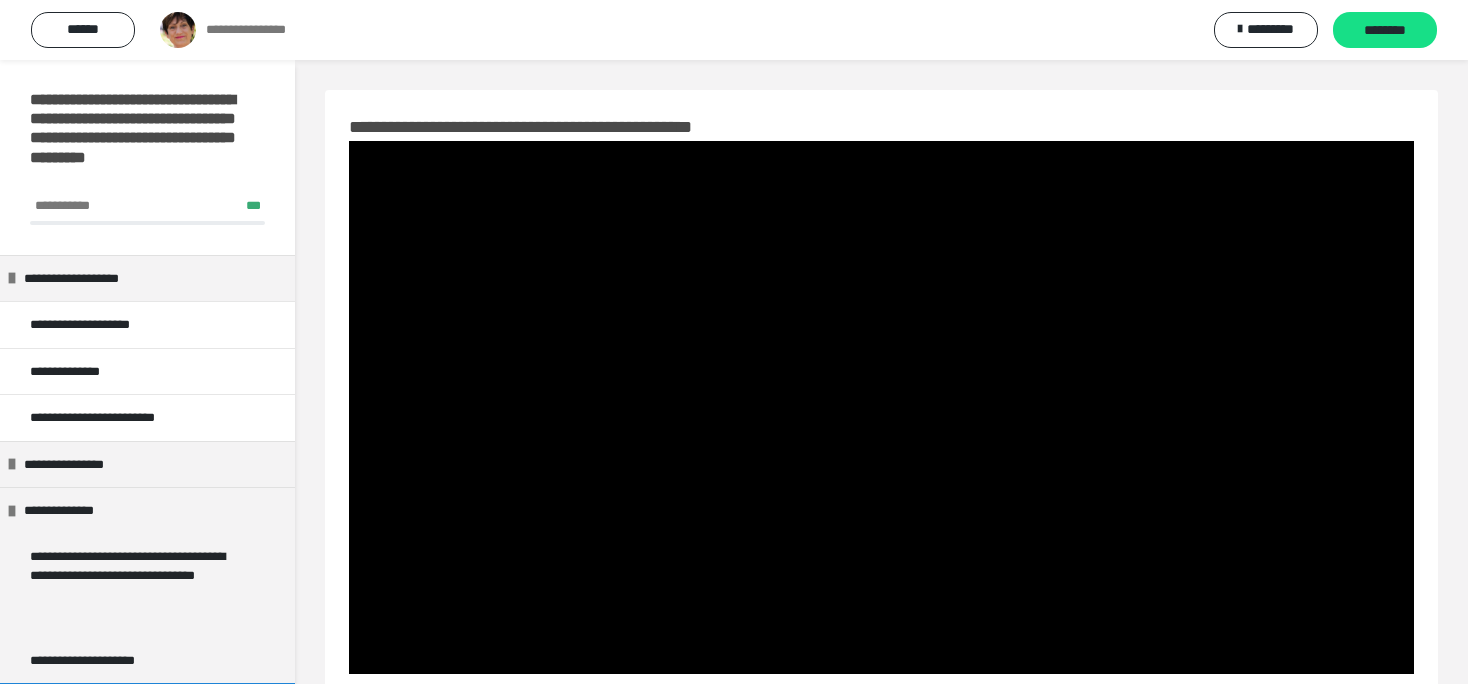 click at bounding box center [881, 407] 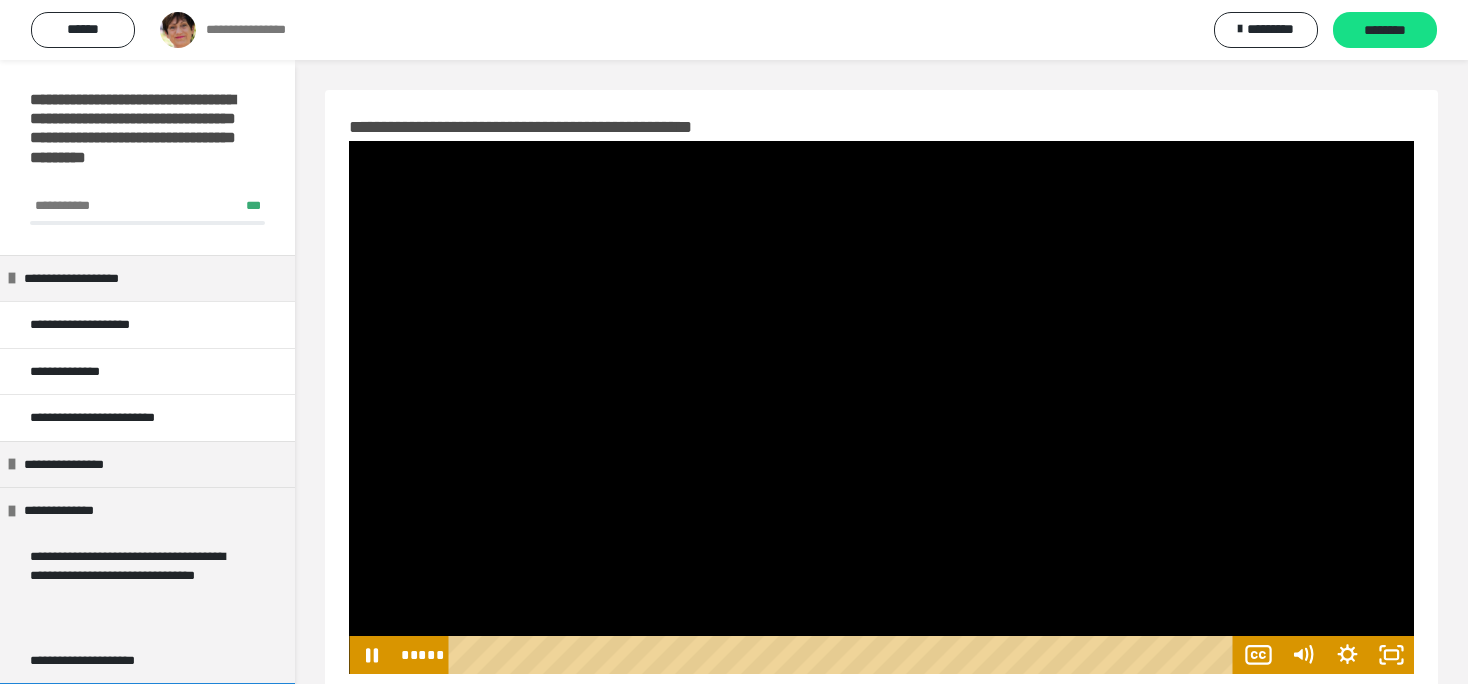 click at bounding box center (881, 407) 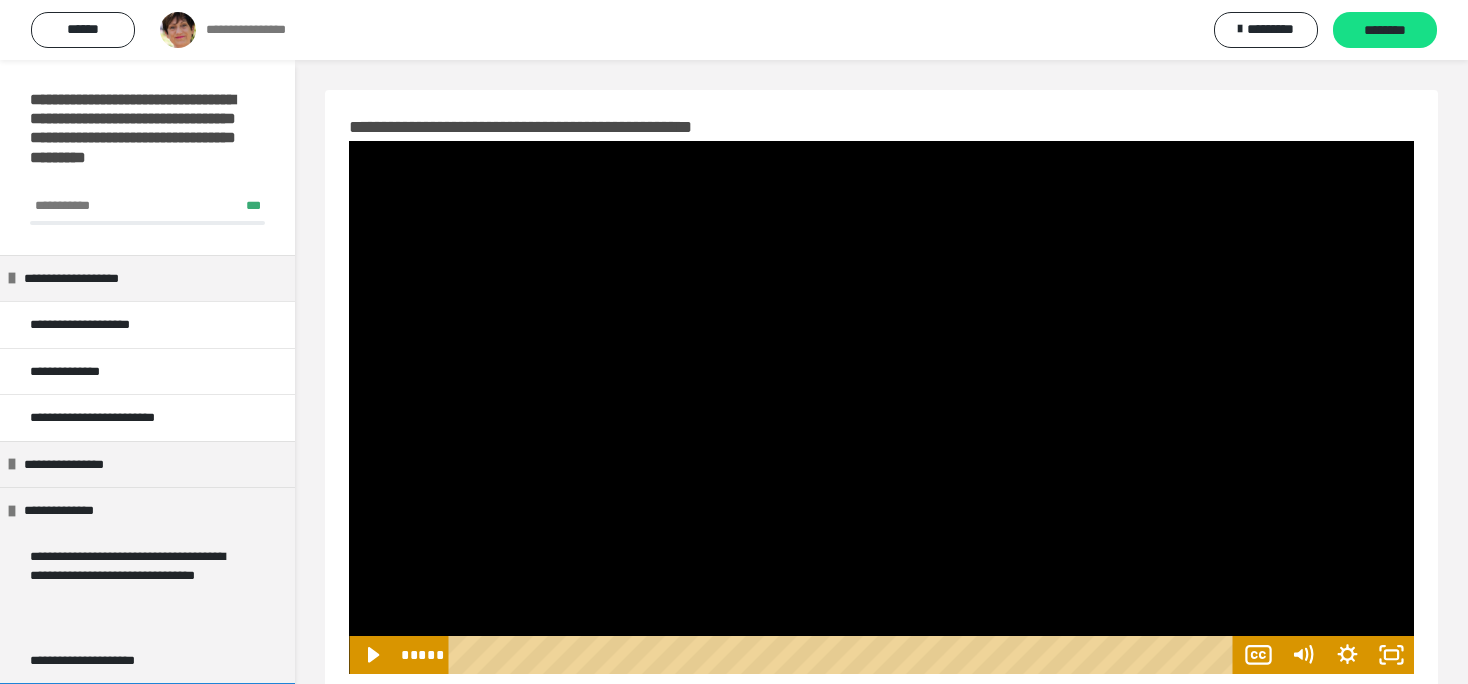 click at bounding box center (881, 407) 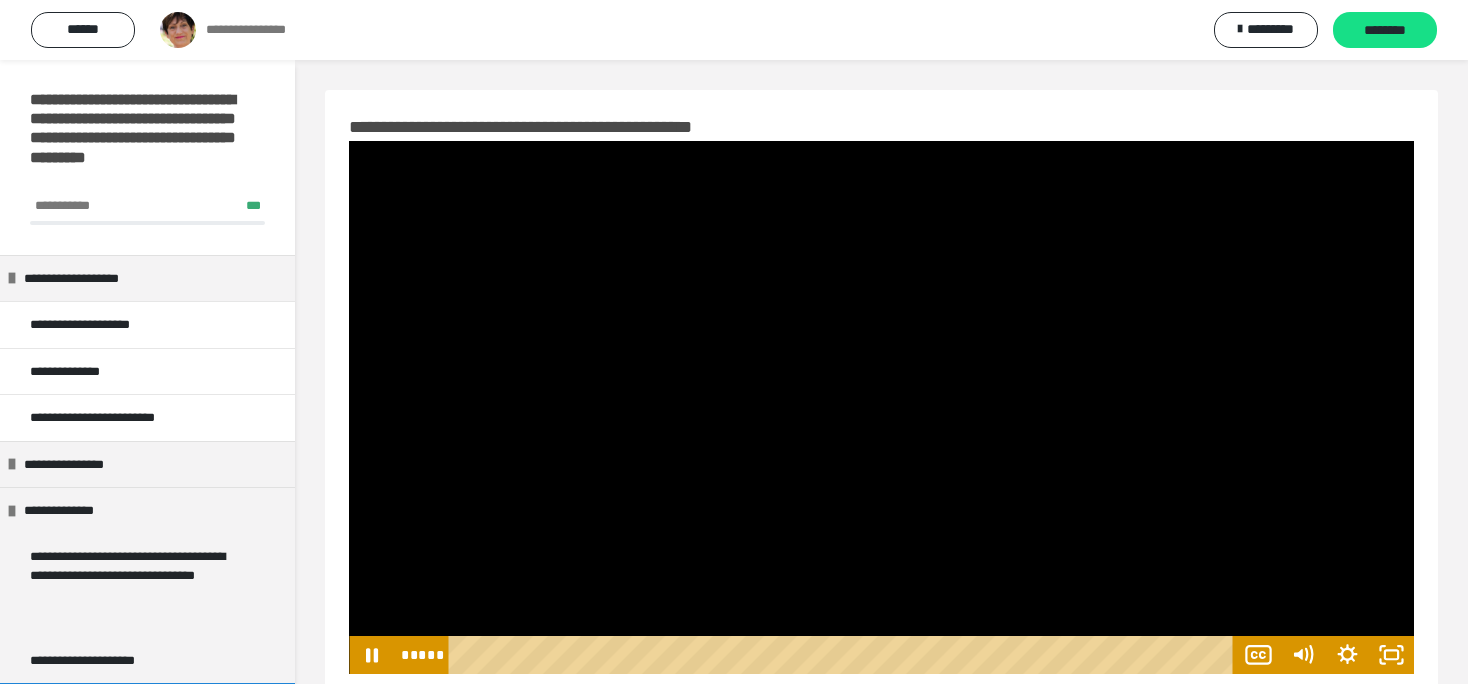 click at bounding box center [881, 407] 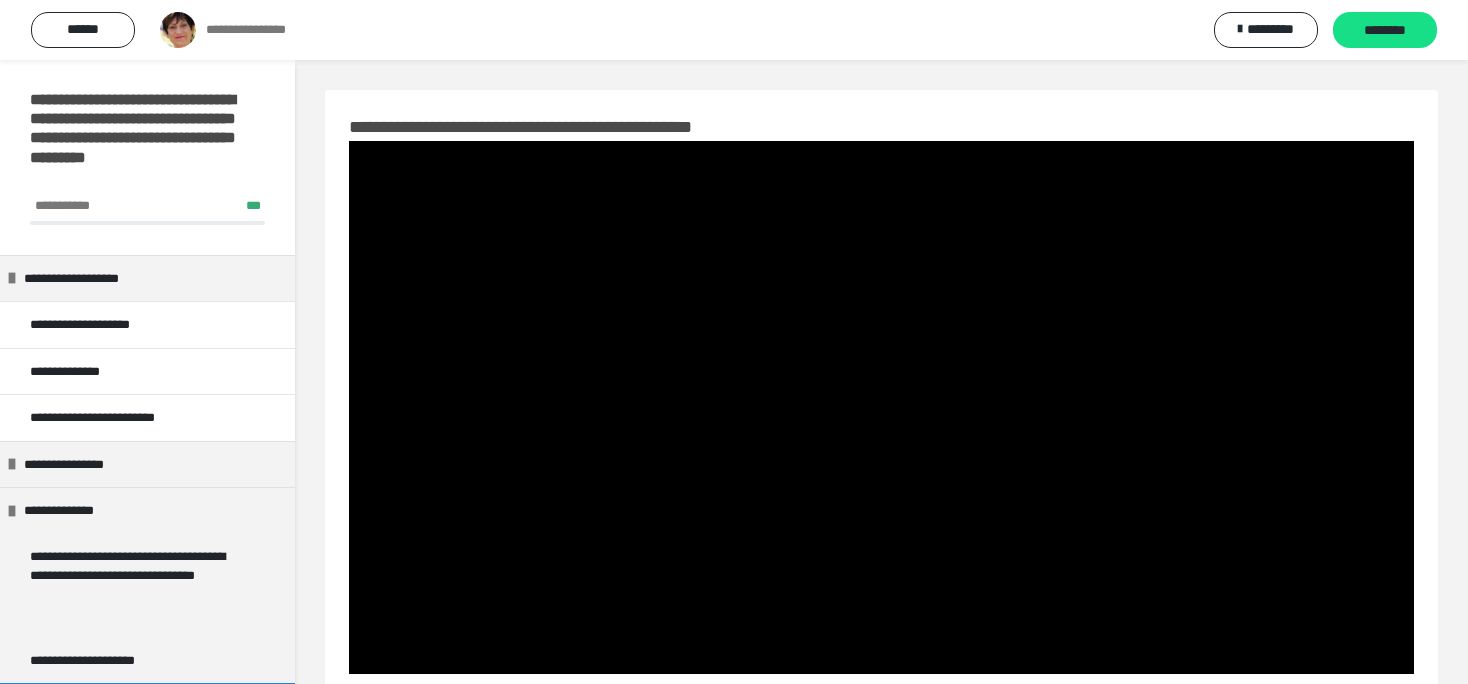 click at bounding box center (881, 407) 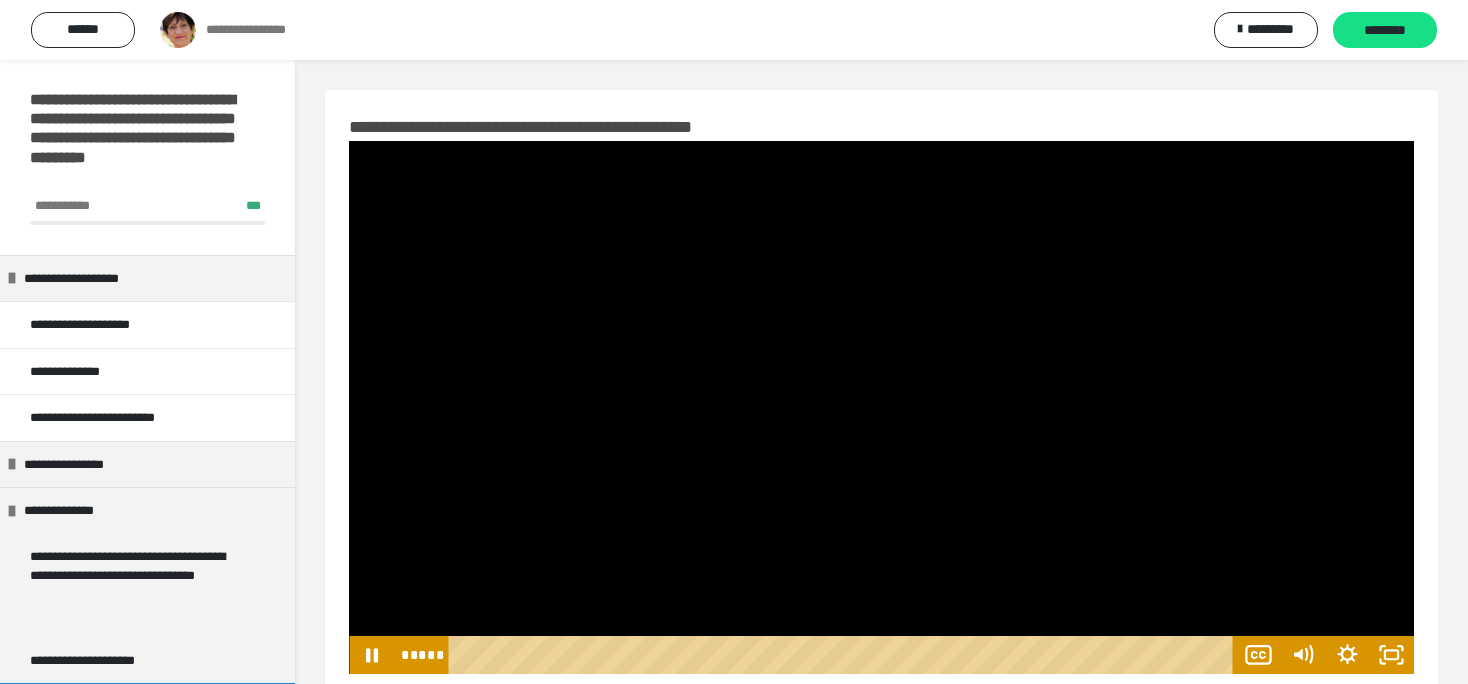 click at bounding box center [881, 407] 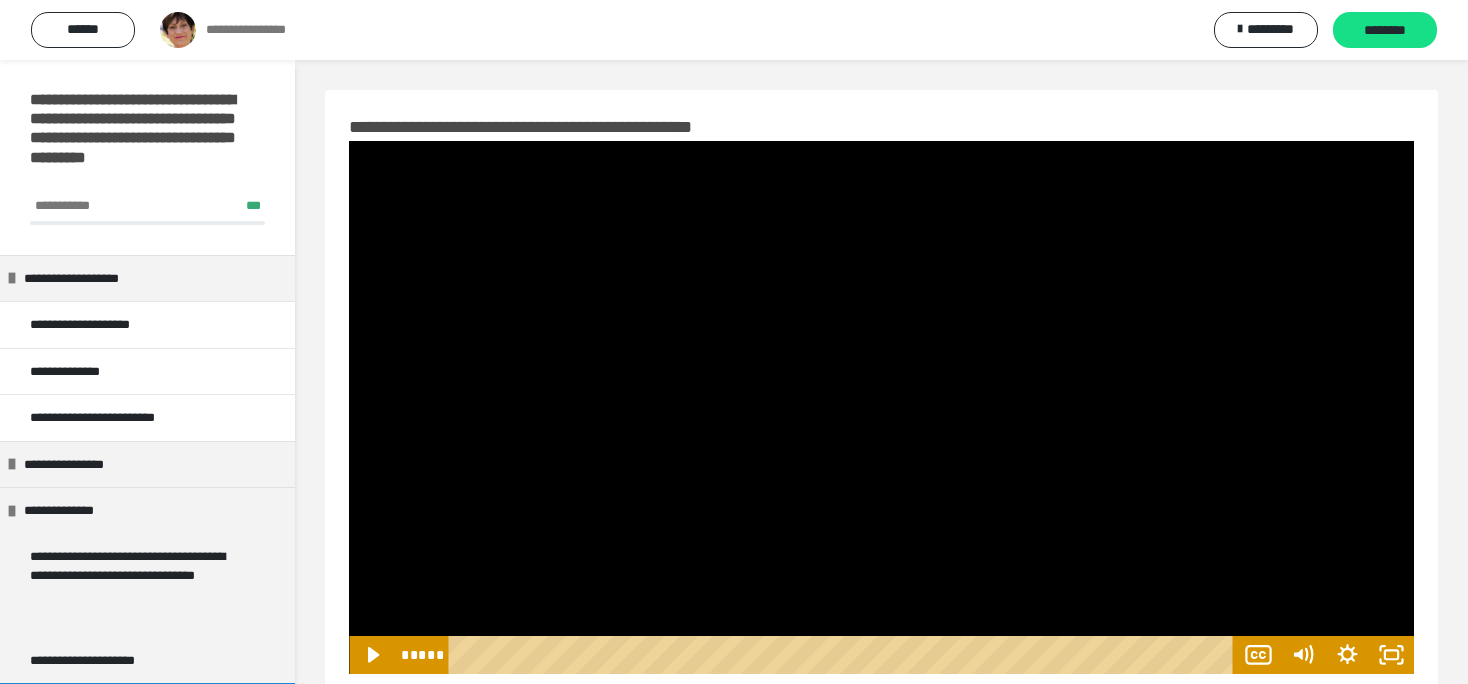 click at bounding box center (881, 407) 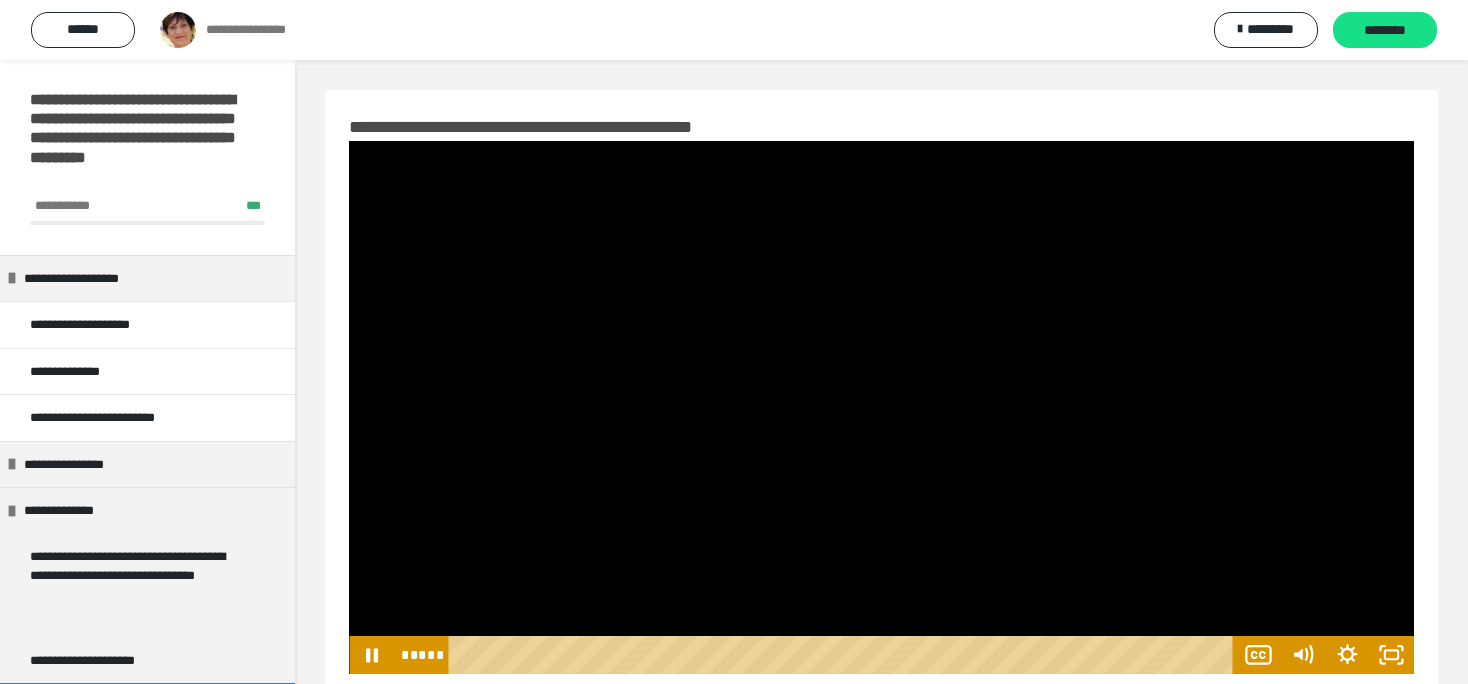 click at bounding box center (881, 407) 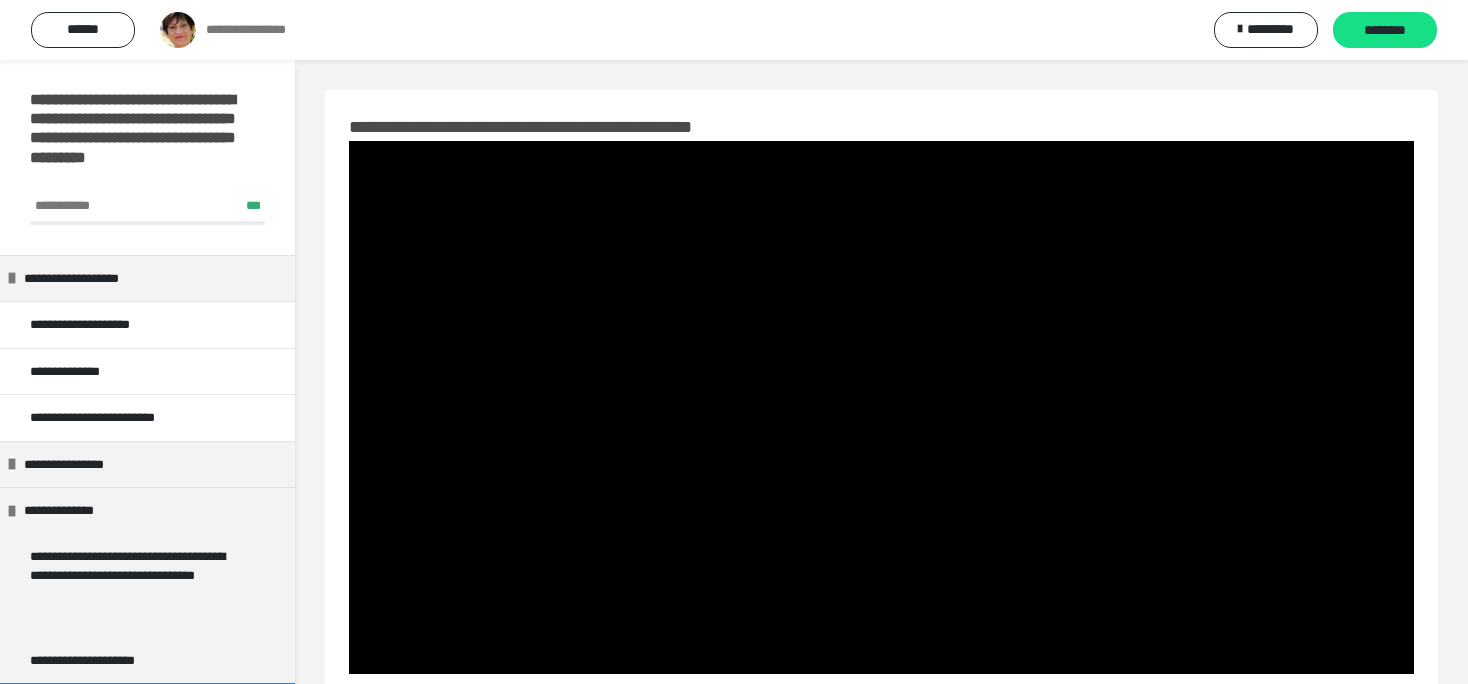 click at bounding box center (881, 407) 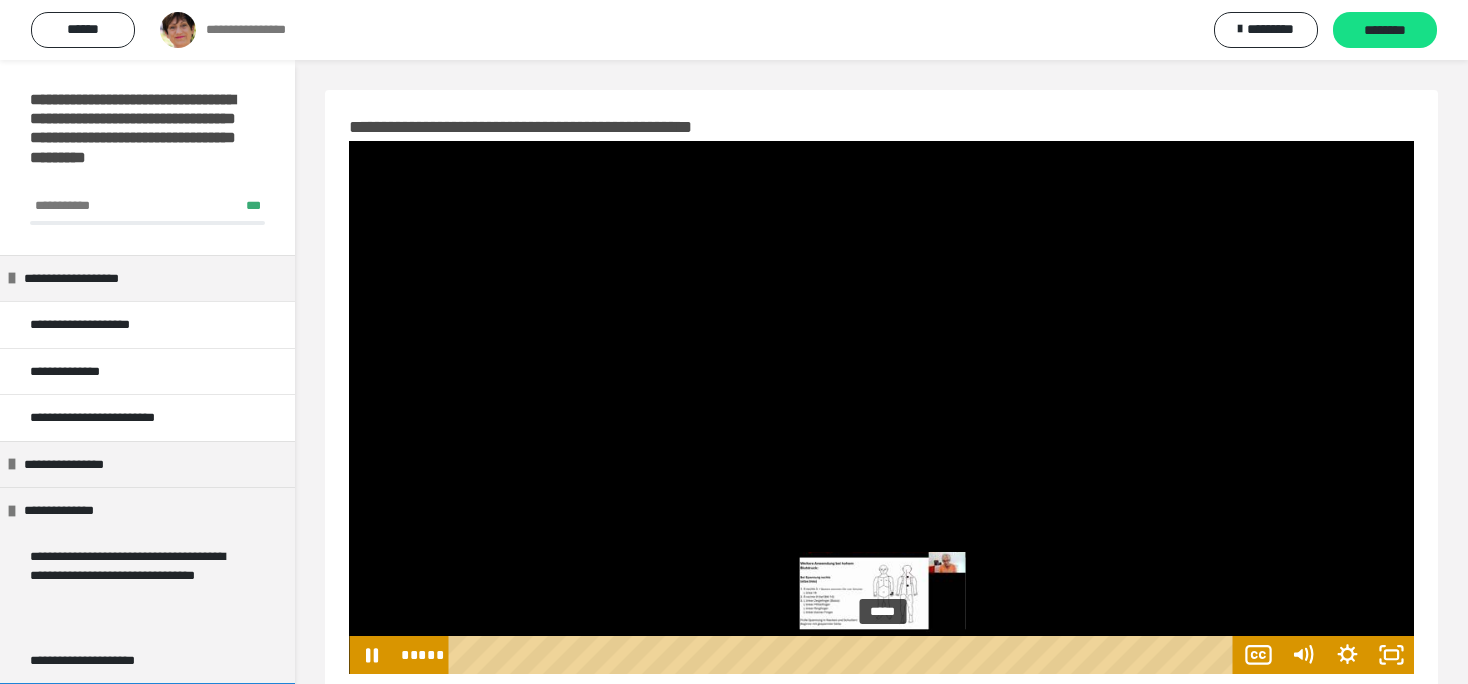 click at bounding box center (883, 654) 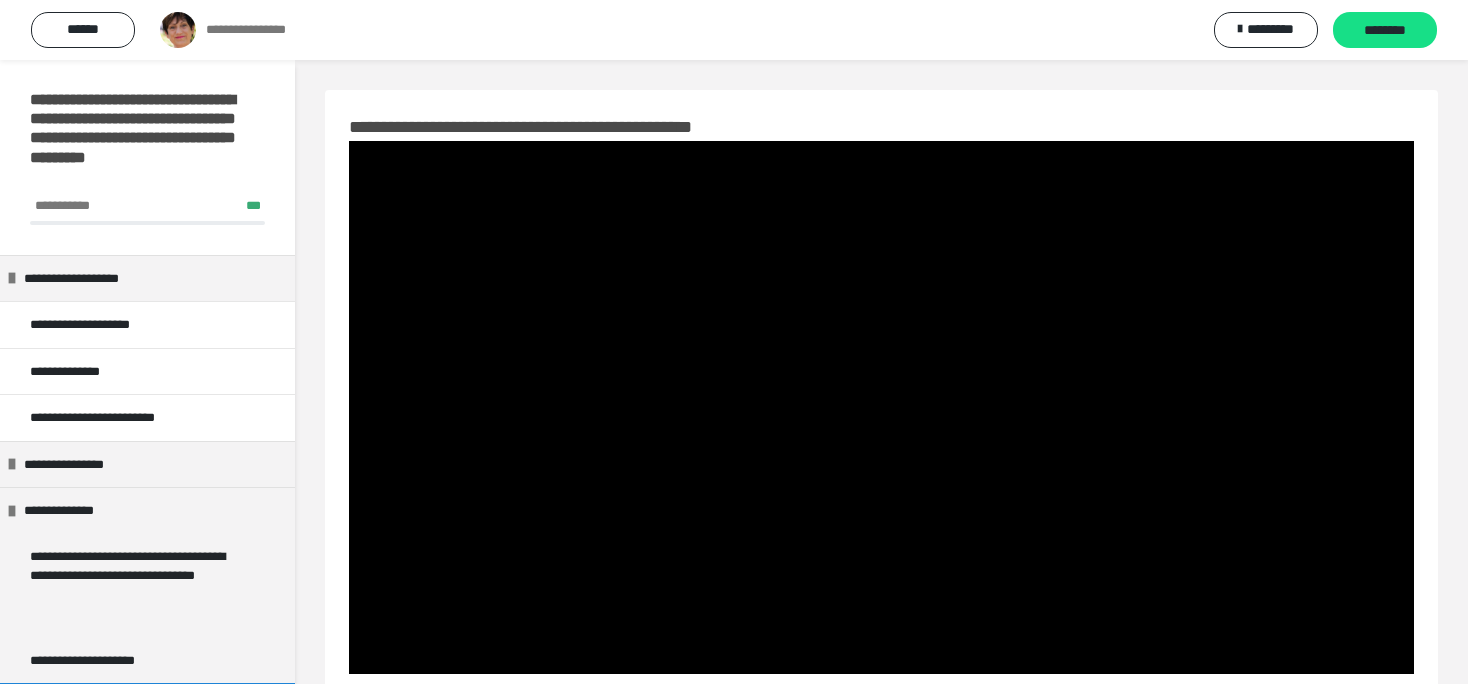 click at bounding box center (881, 407) 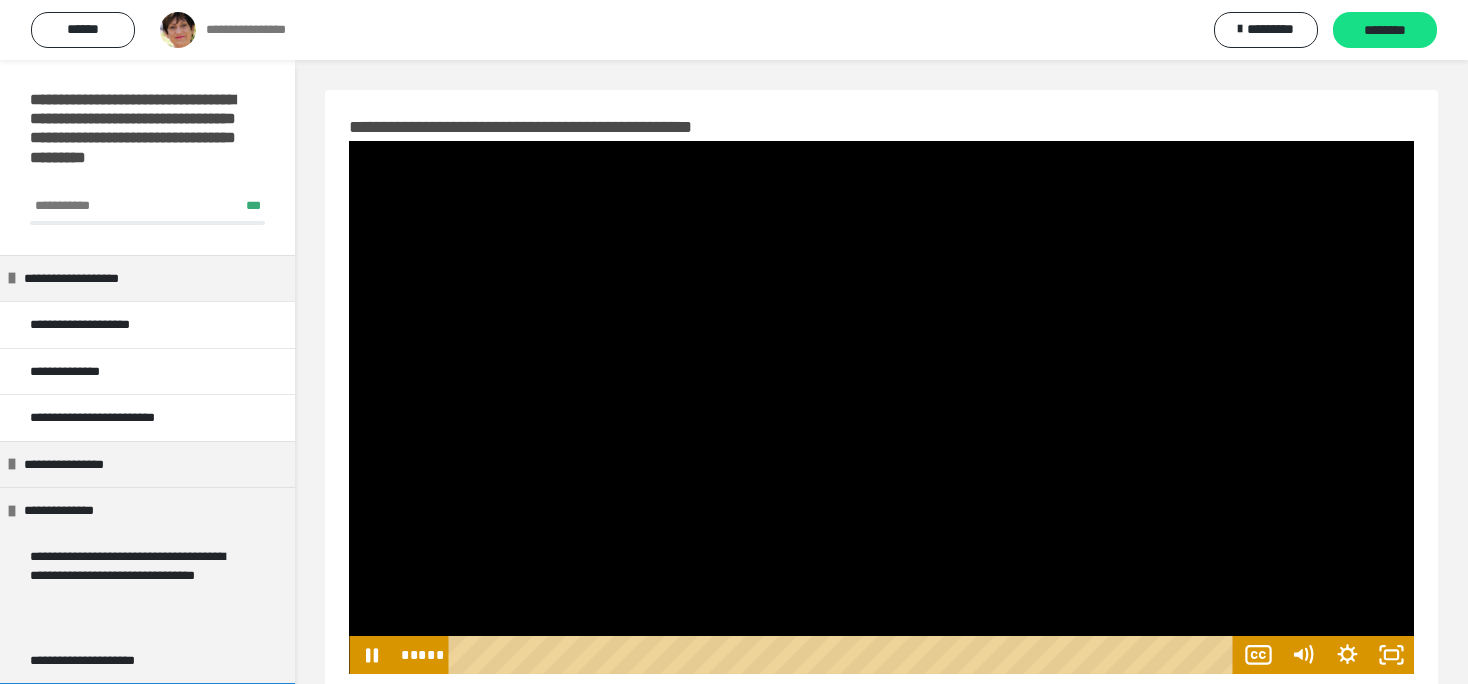 click at bounding box center [881, 407] 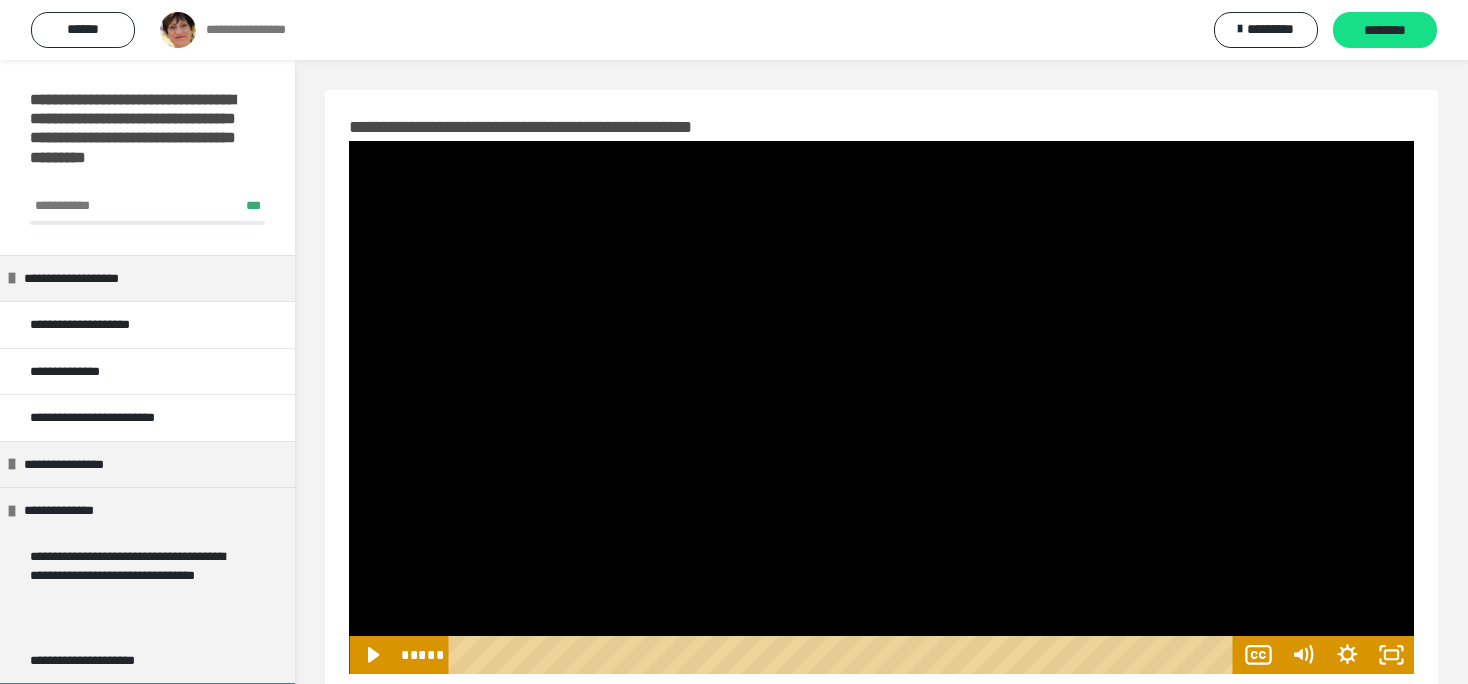 click at bounding box center (881, 407) 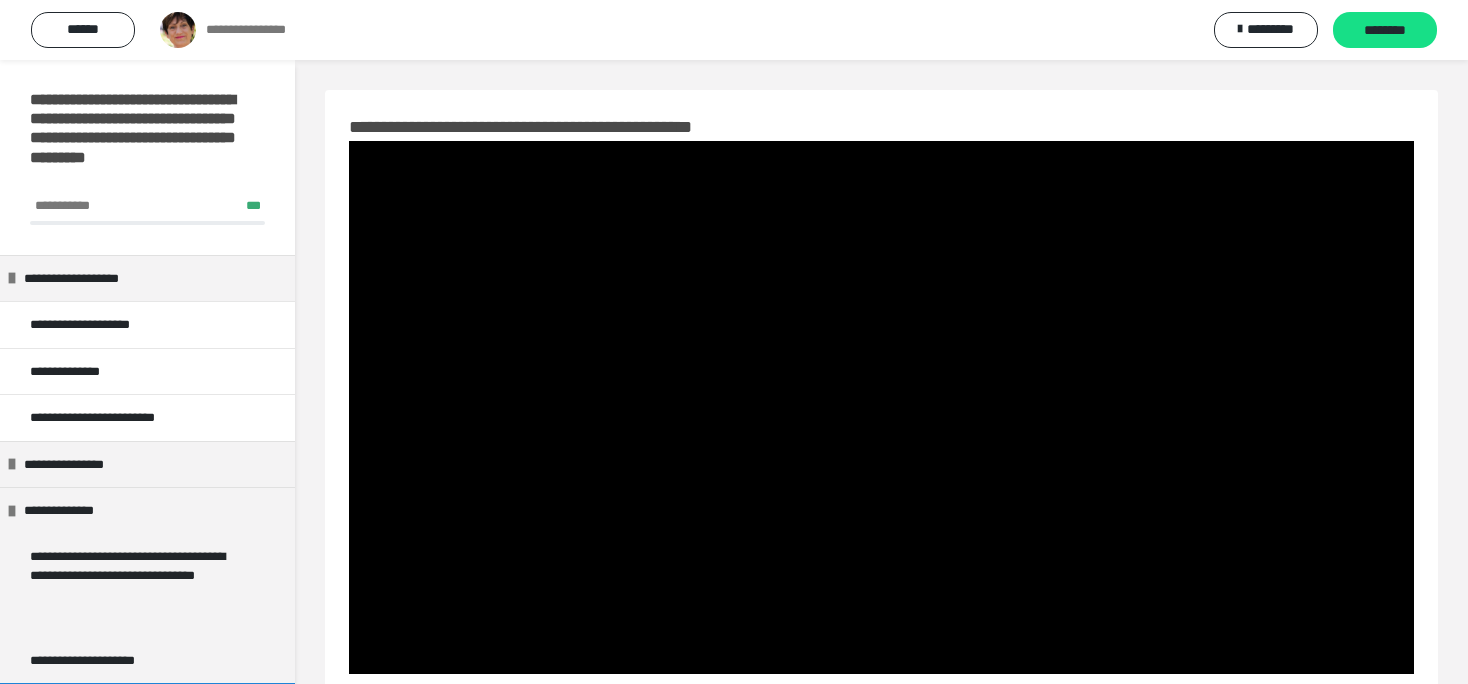 click at bounding box center [881, 407] 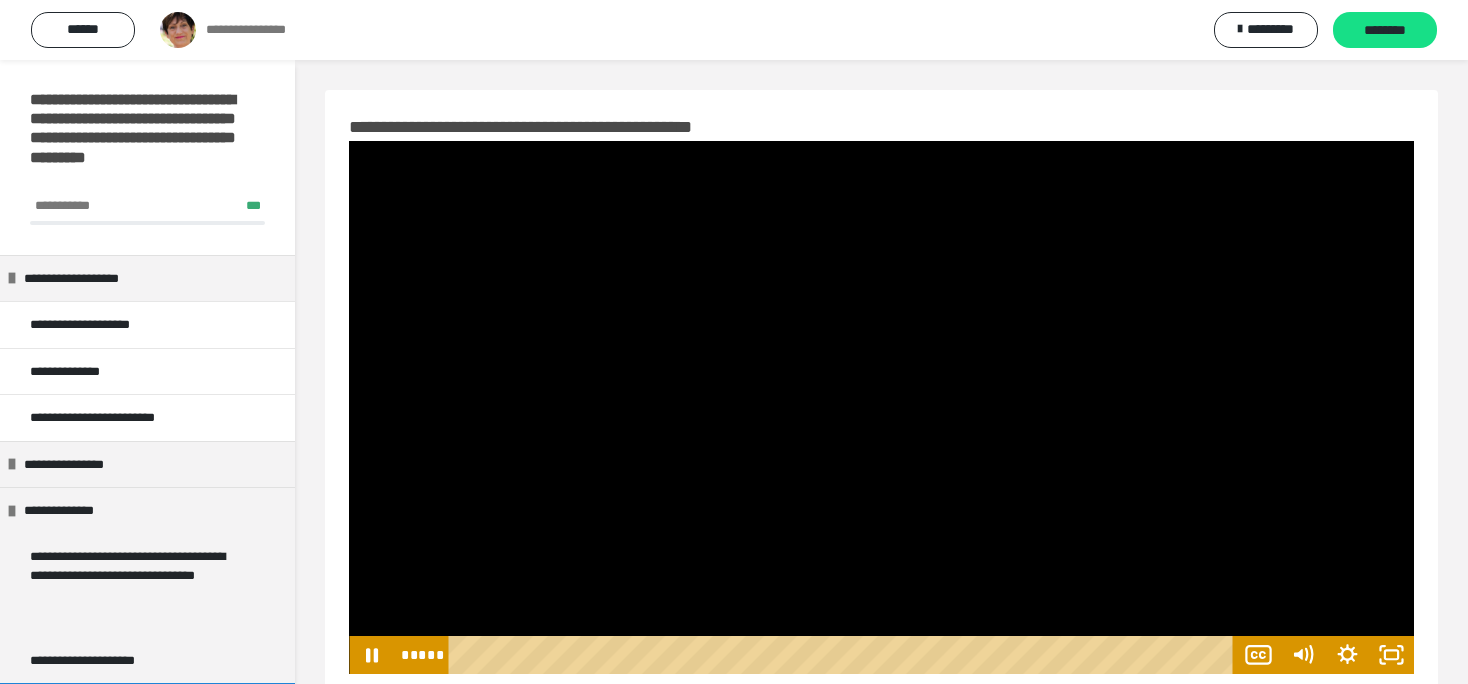 click at bounding box center (881, 407) 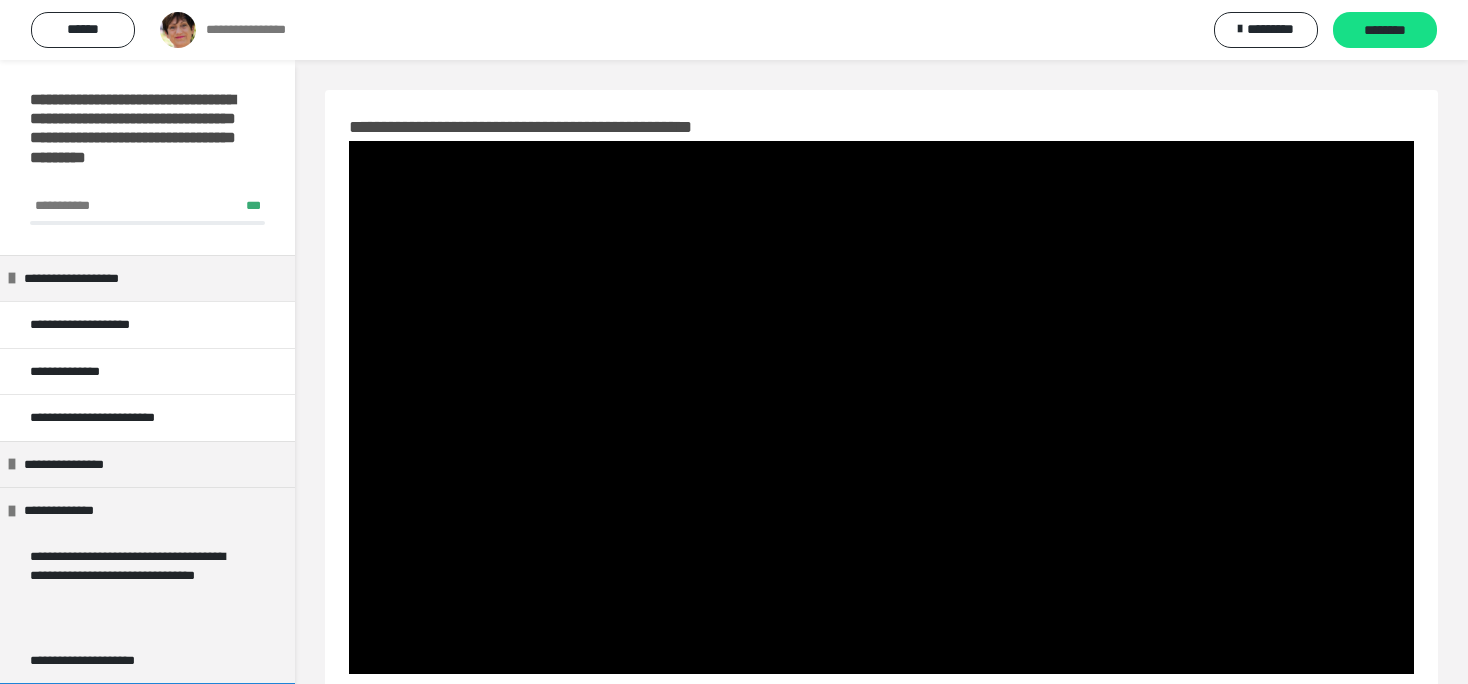 click at bounding box center (881, 407) 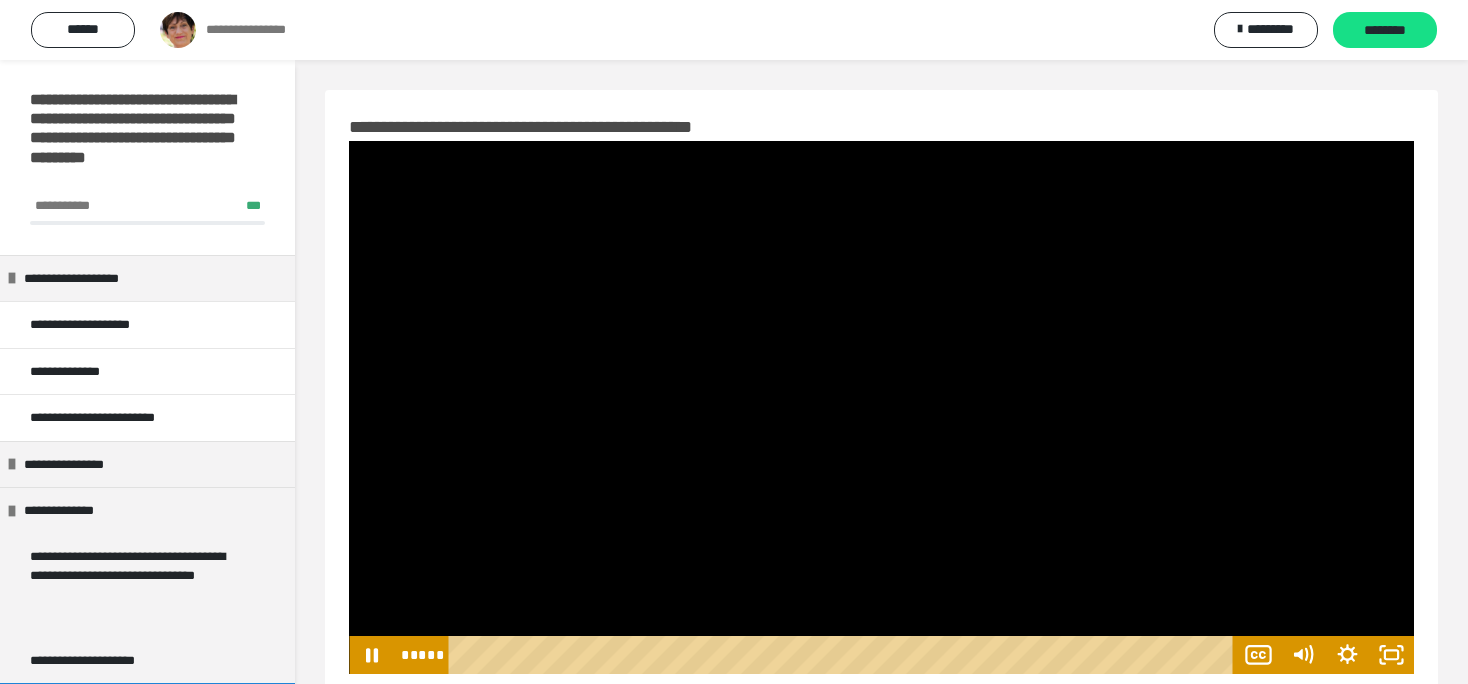 click at bounding box center (881, 407) 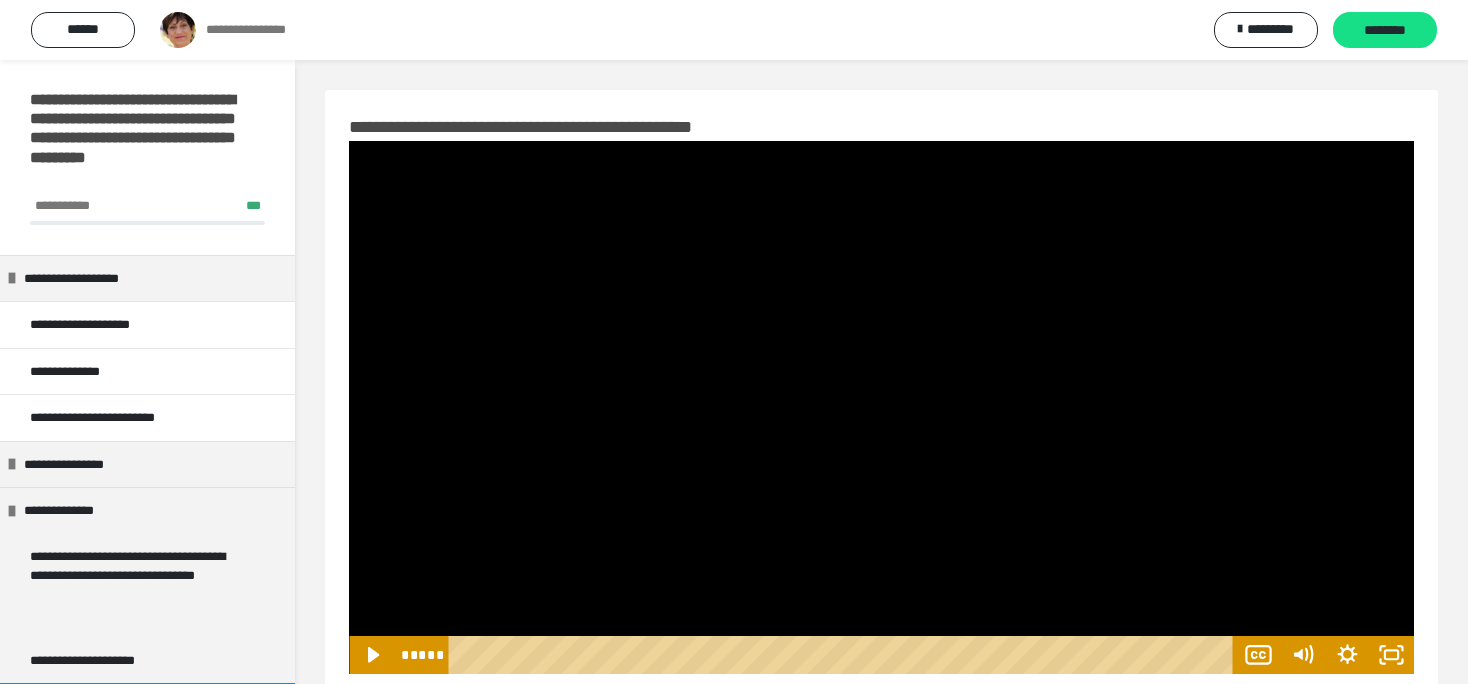 click at bounding box center [881, 407] 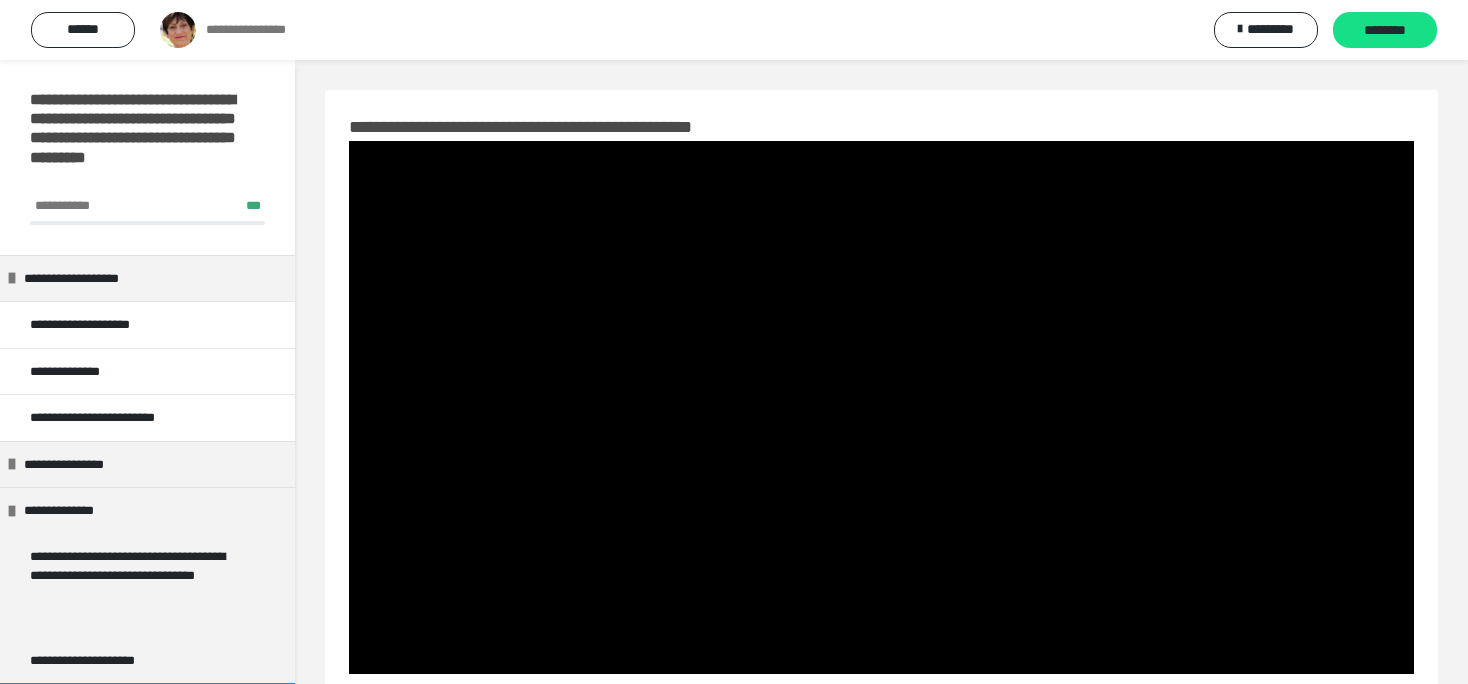 click at bounding box center (881, 407) 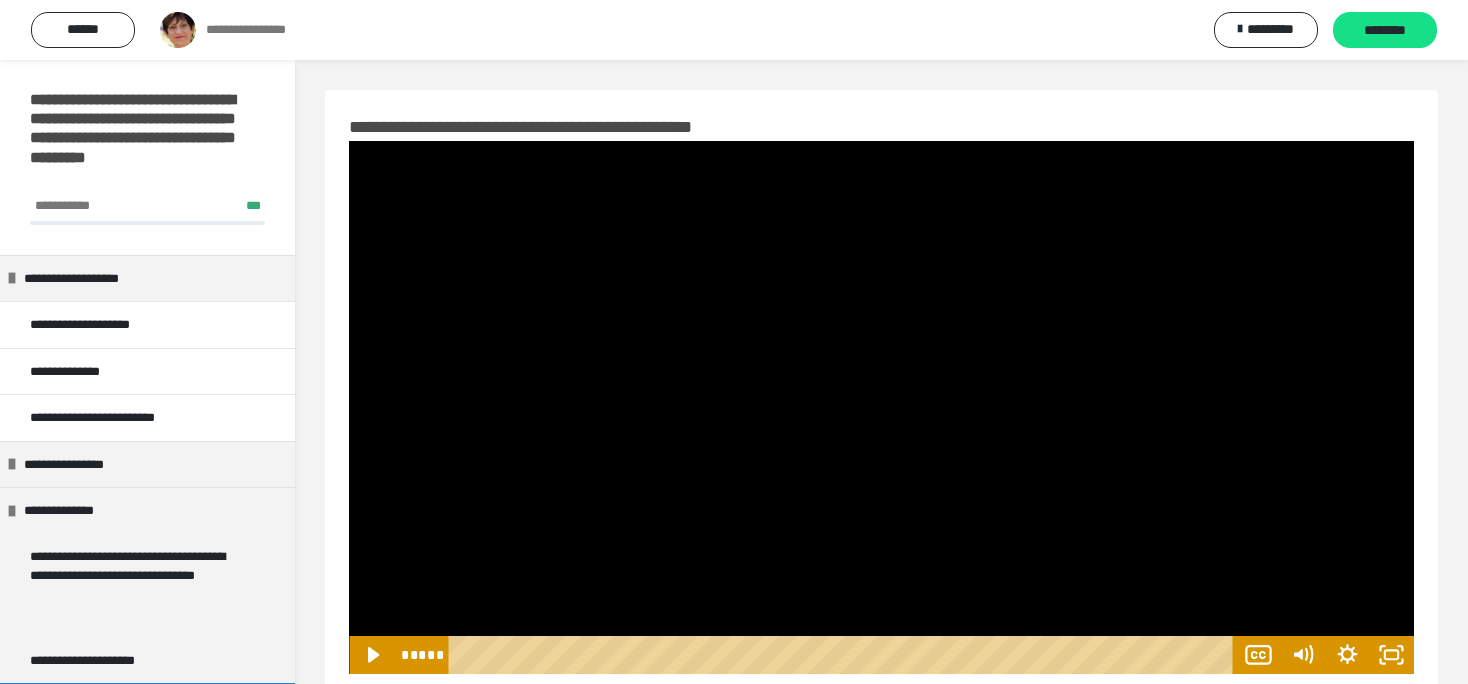 click at bounding box center (881, 407) 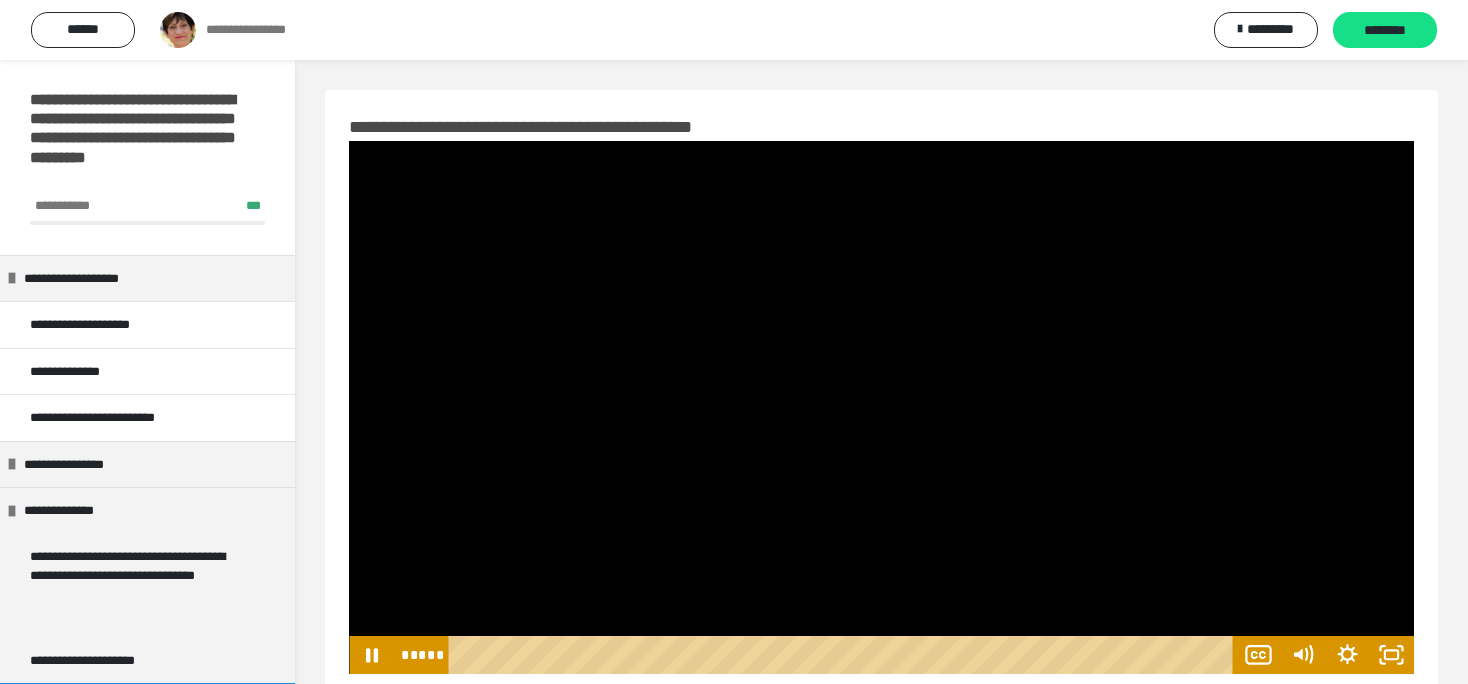 click at bounding box center (881, 407) 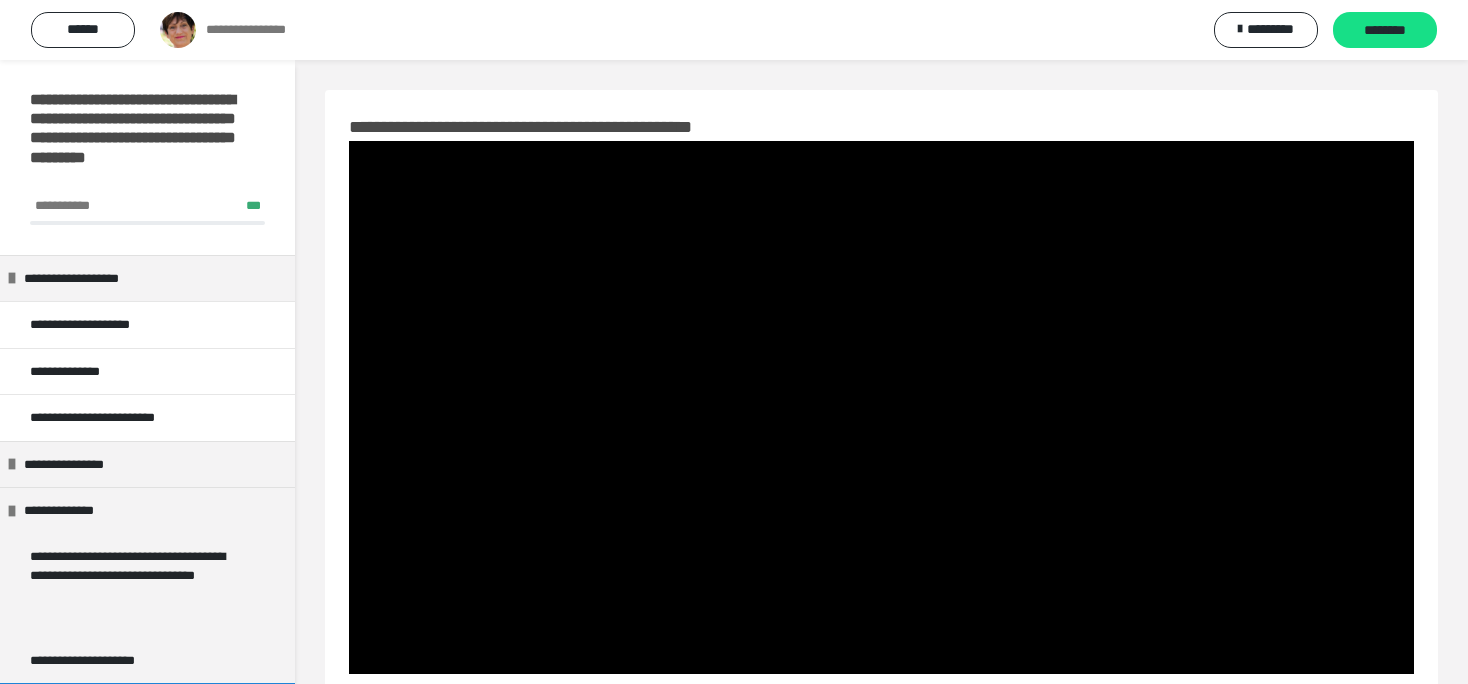 click at bounding box center (881, 407) 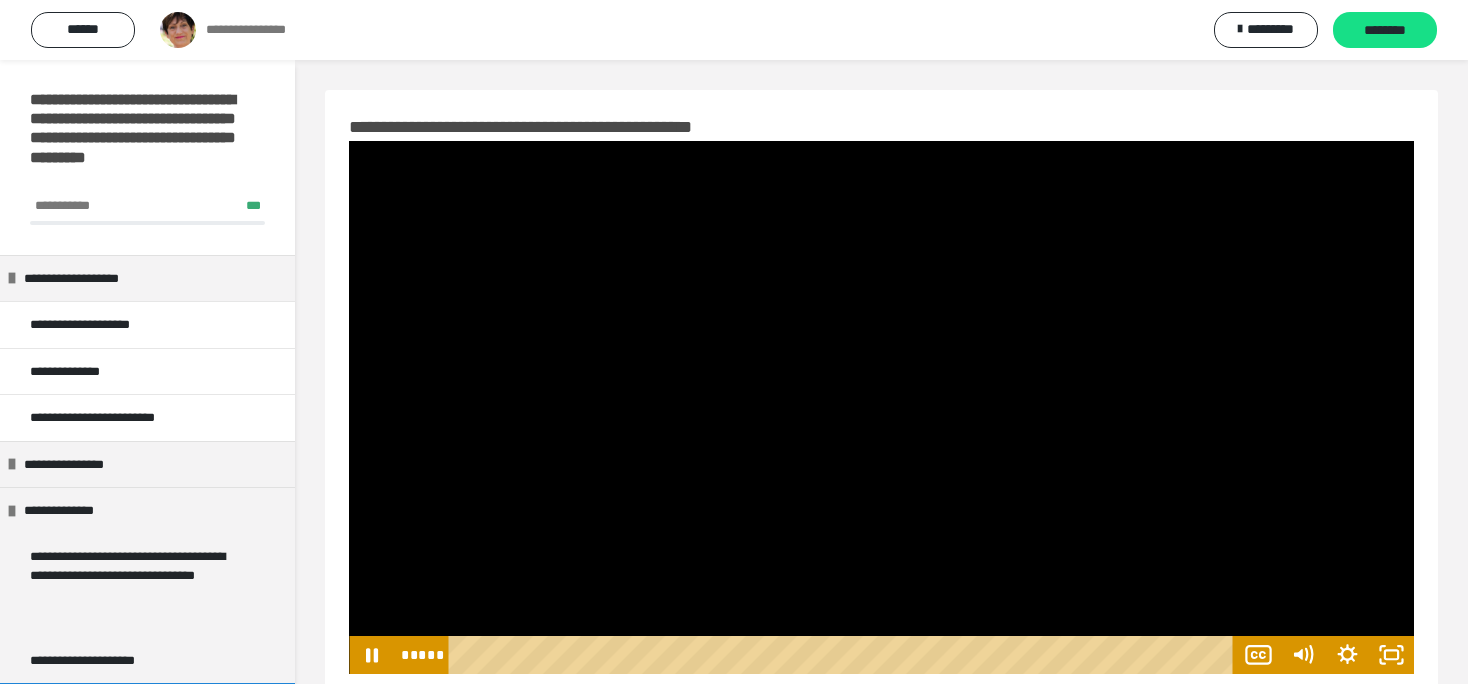 click at bounding box center (881, 407) 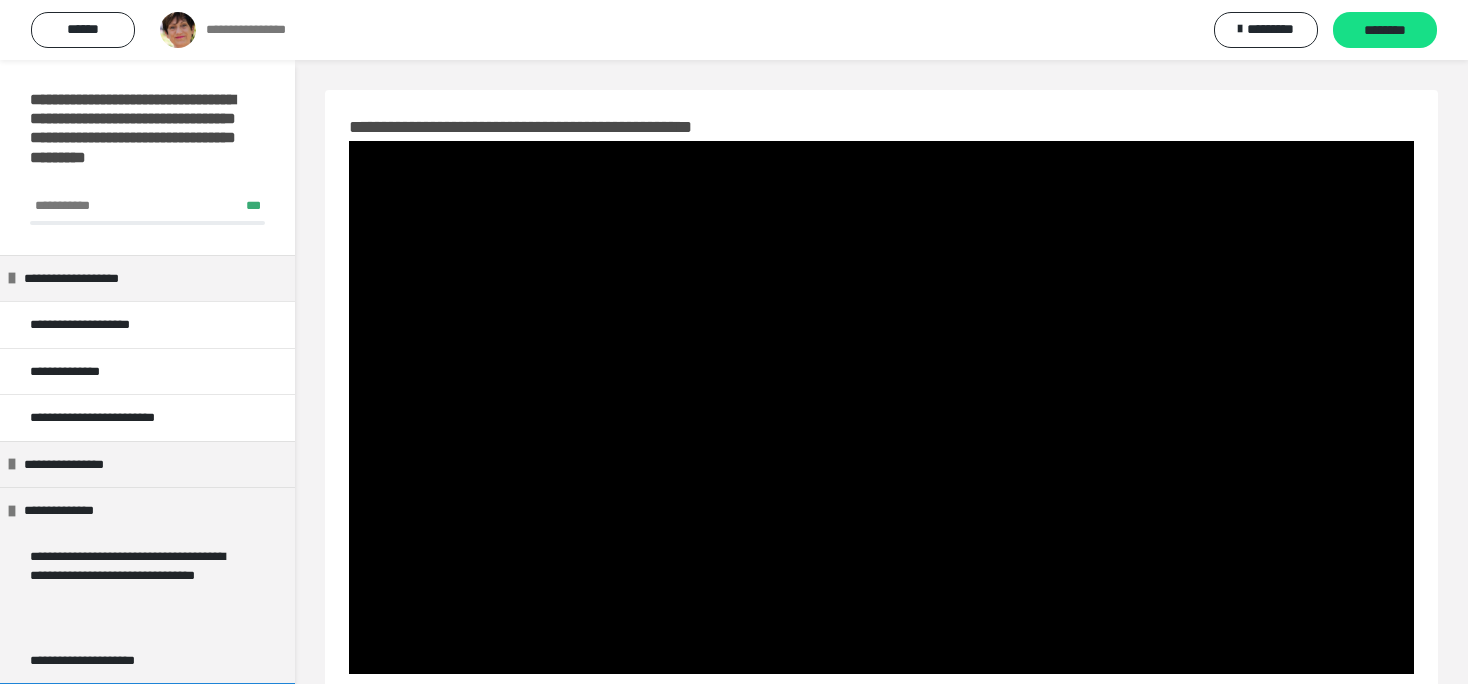 click at bounding box center (881, 407) 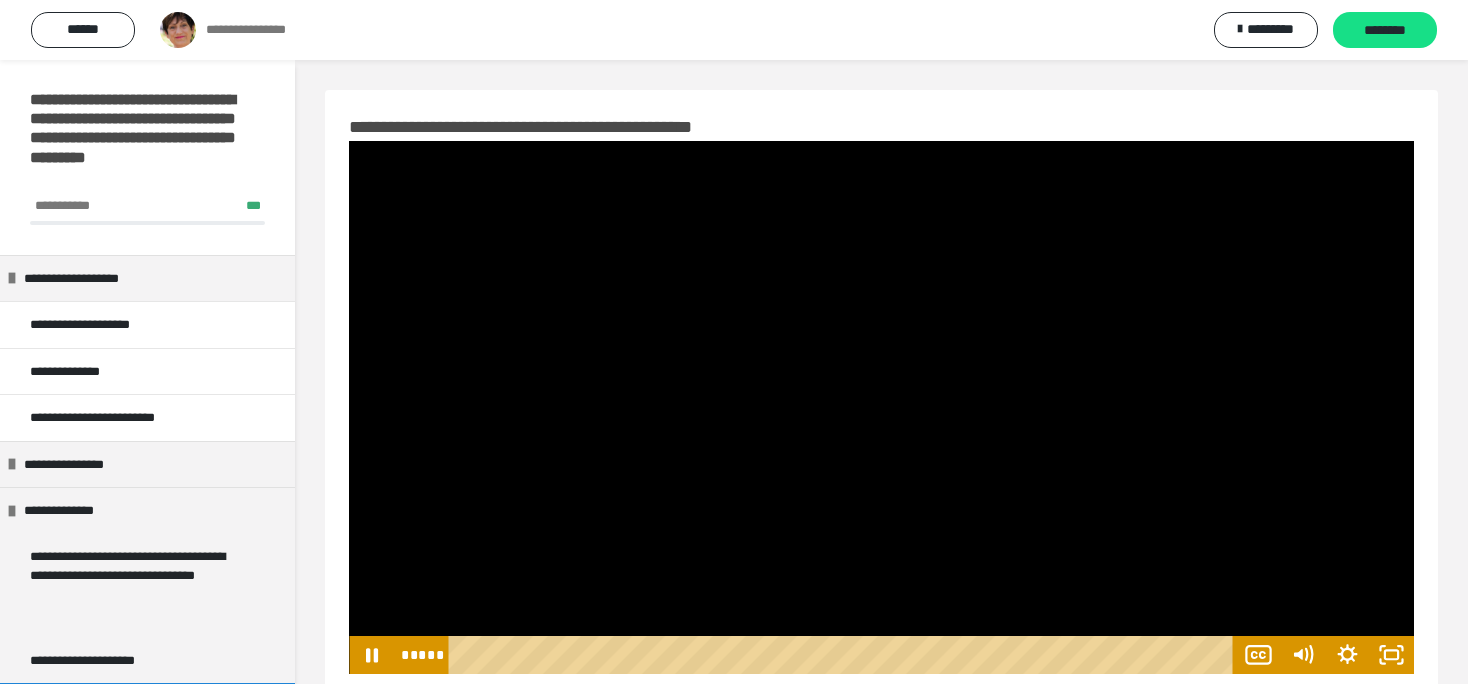 click at bounding box center [881, 407] 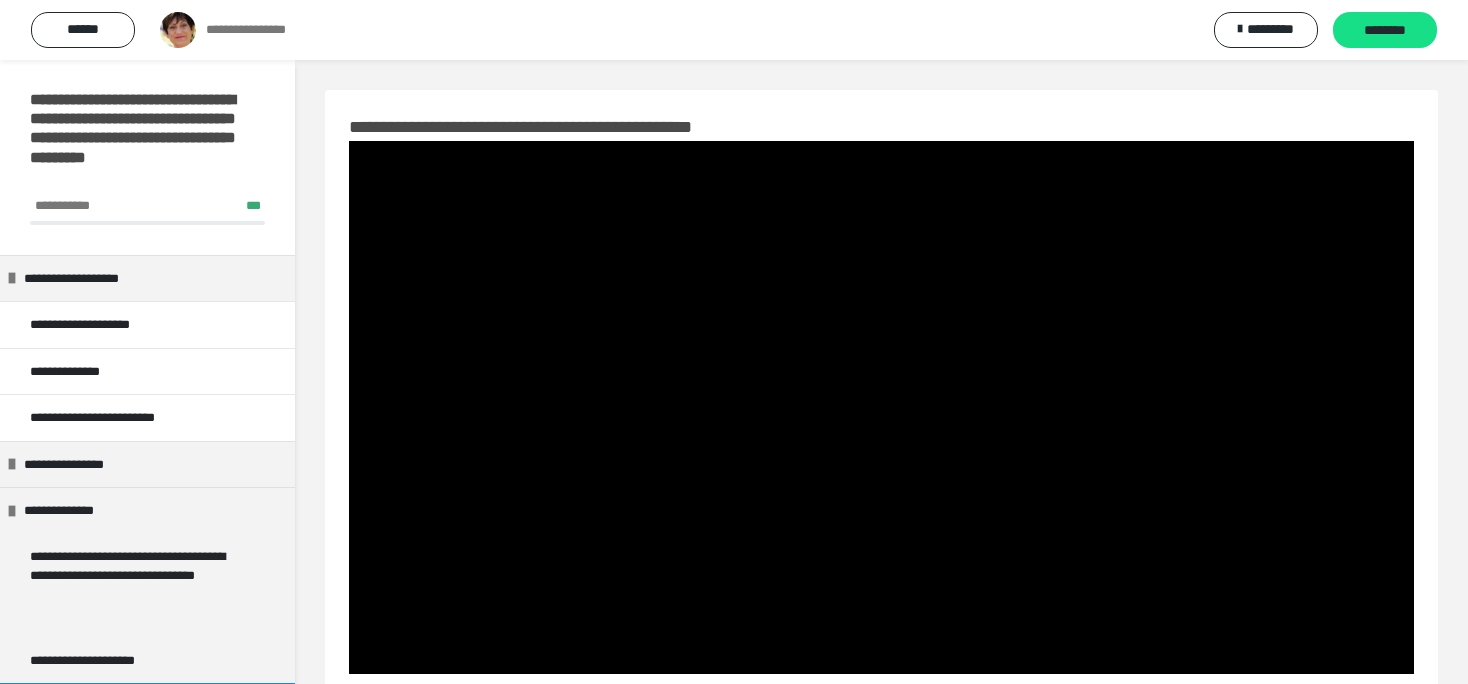 click at bounding box center (881, 407) 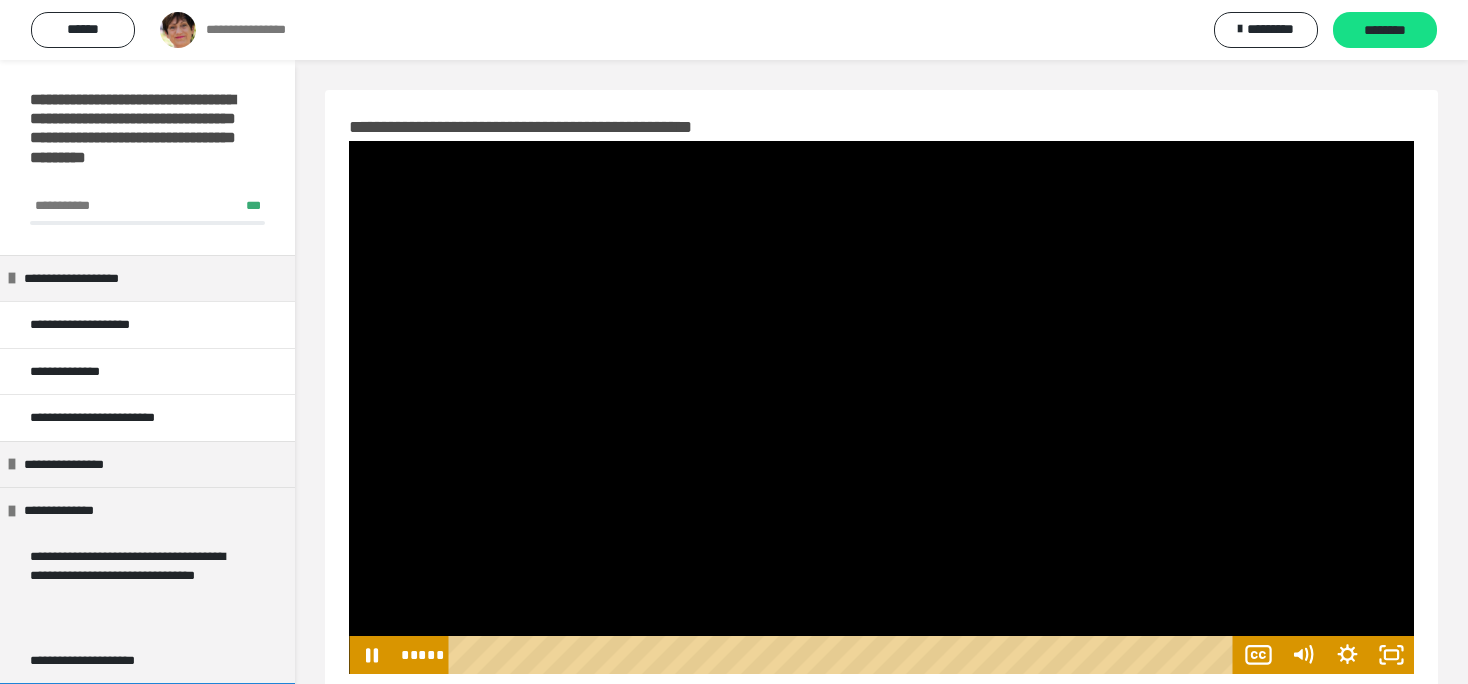 click at bounding box center (881, 407) 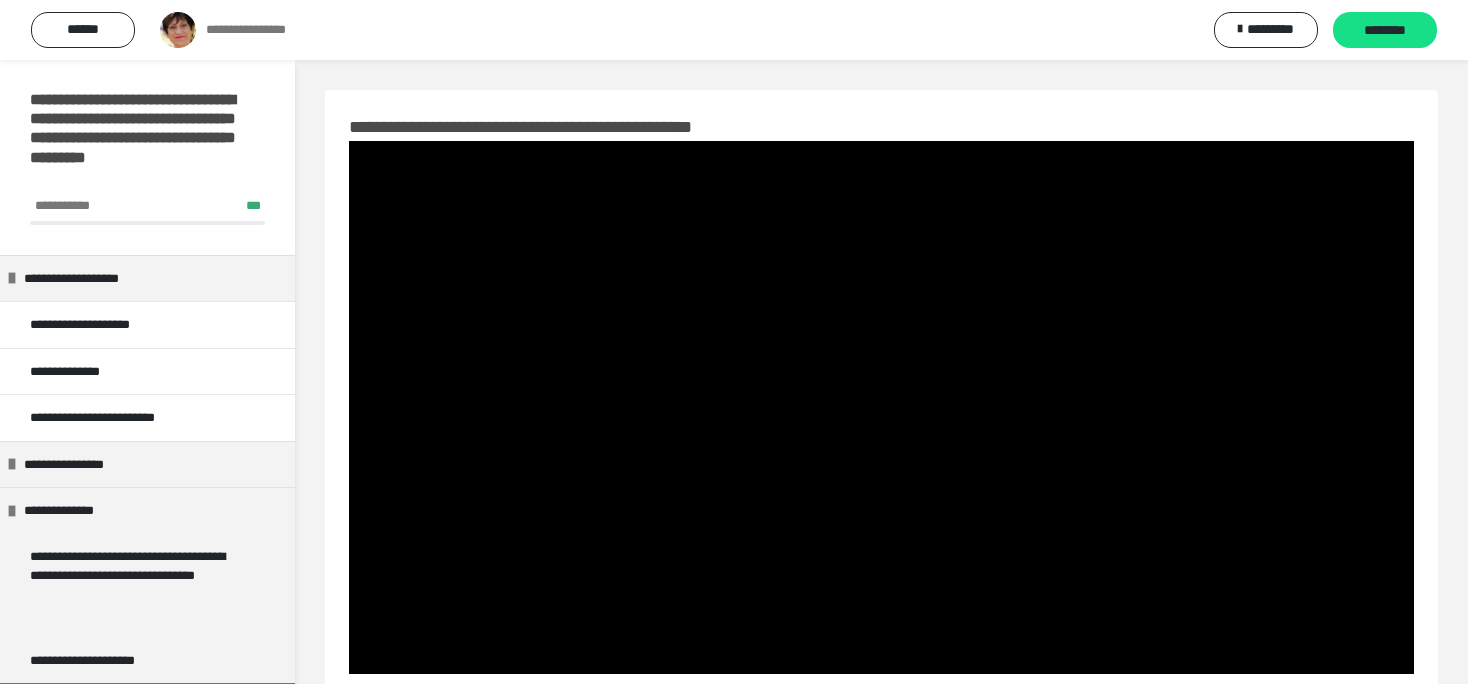 click at bounding box center (881, 407) 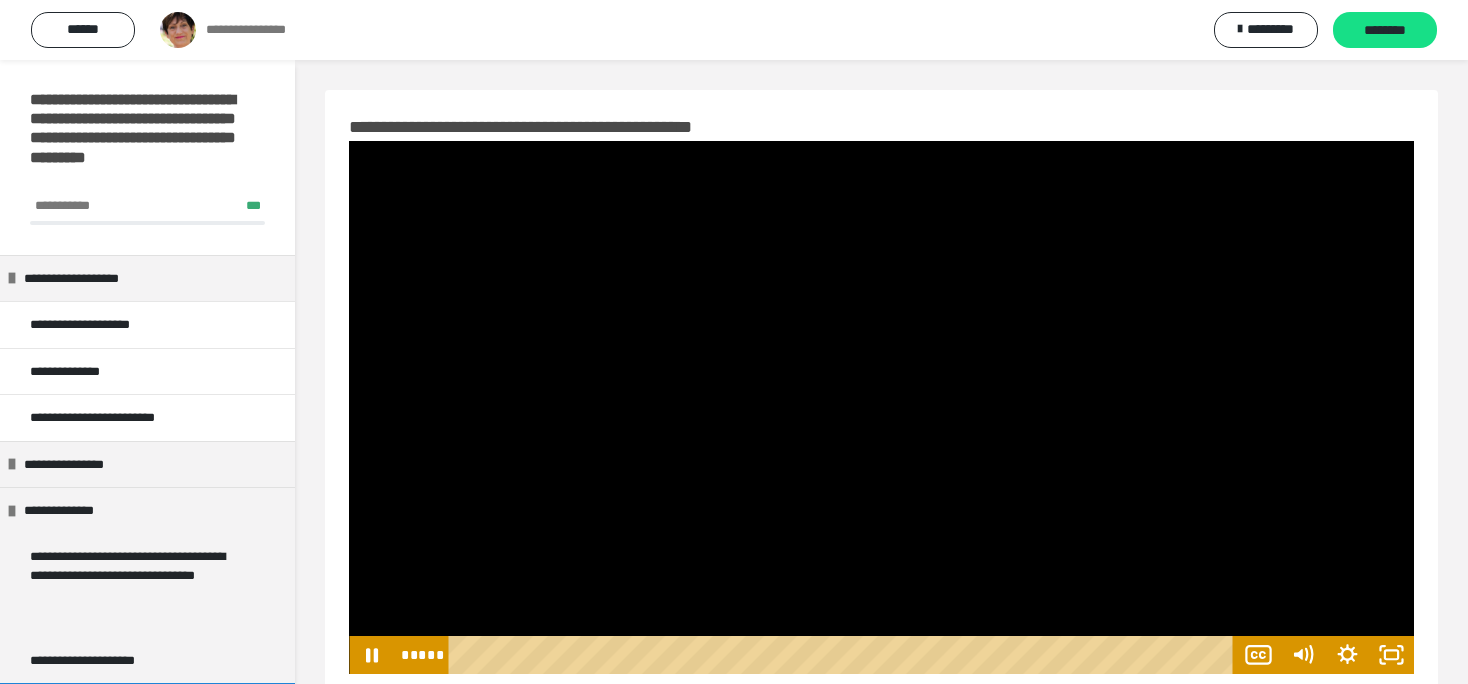 click at bounding box center (881, 407) 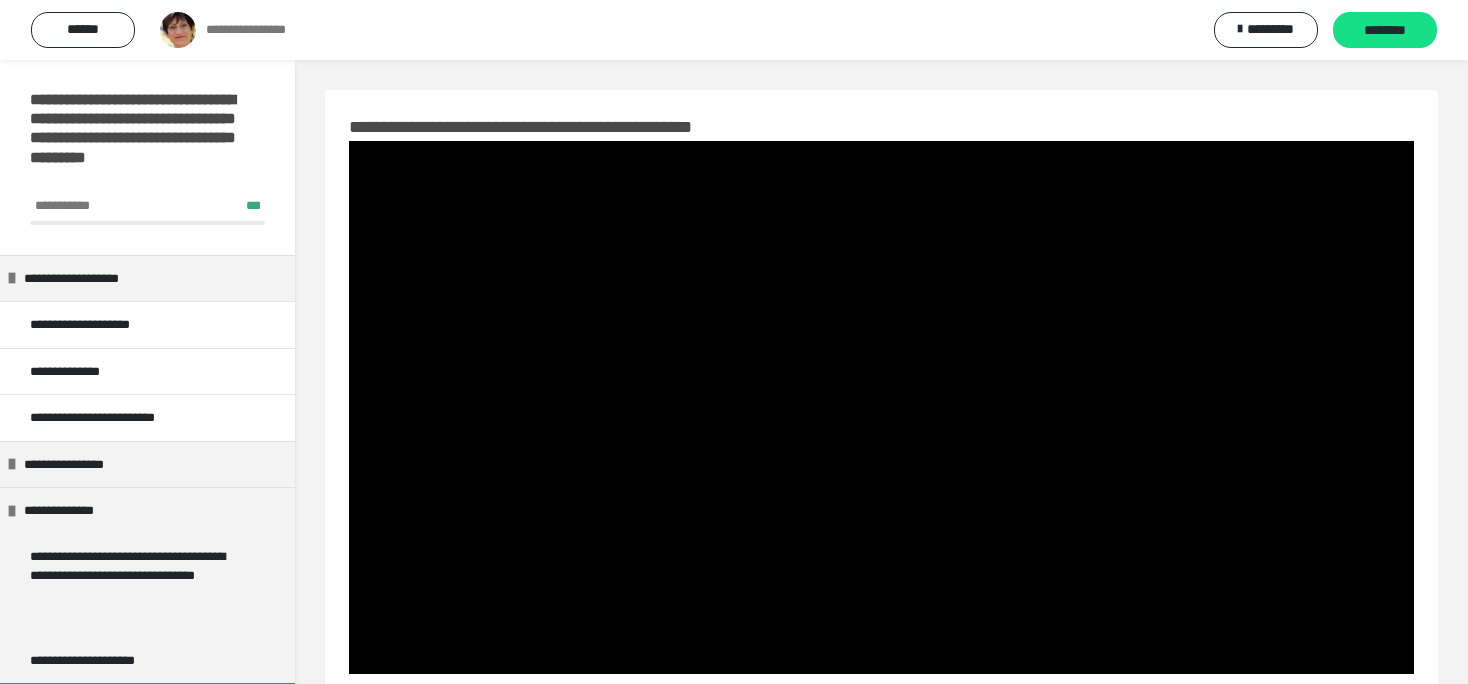 click at bounding box center (881, 407) 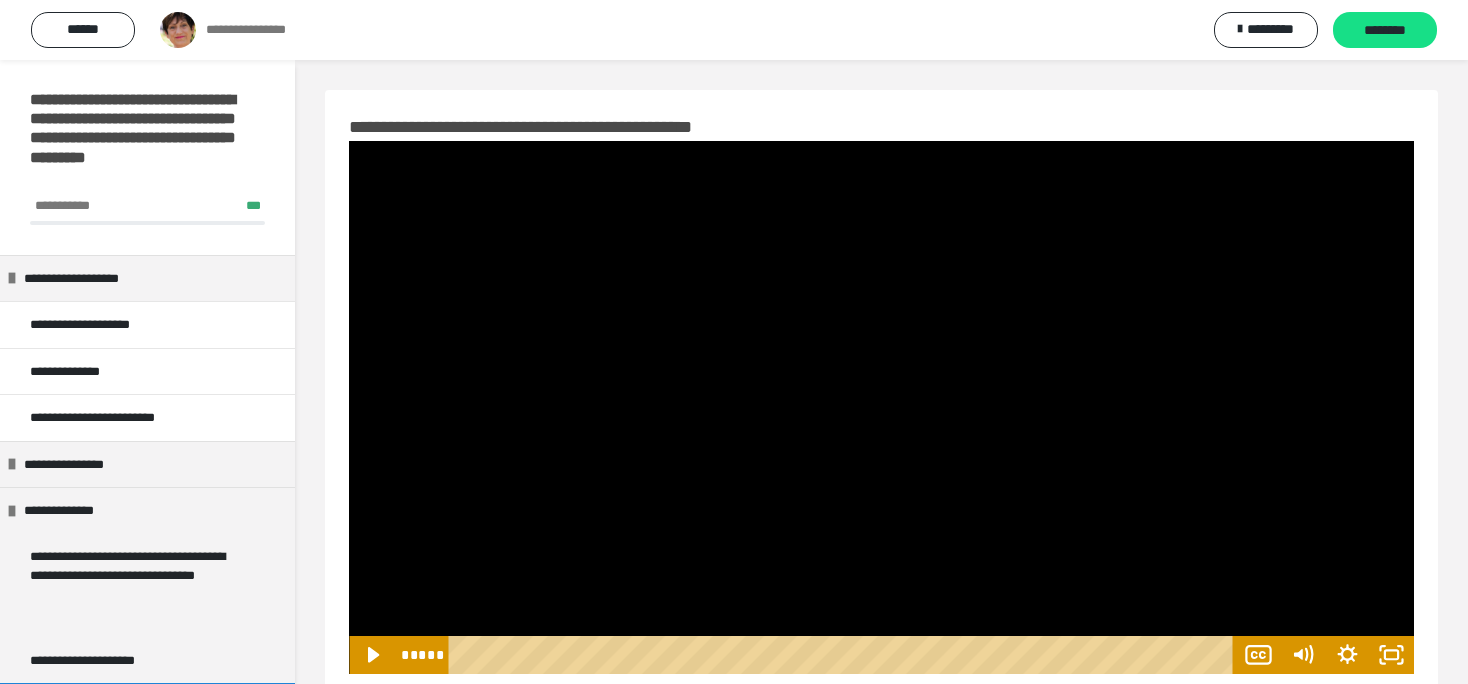 click at bounding box center (881, 407) 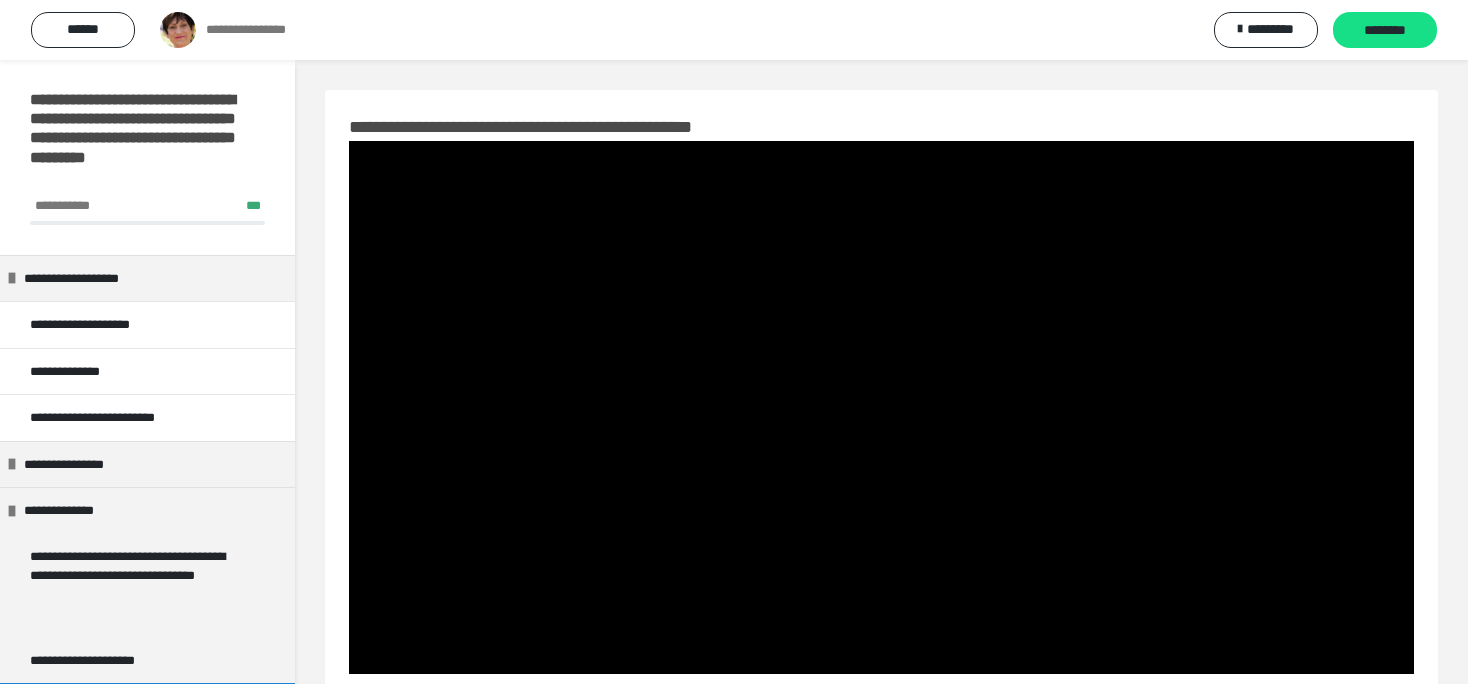 click at bounding box center (881, 407) 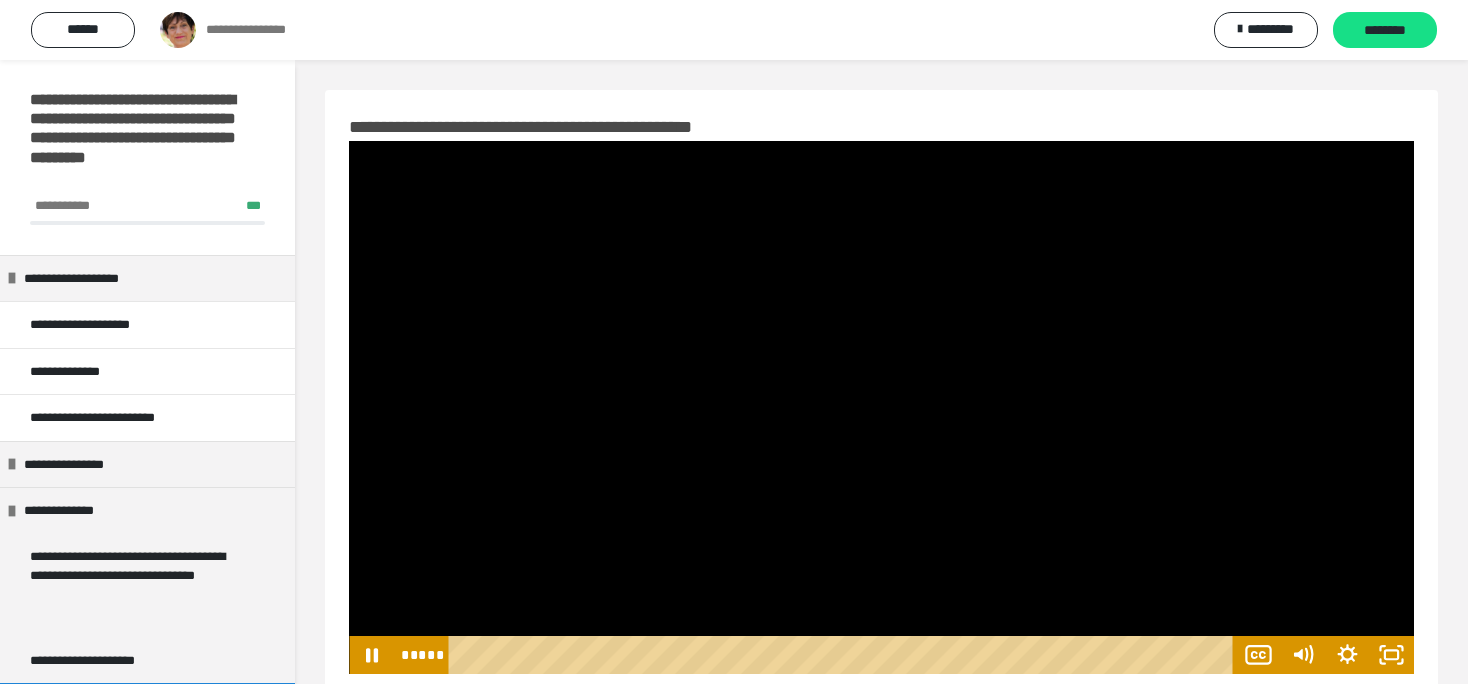 click at bounding box center [881, 407] 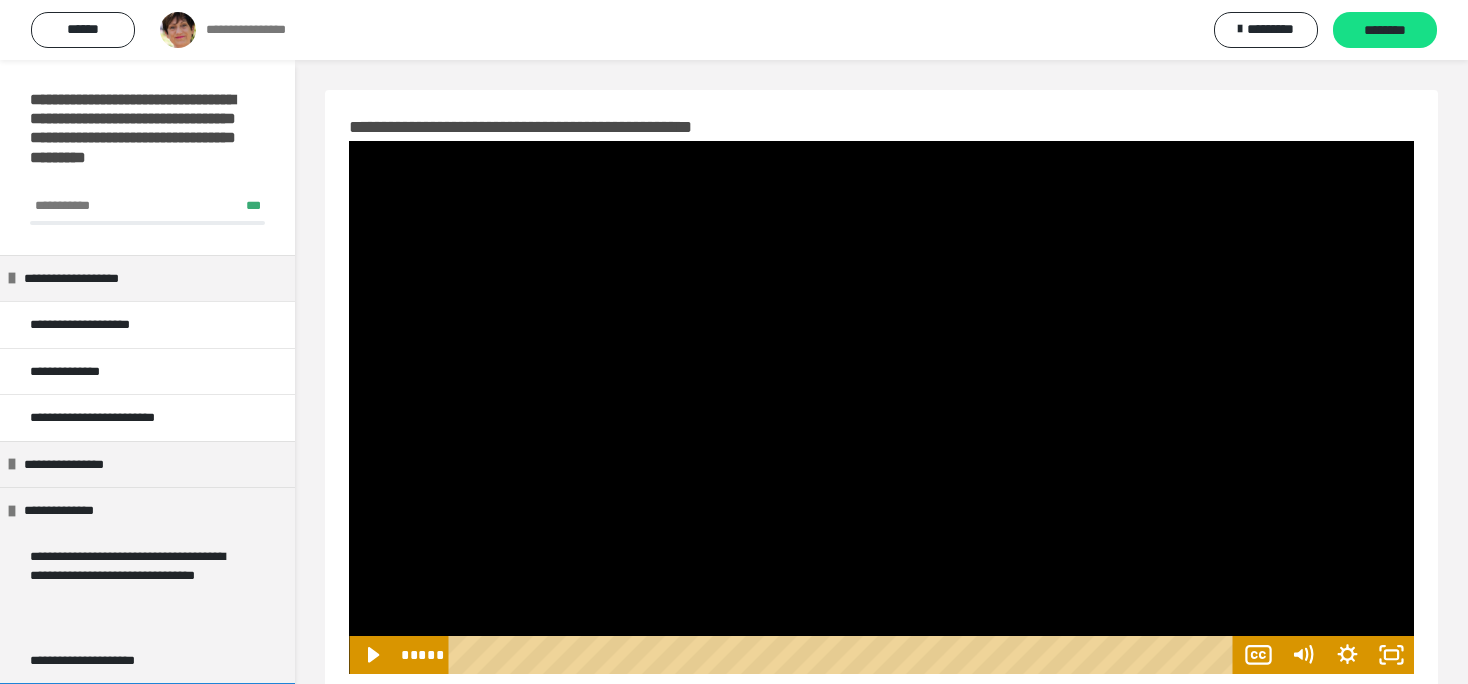 click at bounding box center [881, 407] 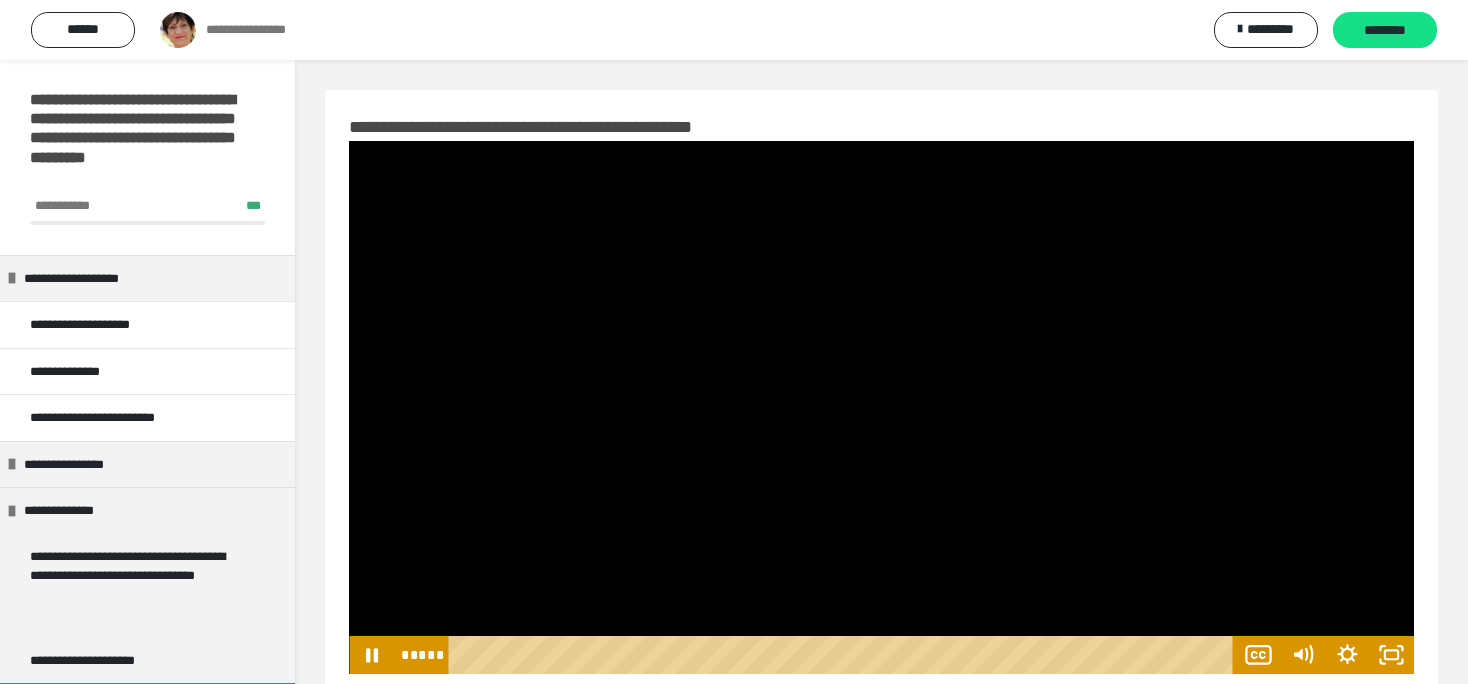 click at bounding box center (881, 407) 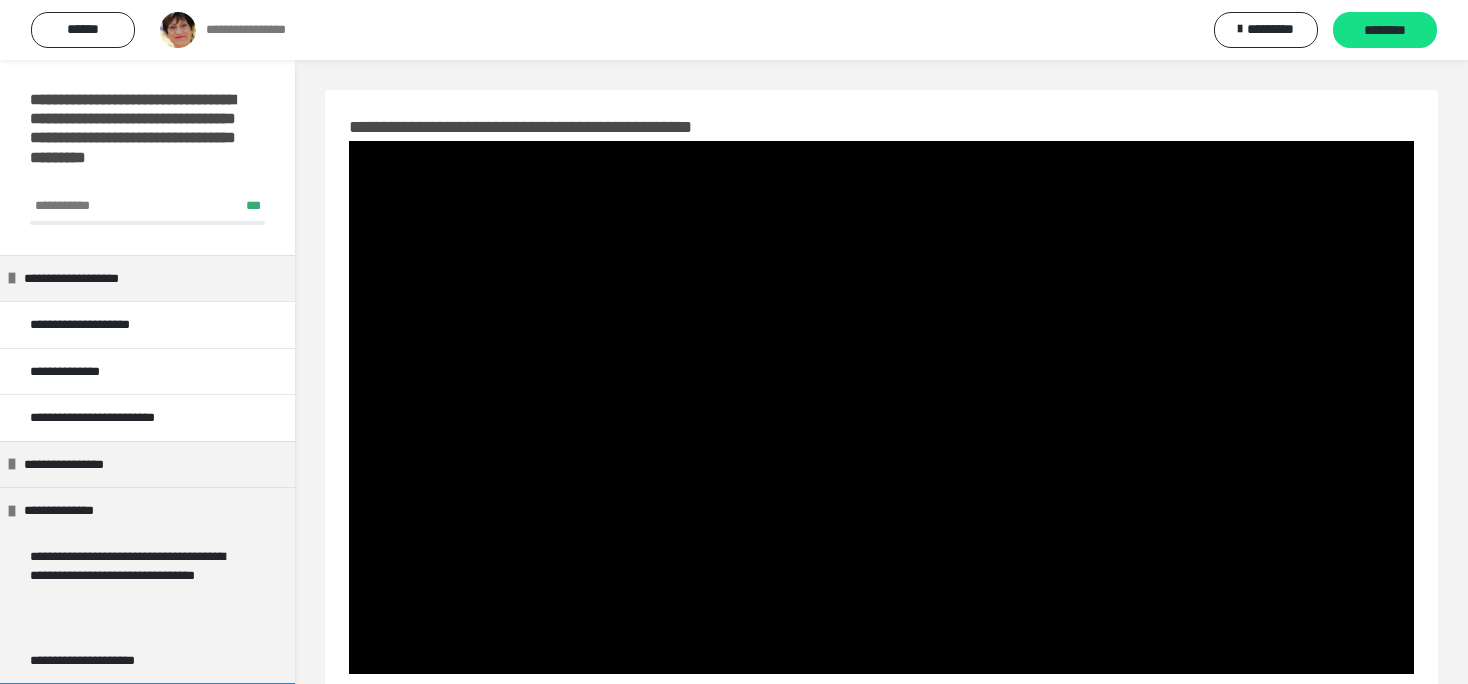 click at bounding box center (881, 407) 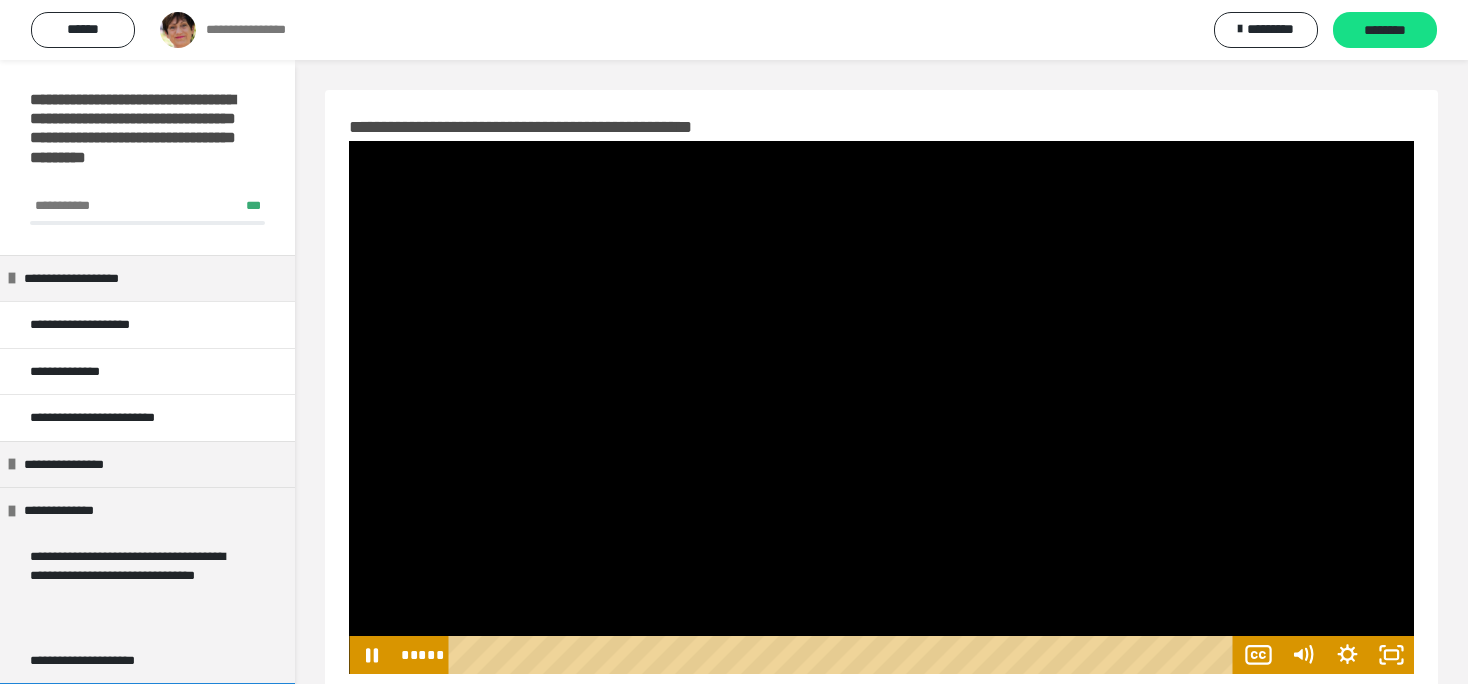 click at bounding box center (881, 407) 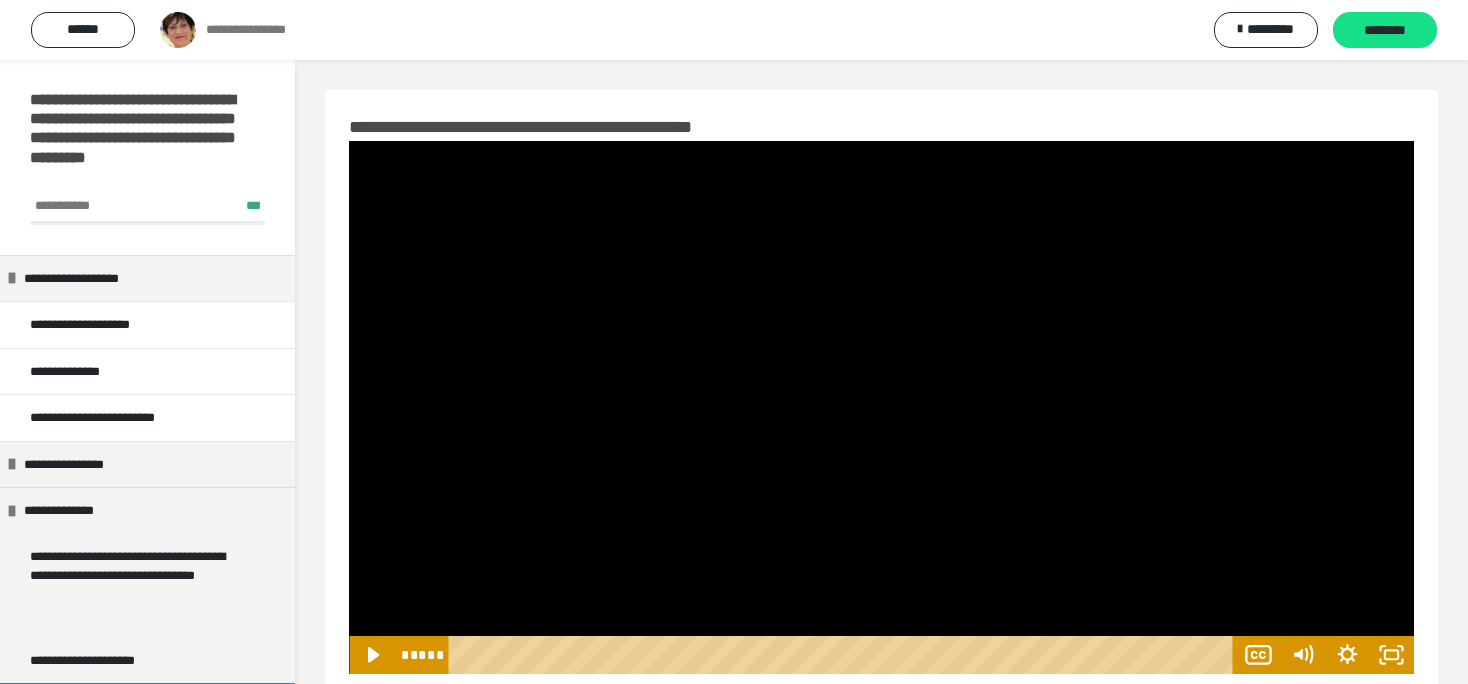 click at bounding box center (881, 407) 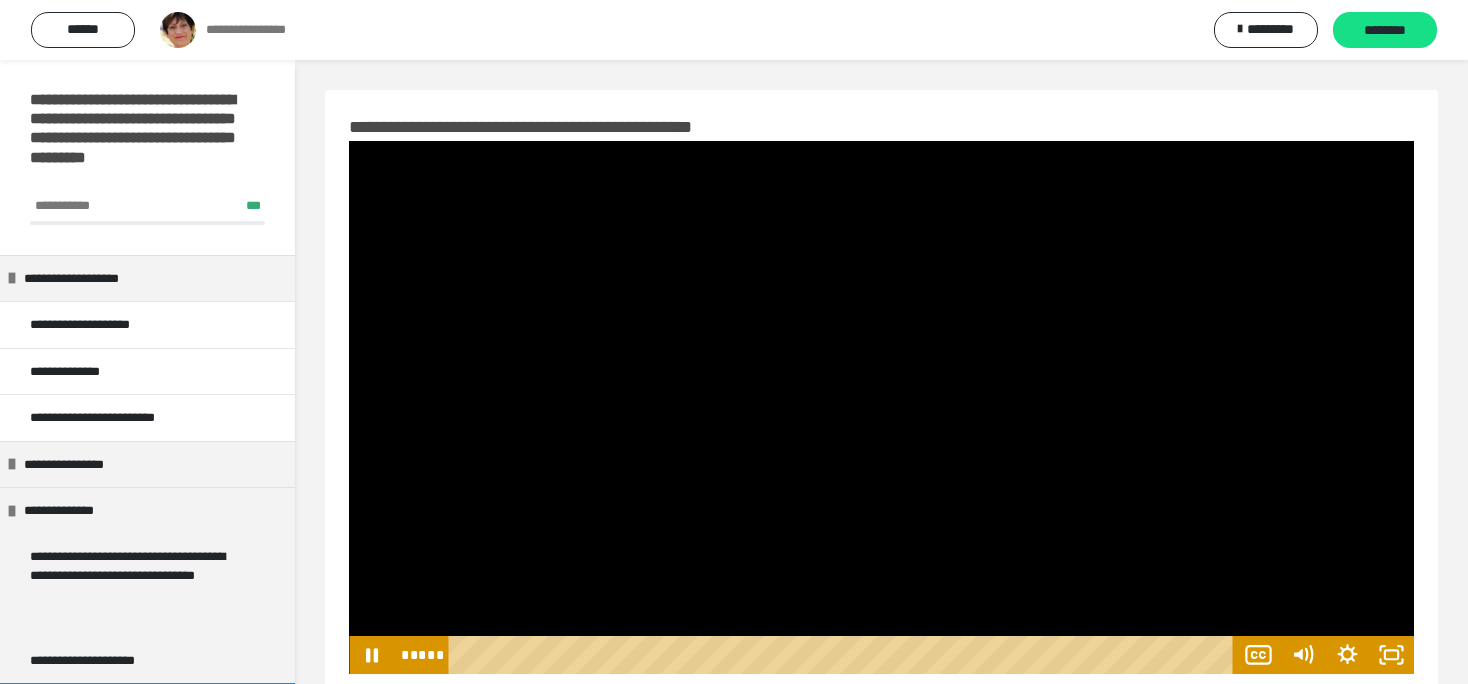 click at bounding box center [881, 407] 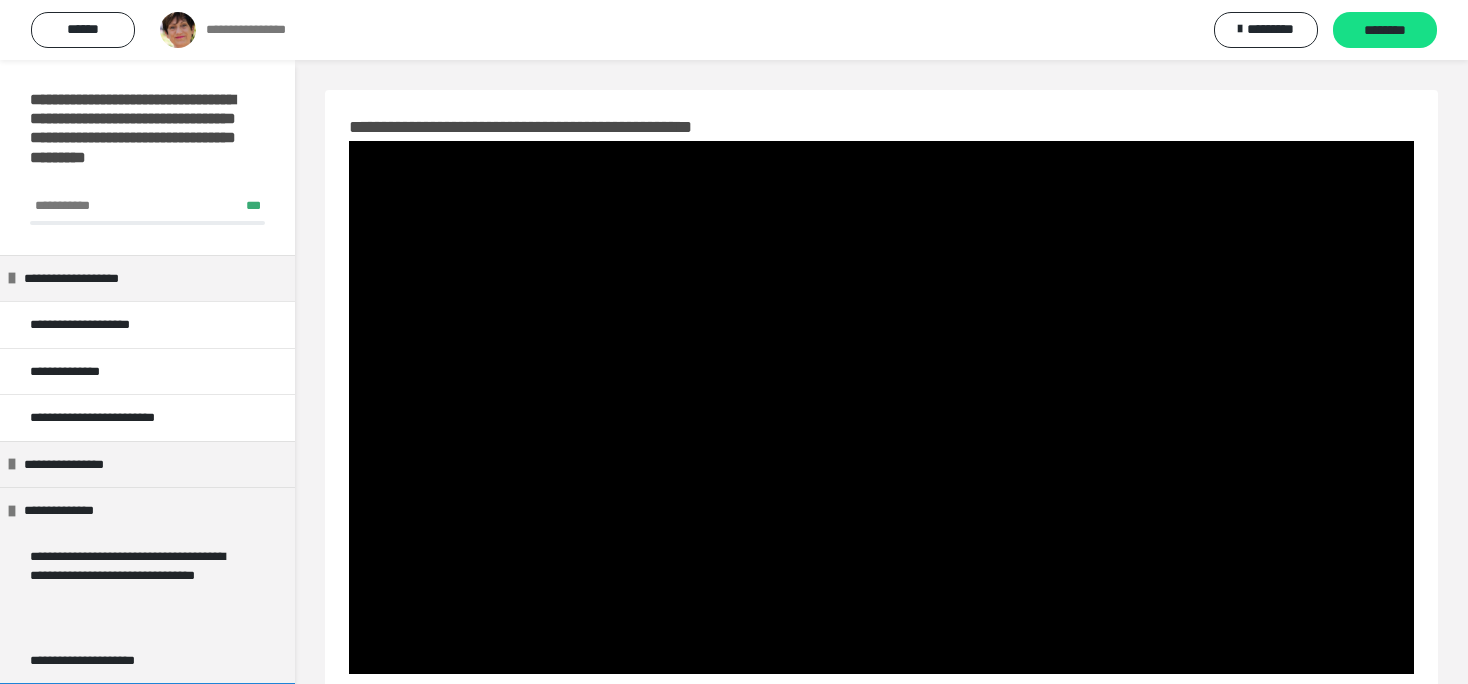 click at bounding box center [881, 407] 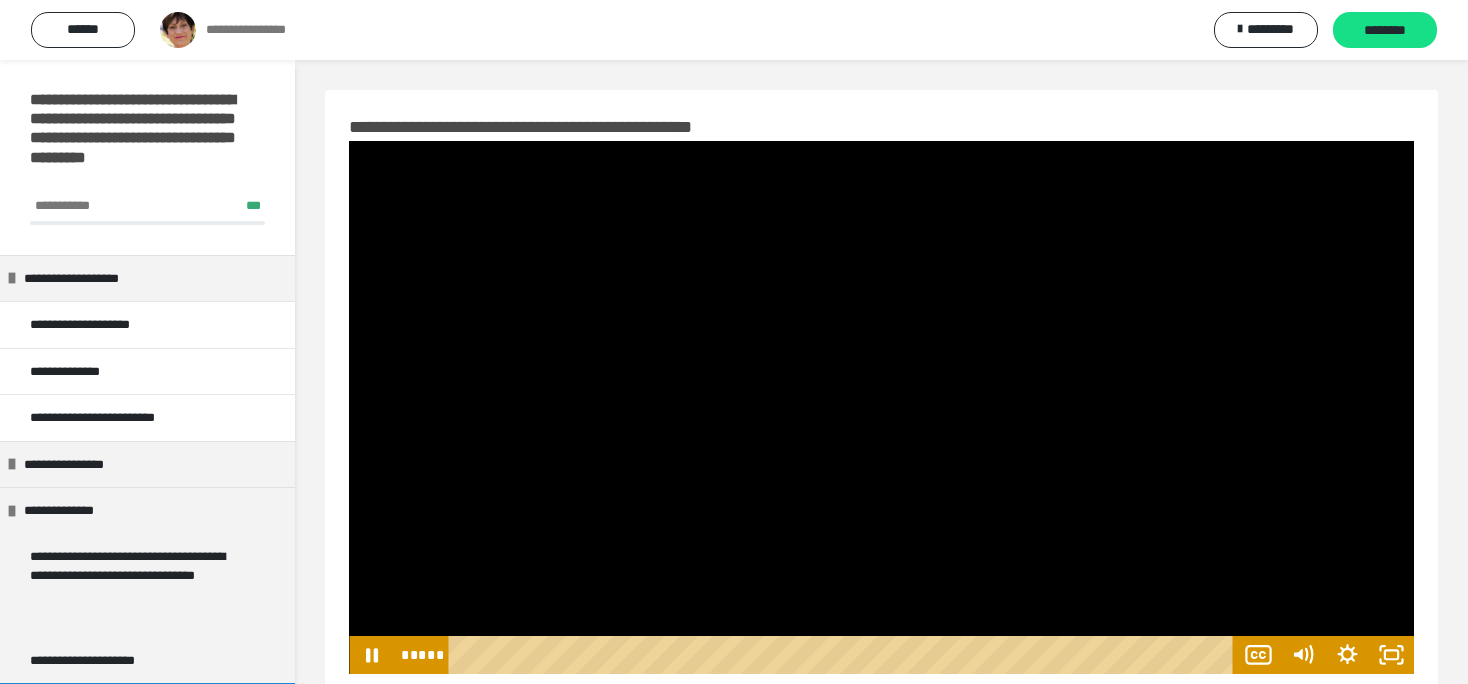 click at bounding box center [881, 407] 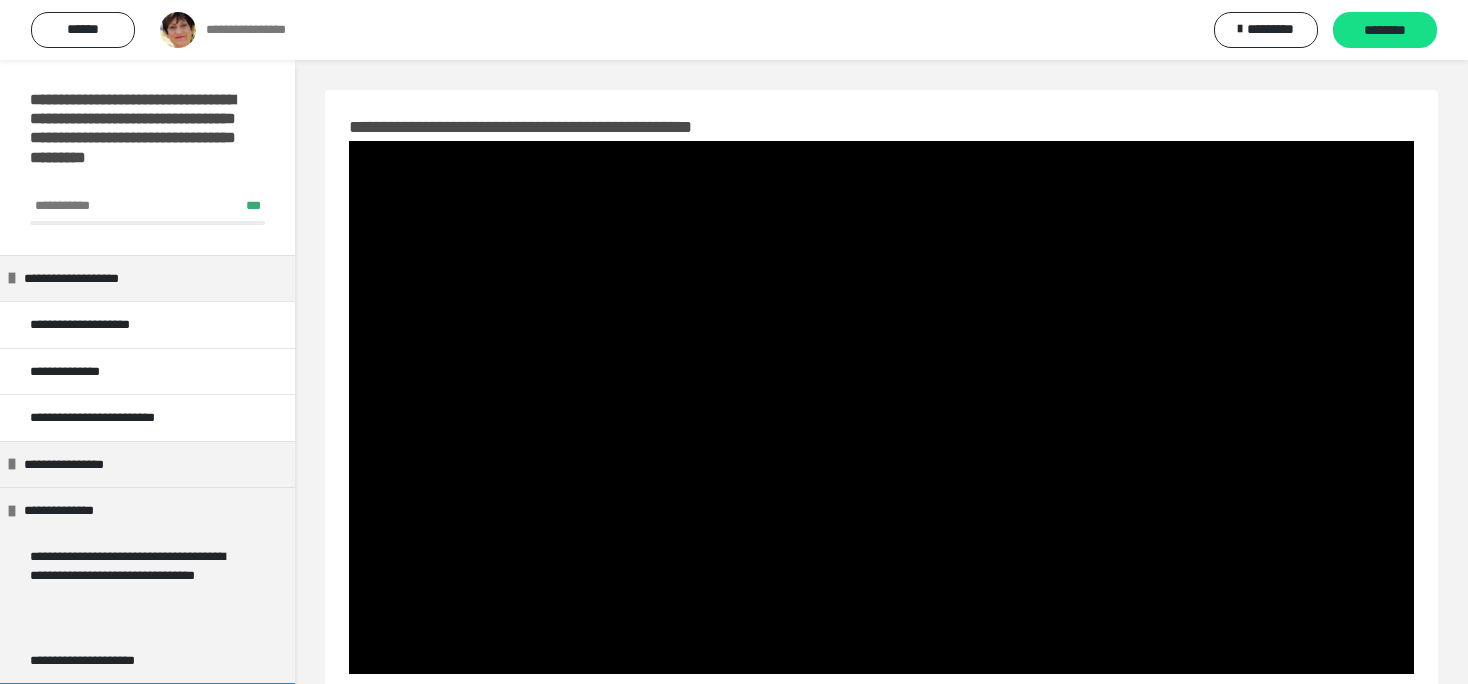 click at bounding box center (881, 407) 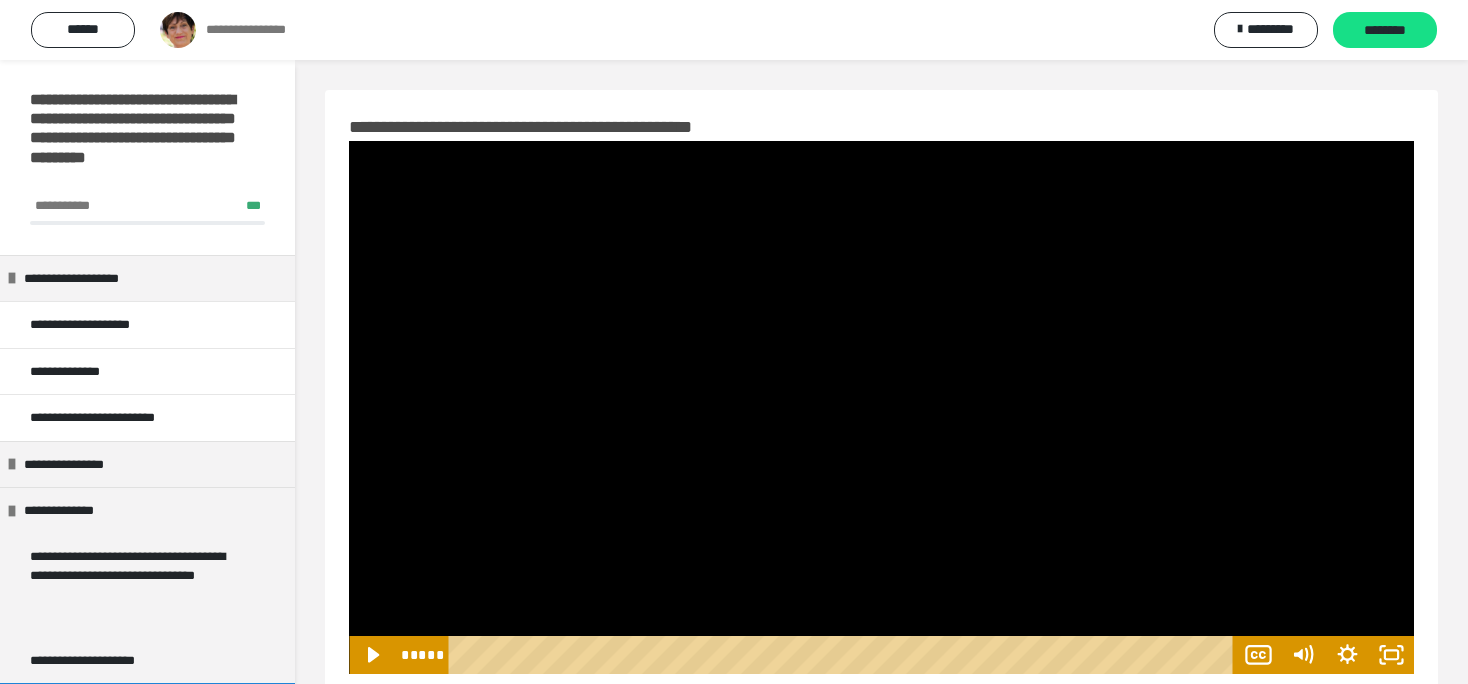 click at bounding box center (881, 407) 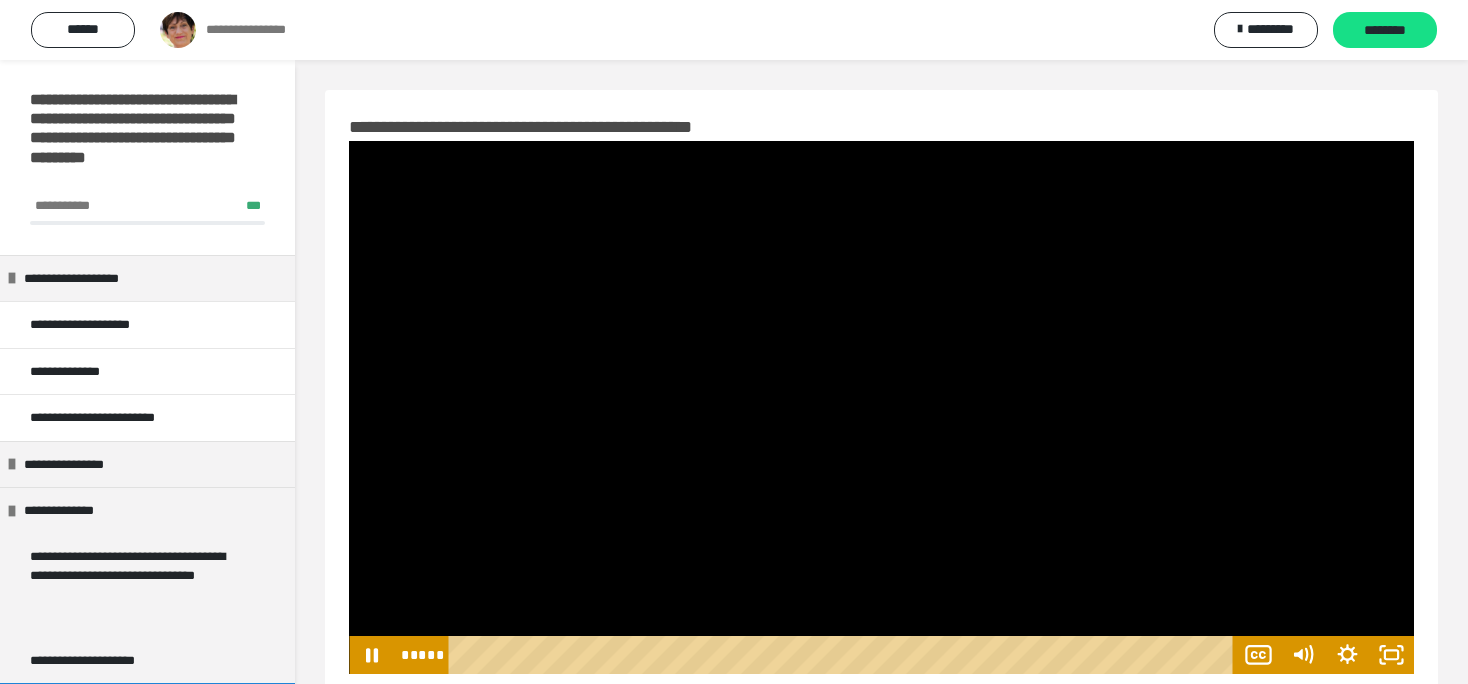 click at bounding box center [881, 407] 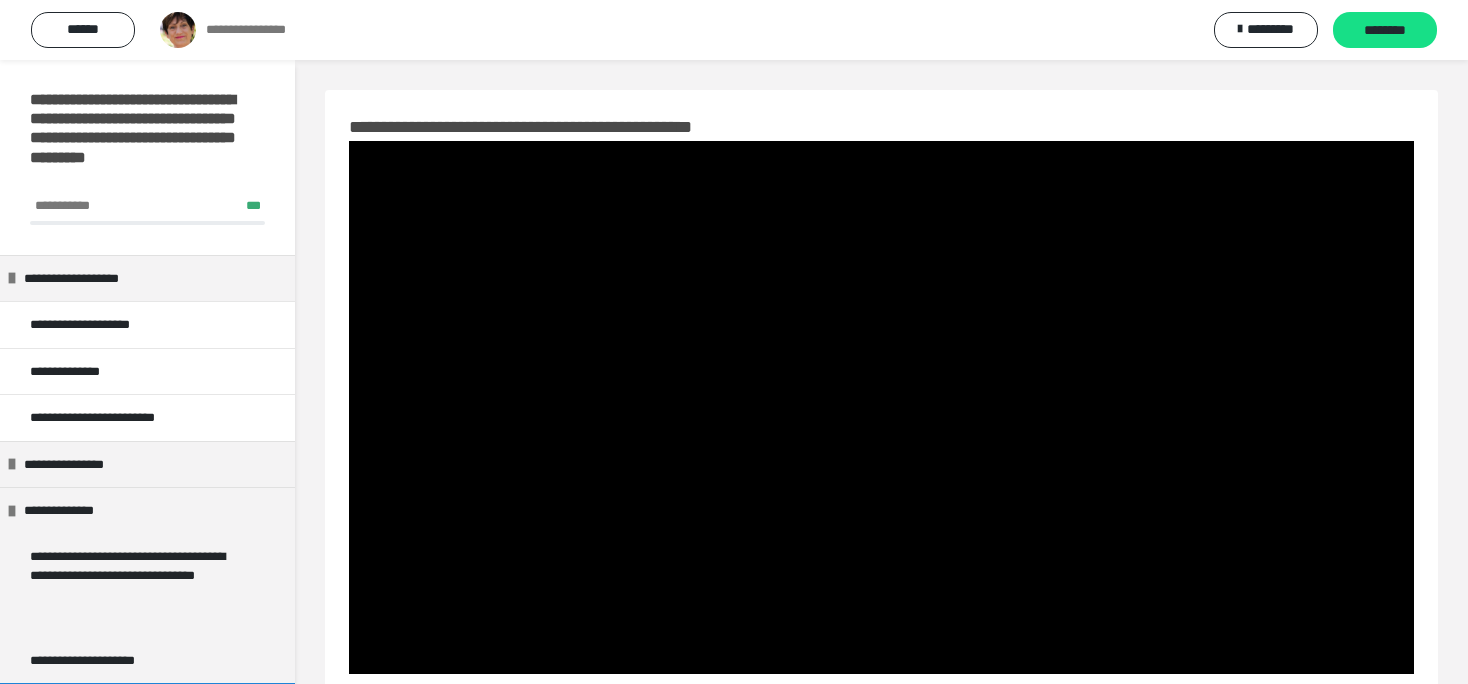 click at bounding box center (881, 407) 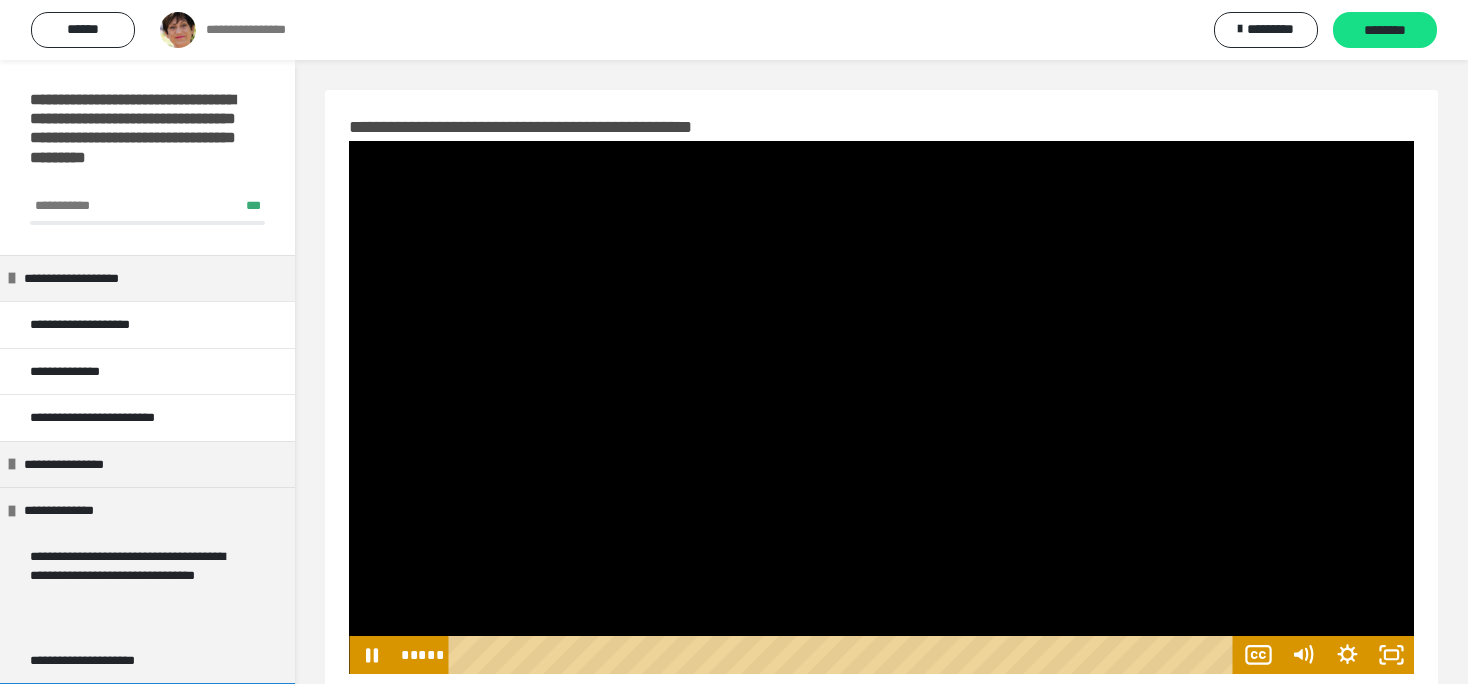 click at bounding box center (881, 407) 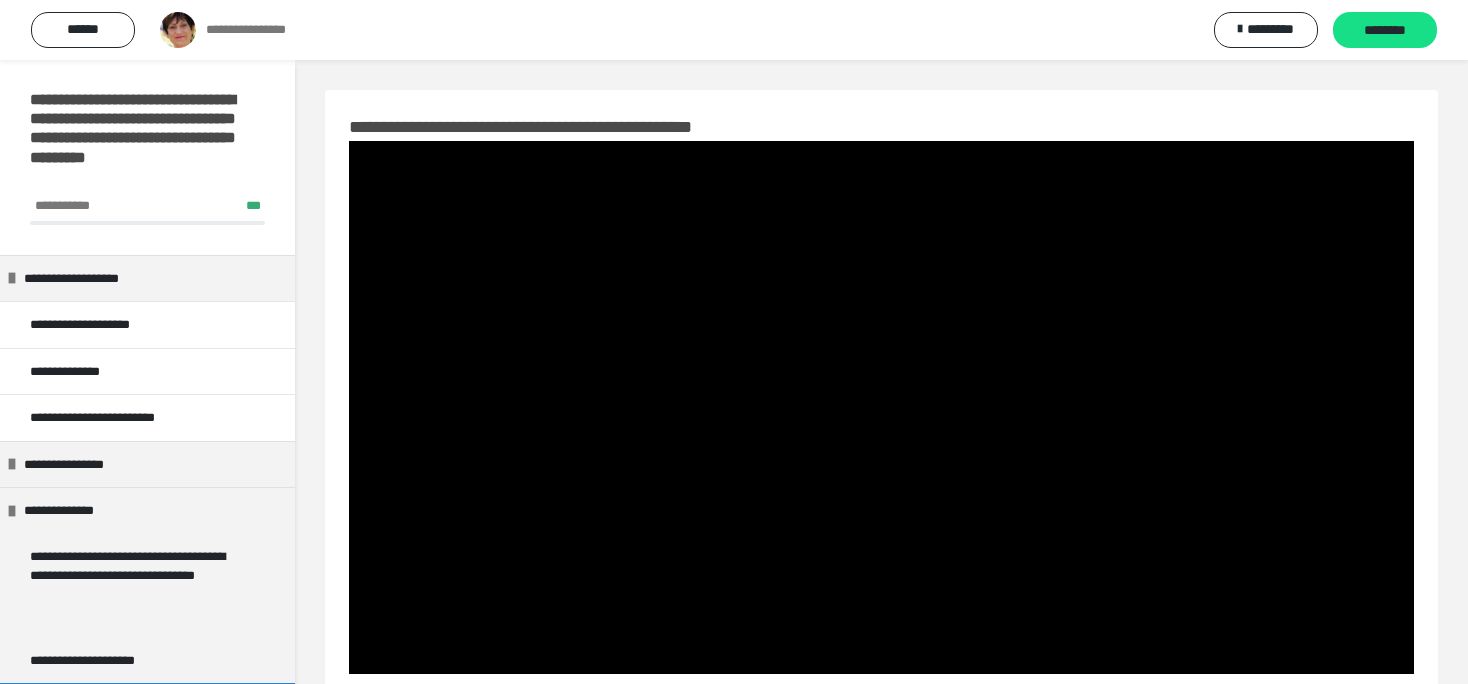click at bounding box center [881, 407] 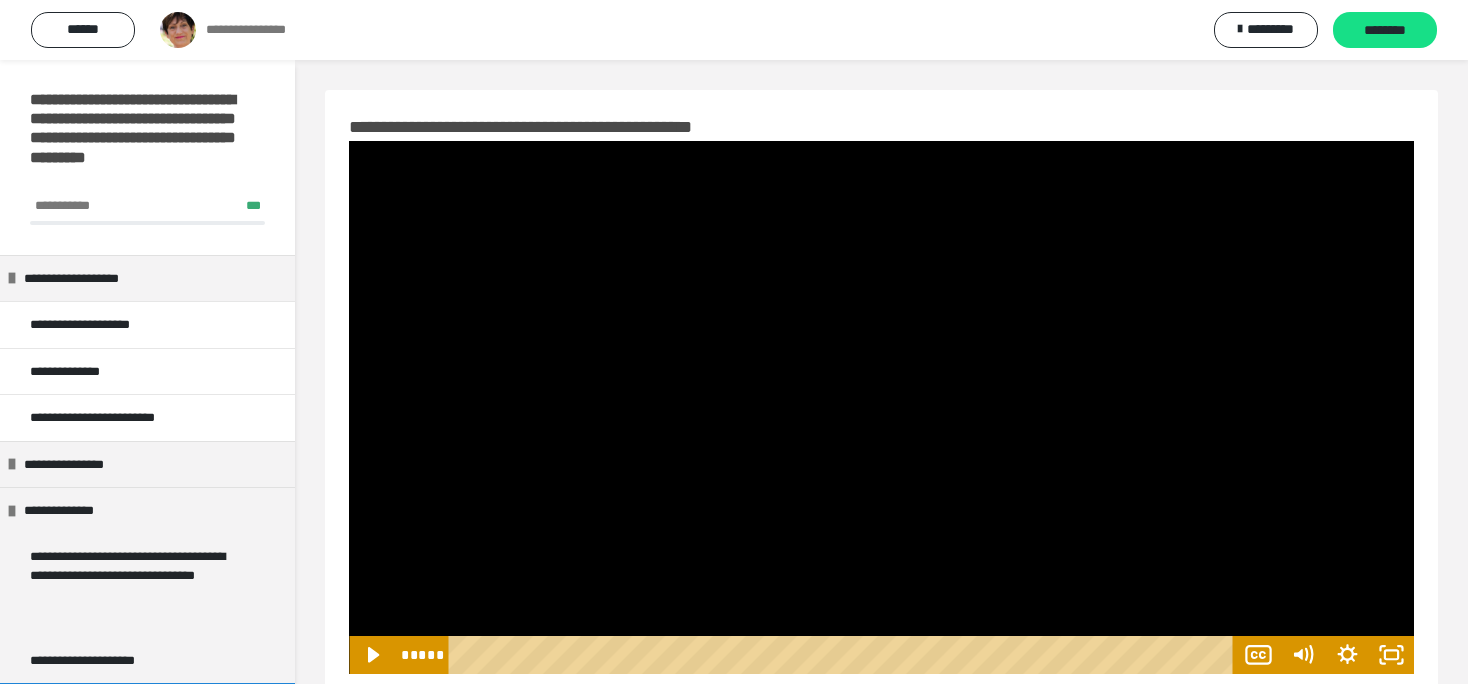 click at bounding box center (881, 407) 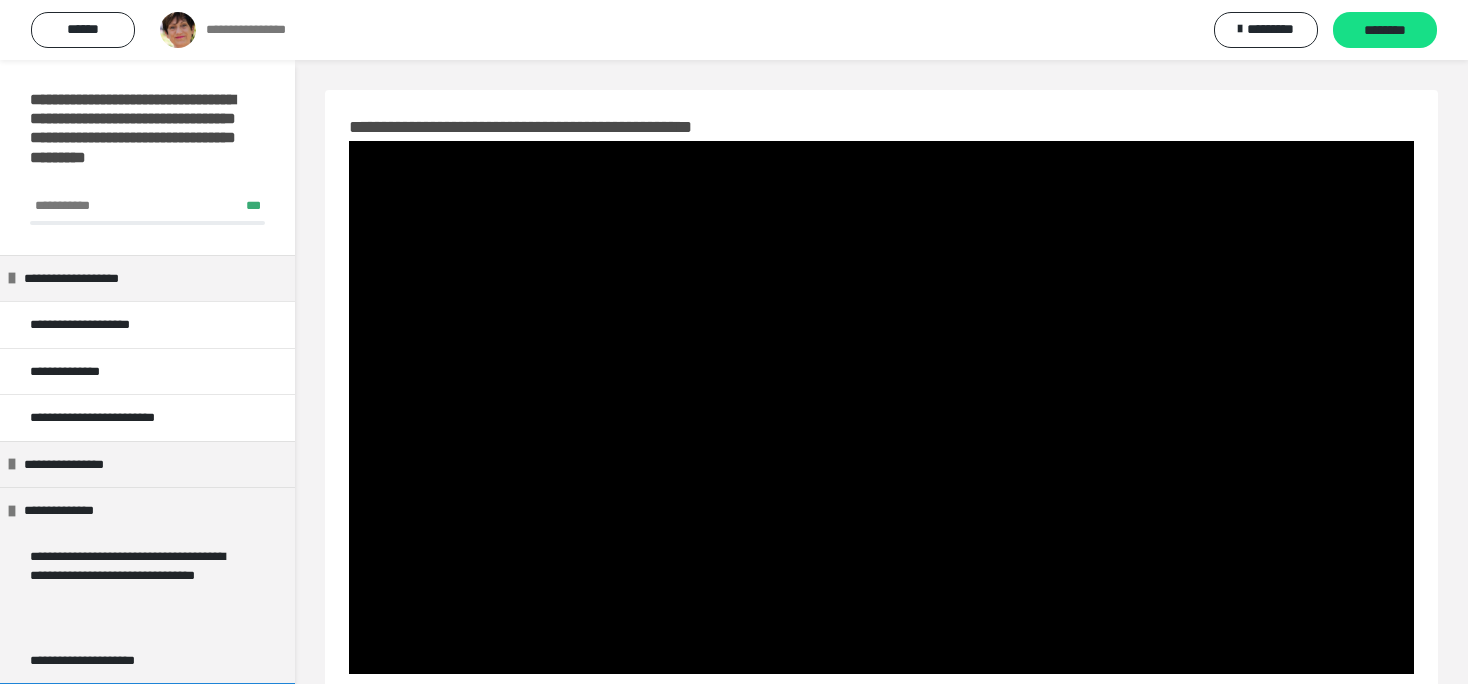 click at bounding box center [881, 407] 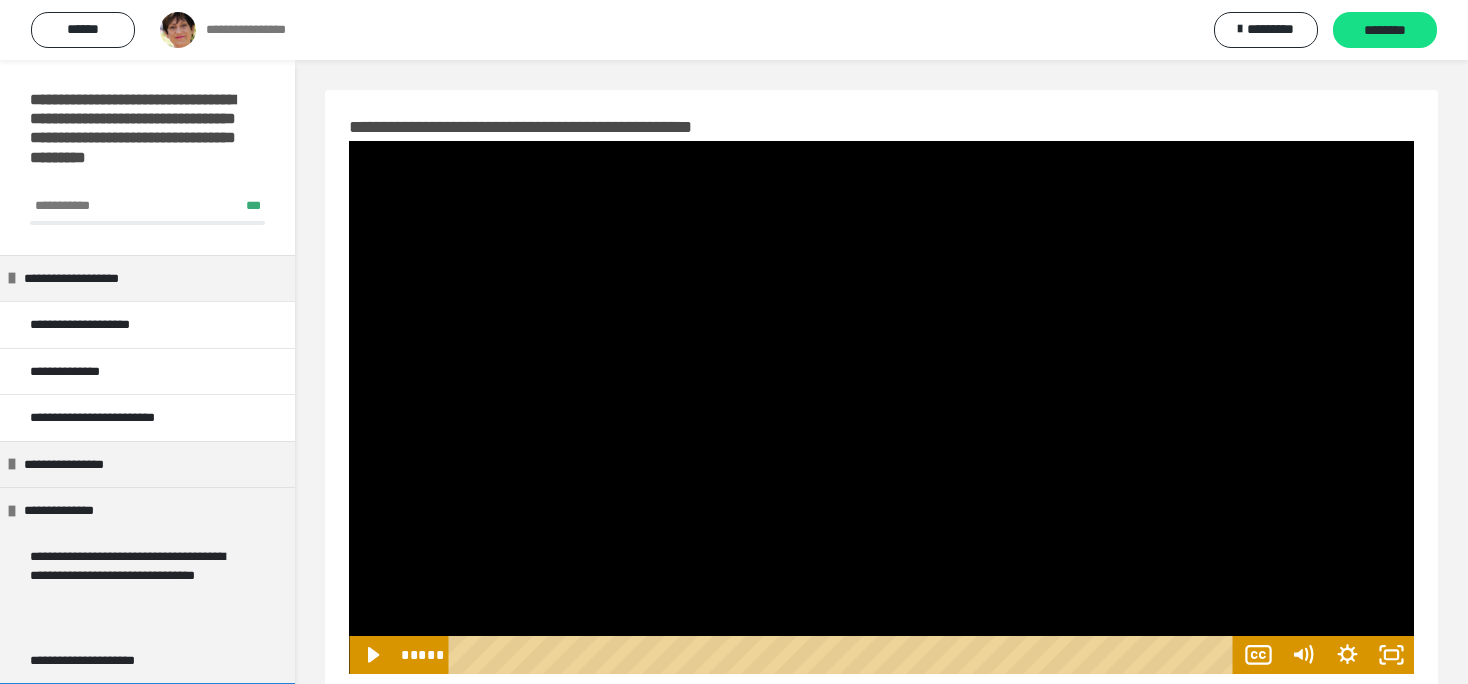 click at bounding box center (881, 407) 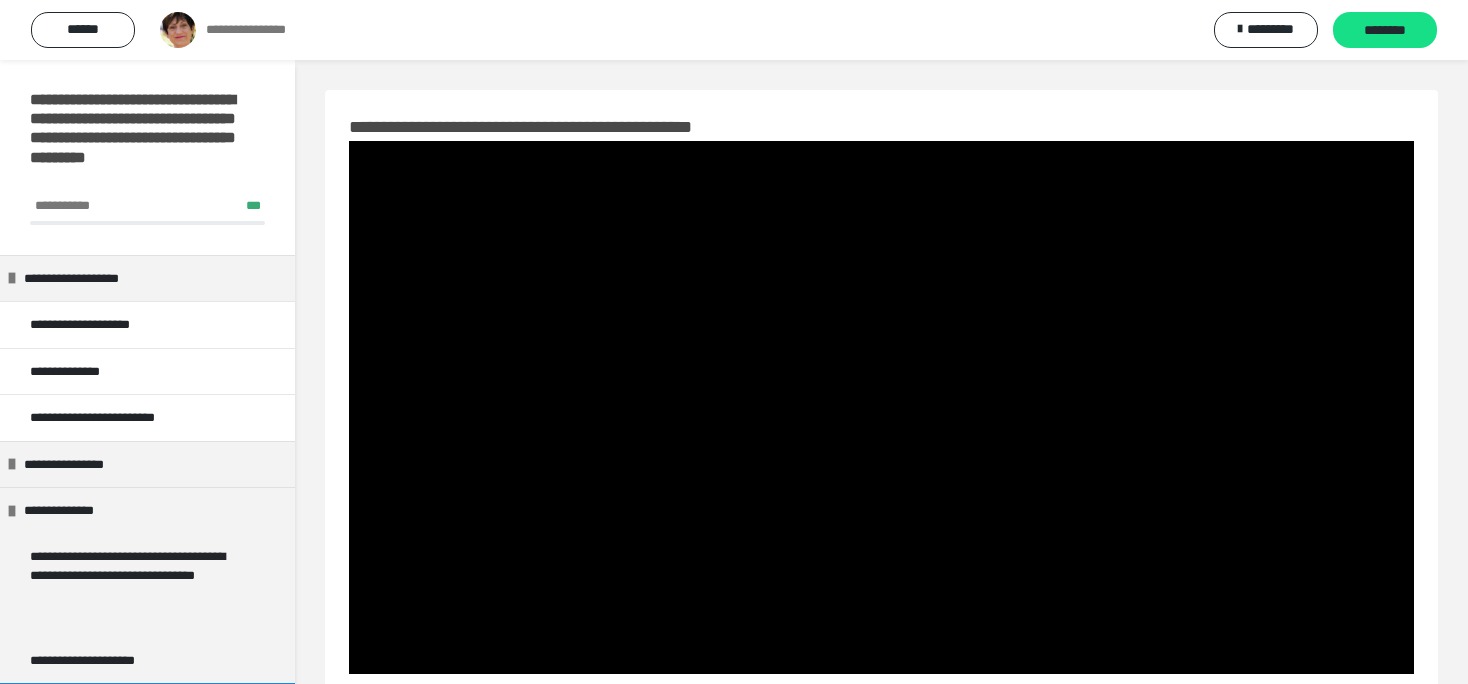 click at bounding box center (881, 407) 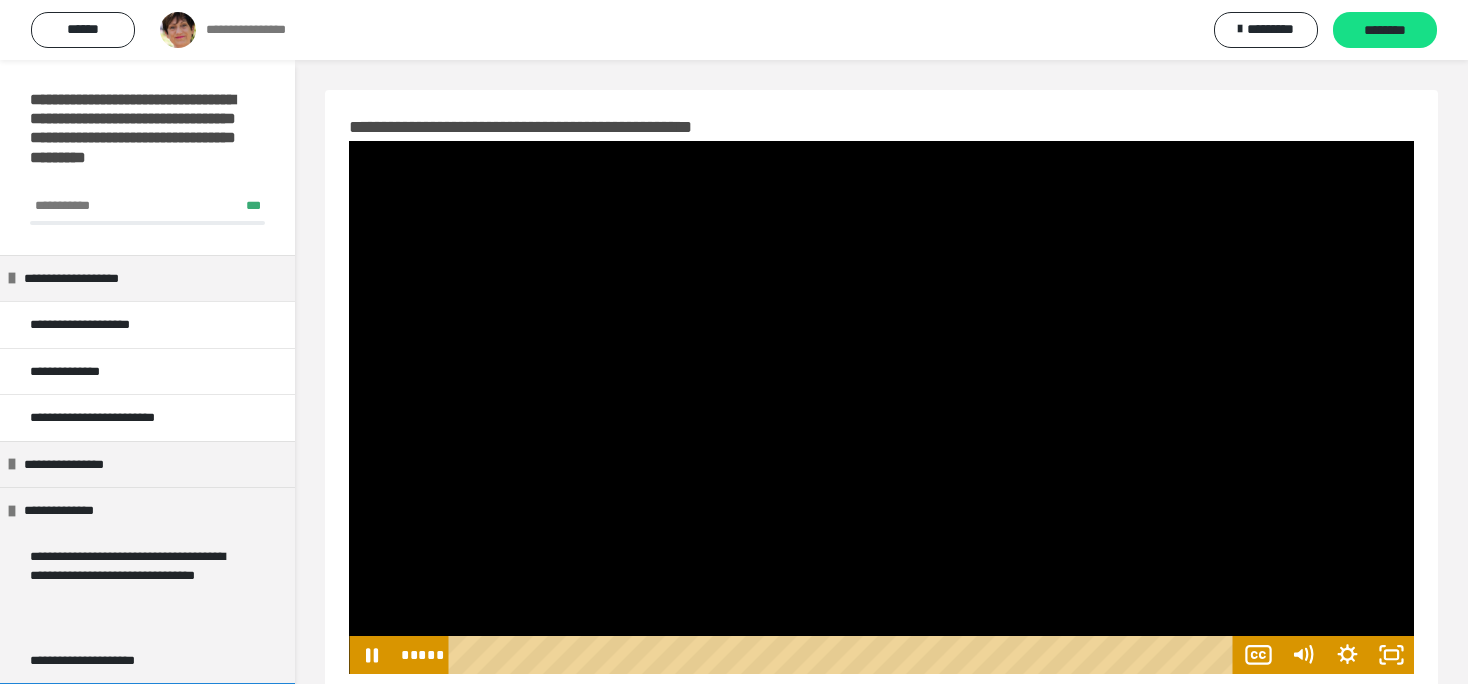 click at bounding box center [881, 407] 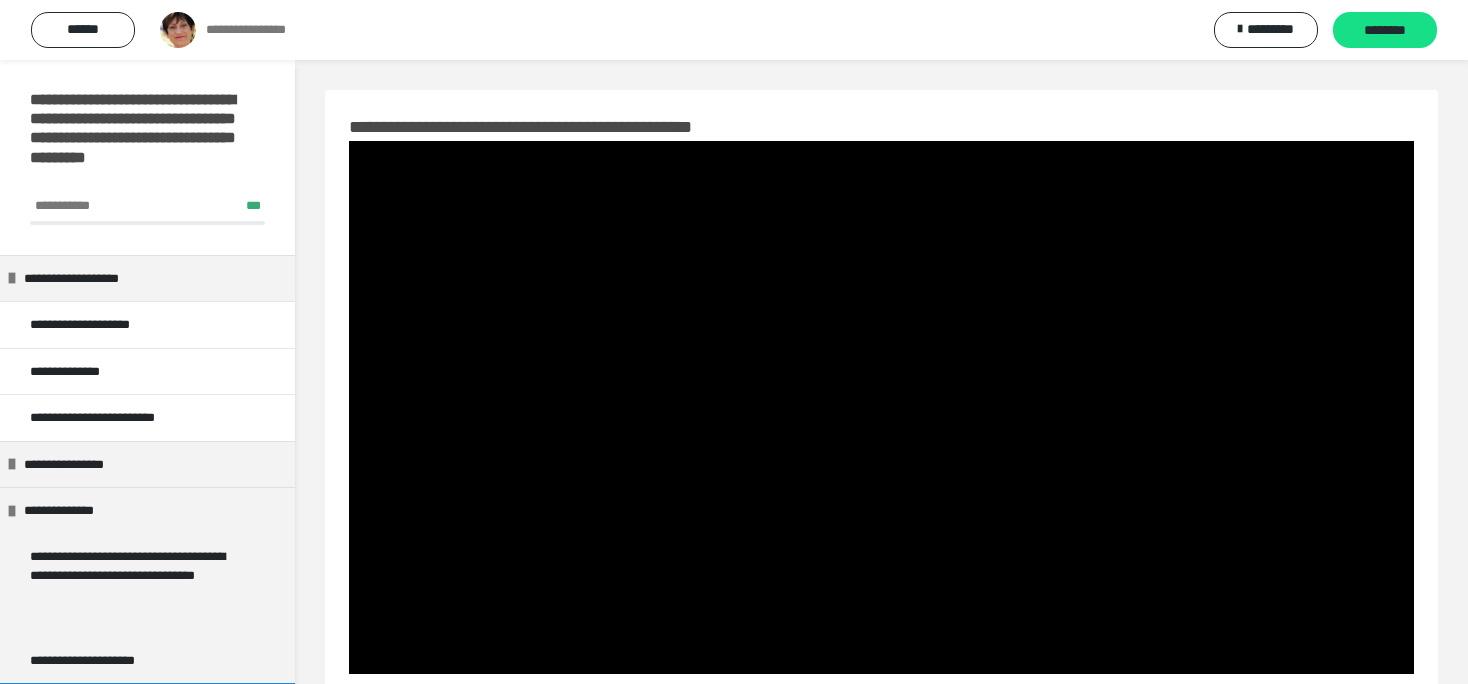 click at bounding box center (881, 407) 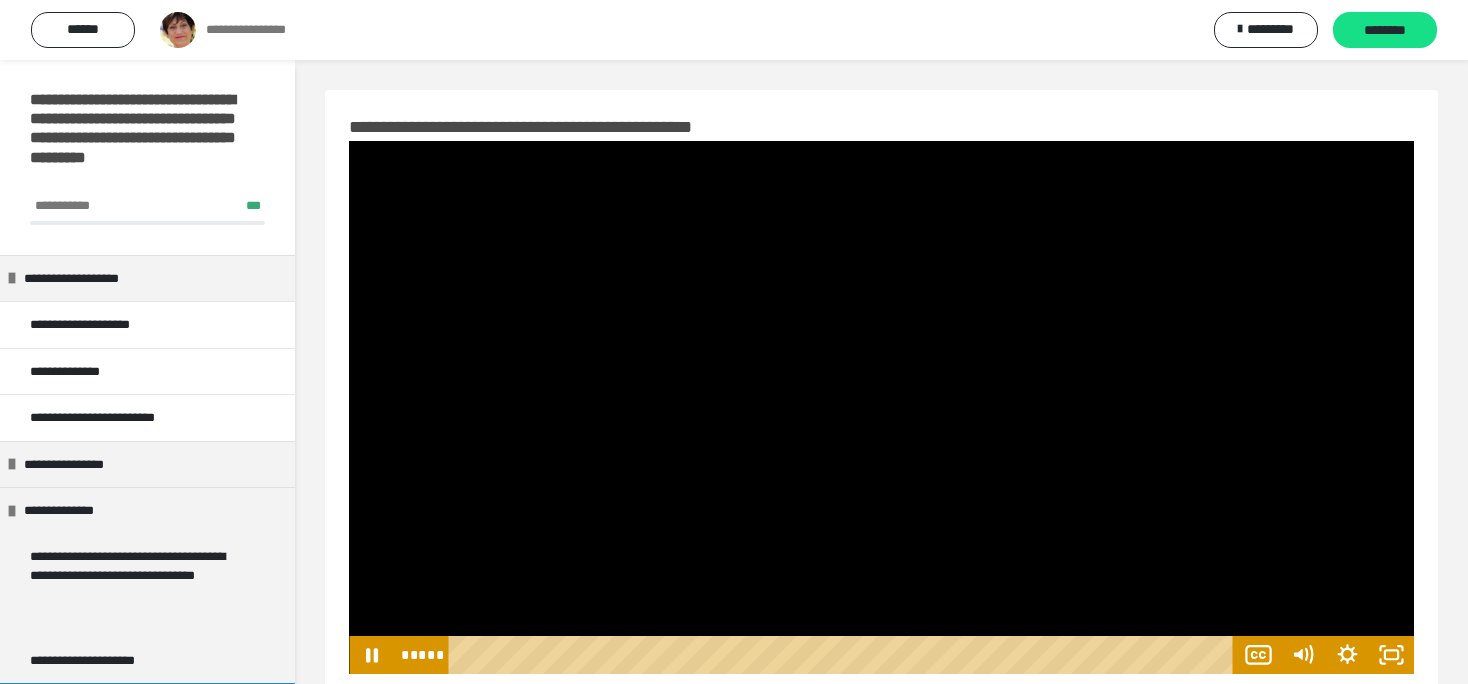 click at bounding box center (881, 407) 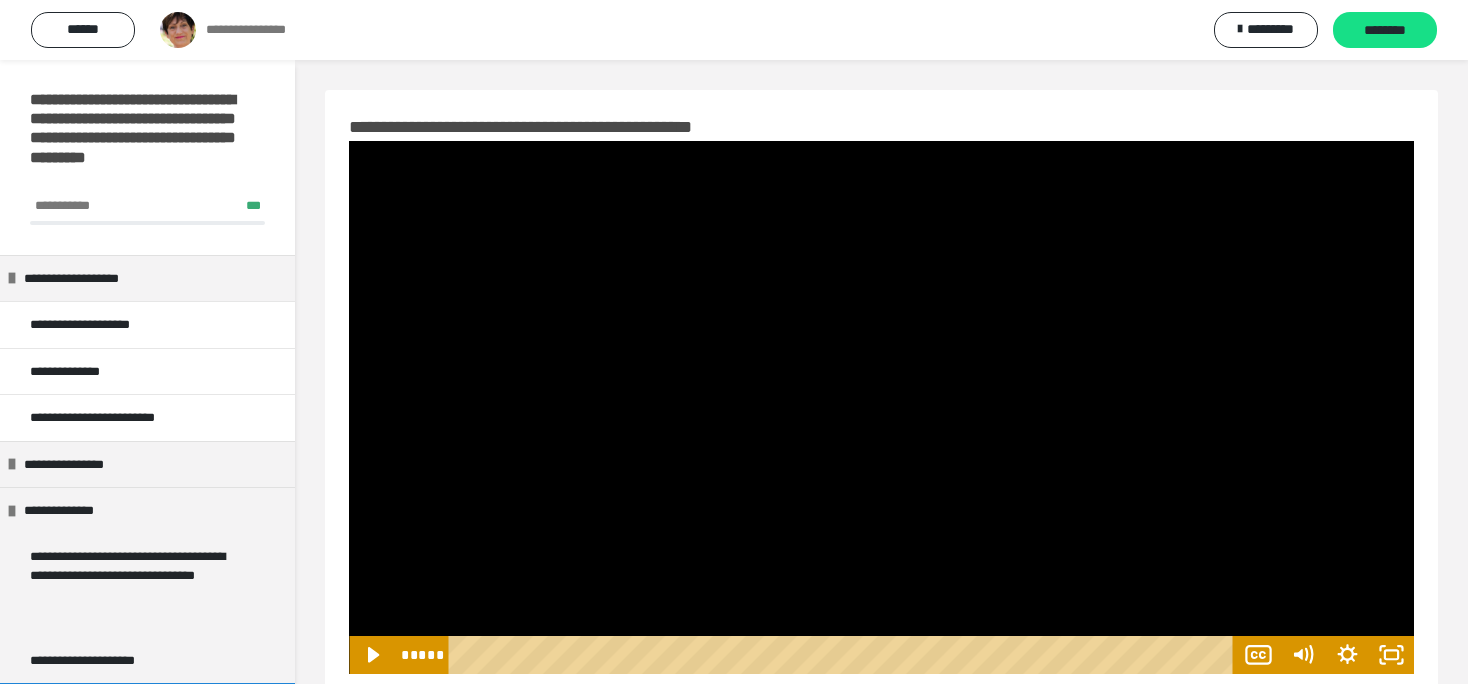 click at bounding box center (881, 407) 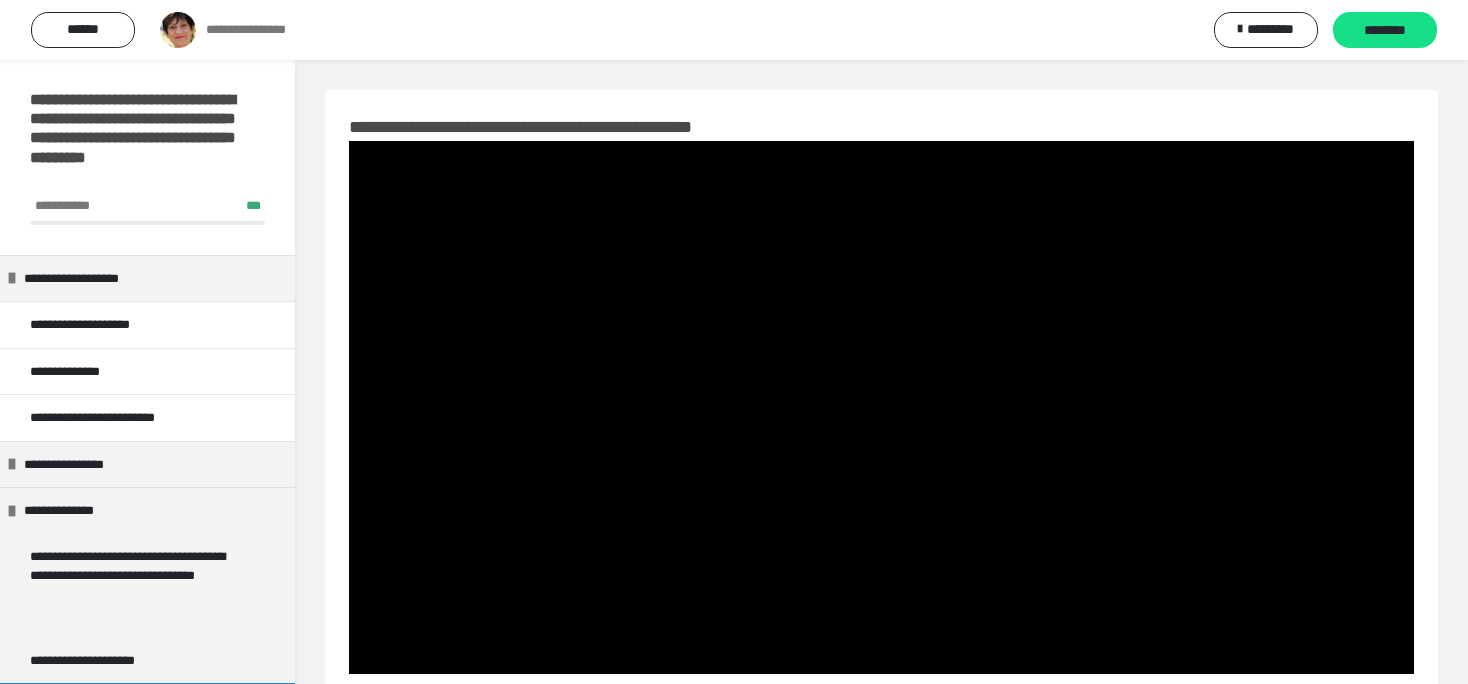 click at bounding box center [881, 407] 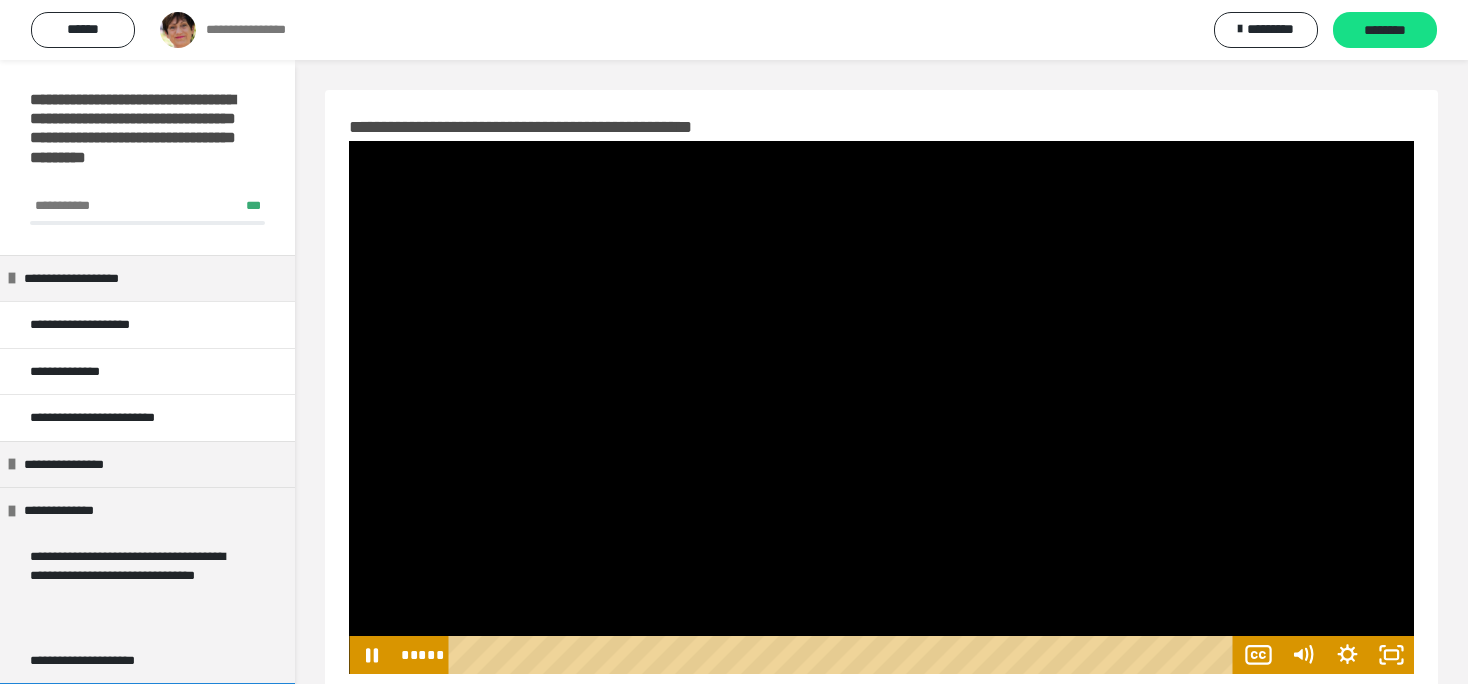 click at bounding box center [881, 407] 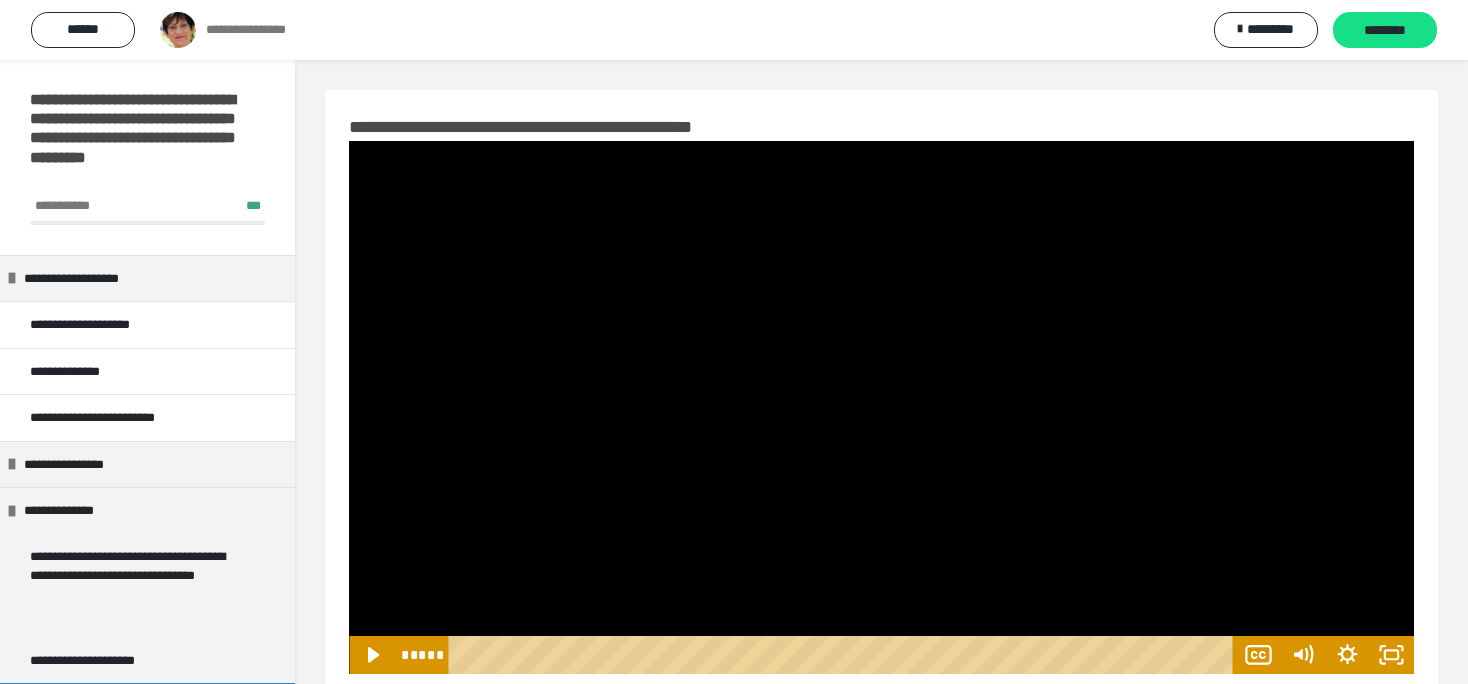 click at bounding box center [881, 407] 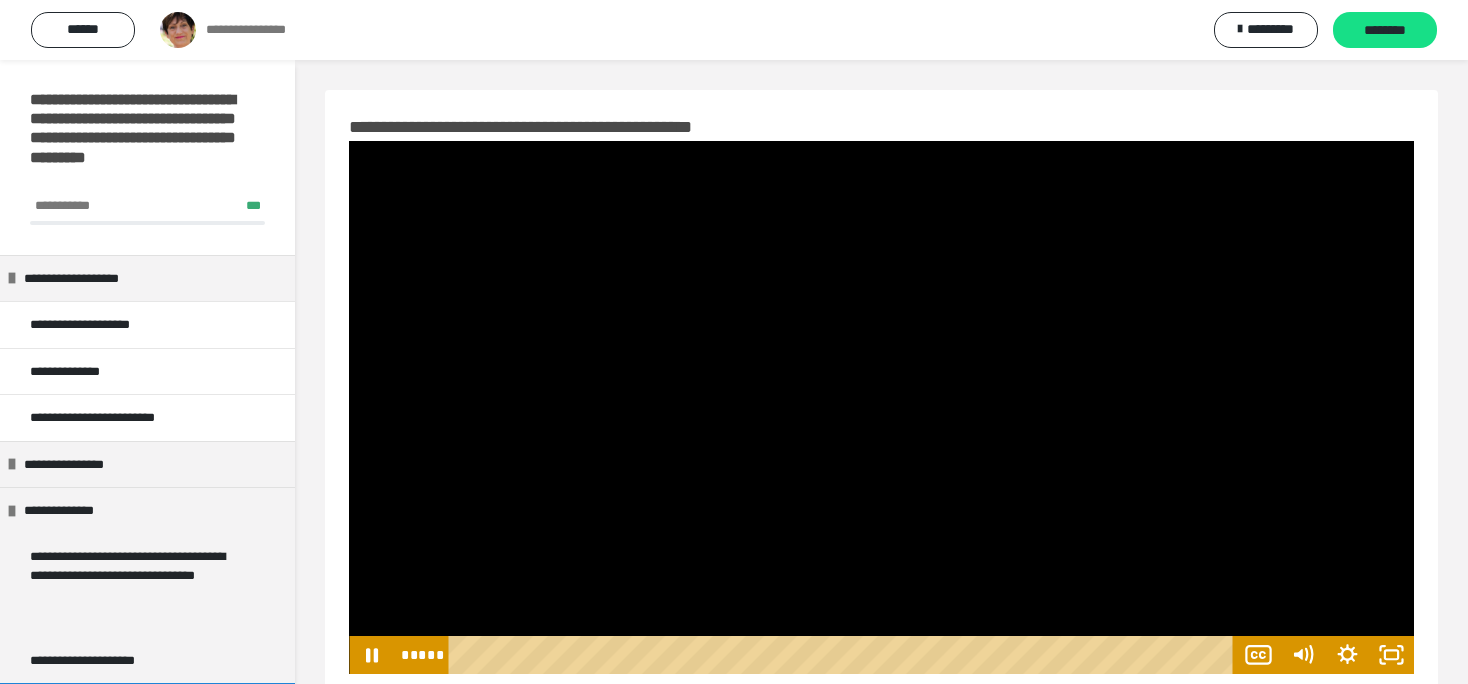 click at bounding box center (881, 407) 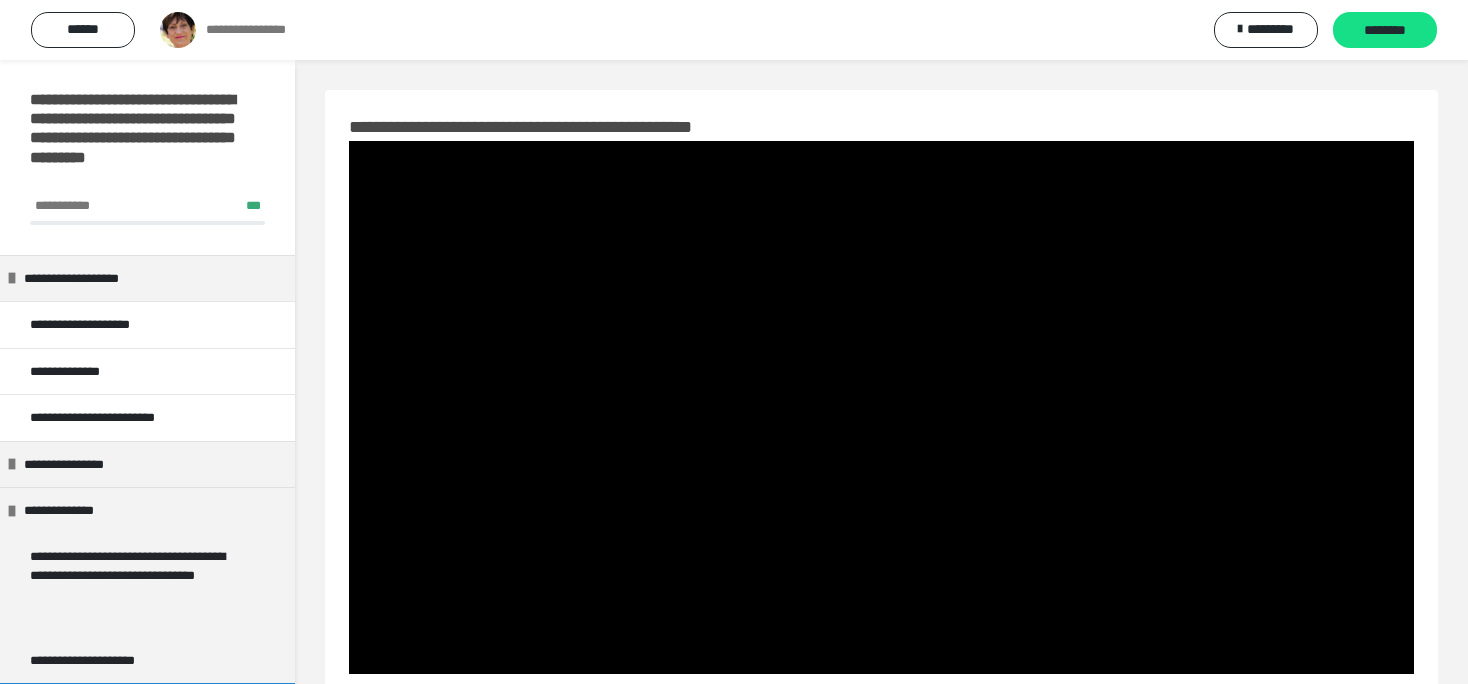 click at bounding box center [881, 407] 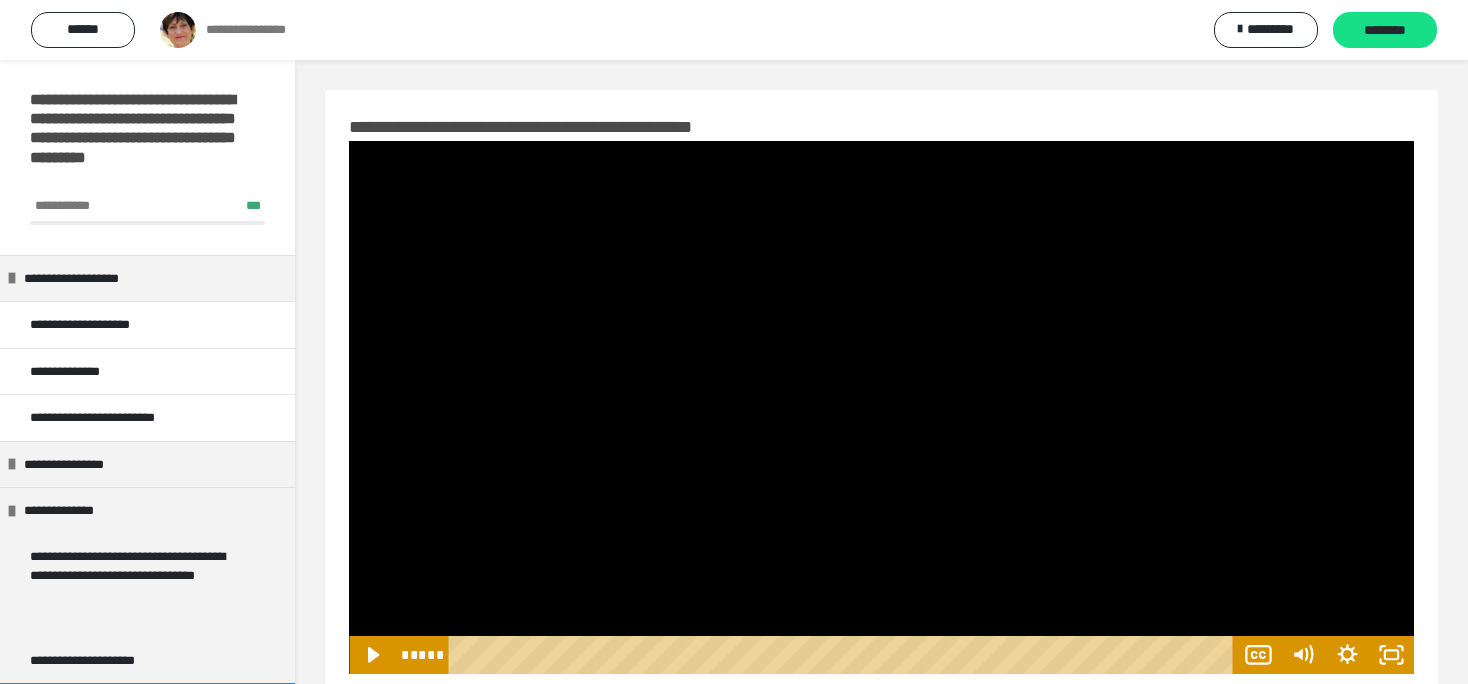 click at bounding box center [881, 407] 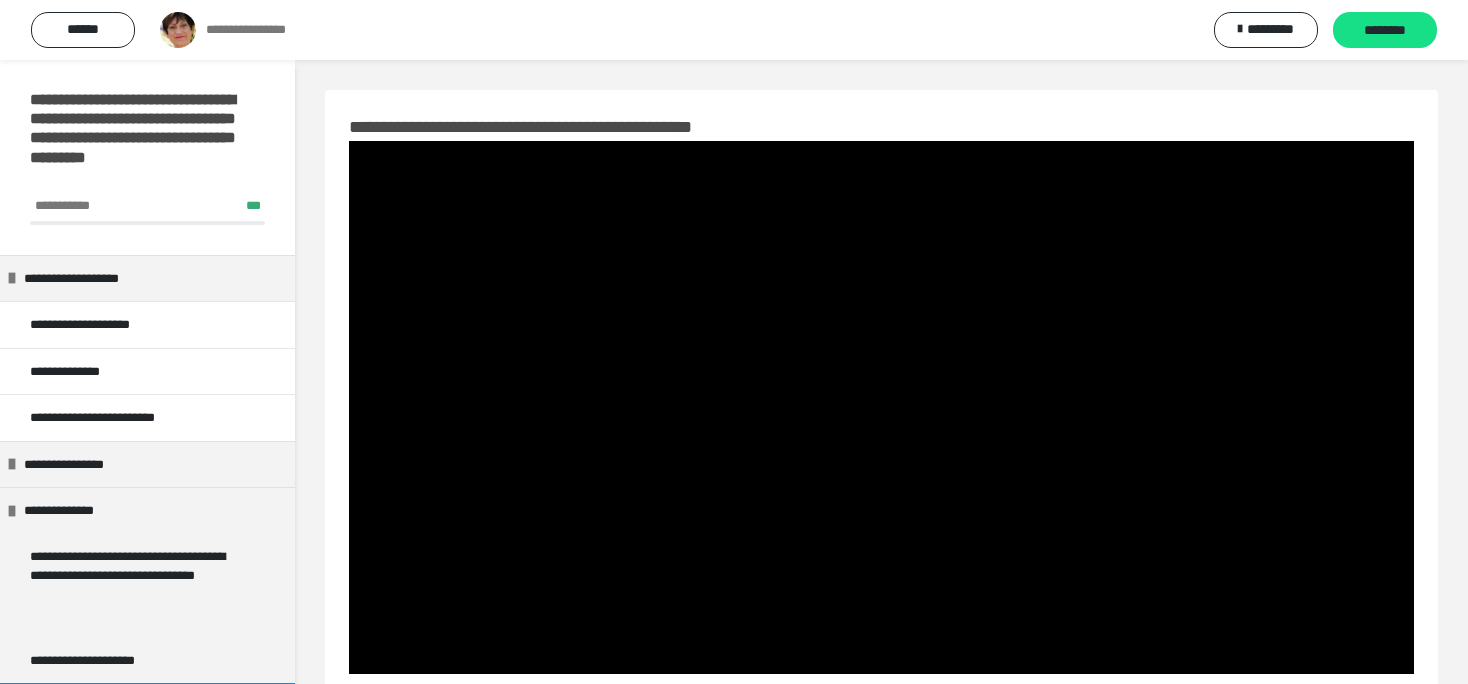 click at bounding box center [881, 407] 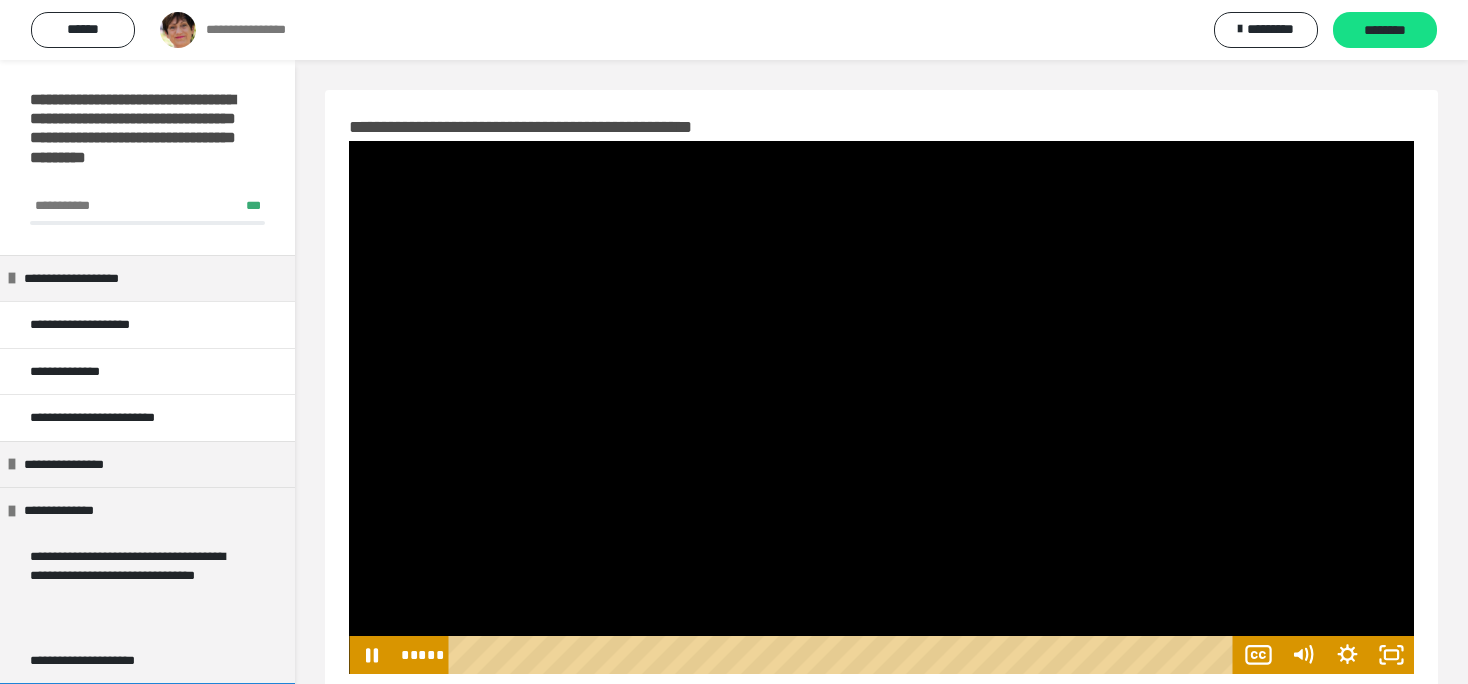 click at bounding box center [881, 407] 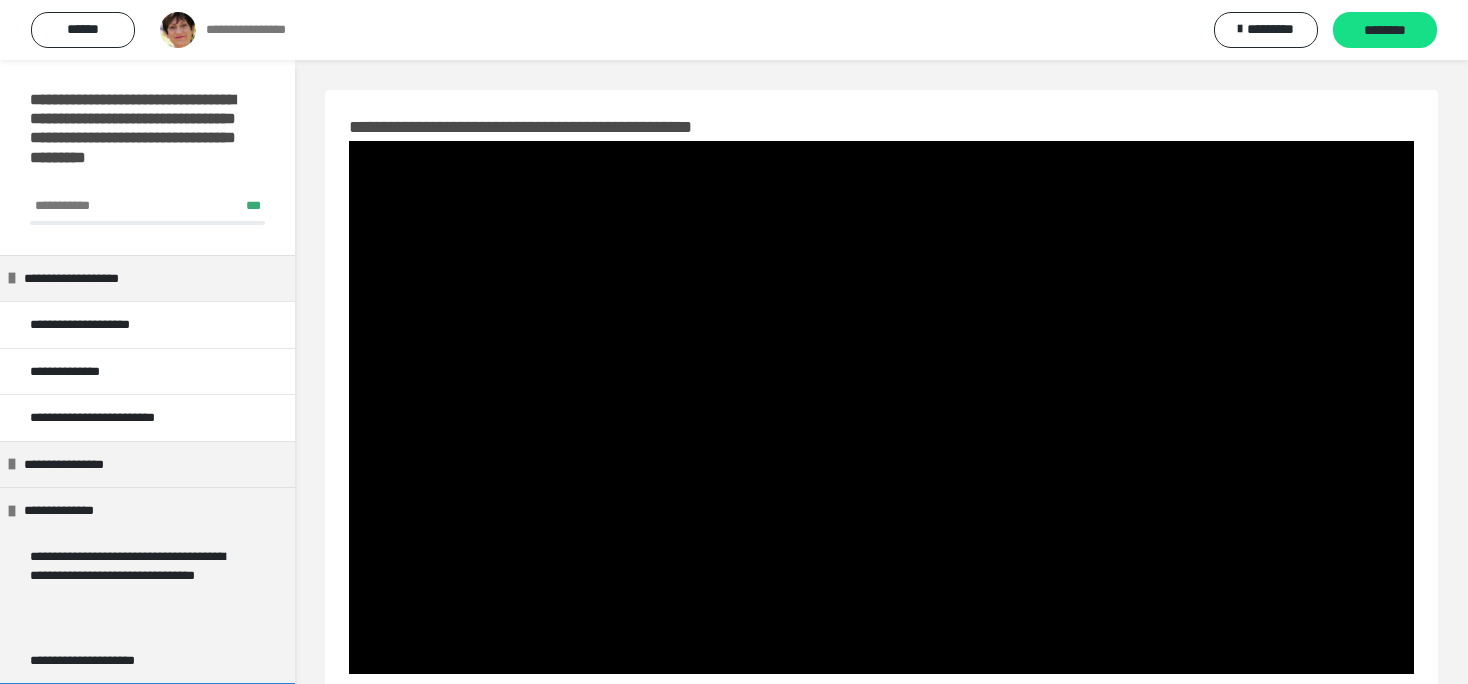 click at bounding box center (881, 407) 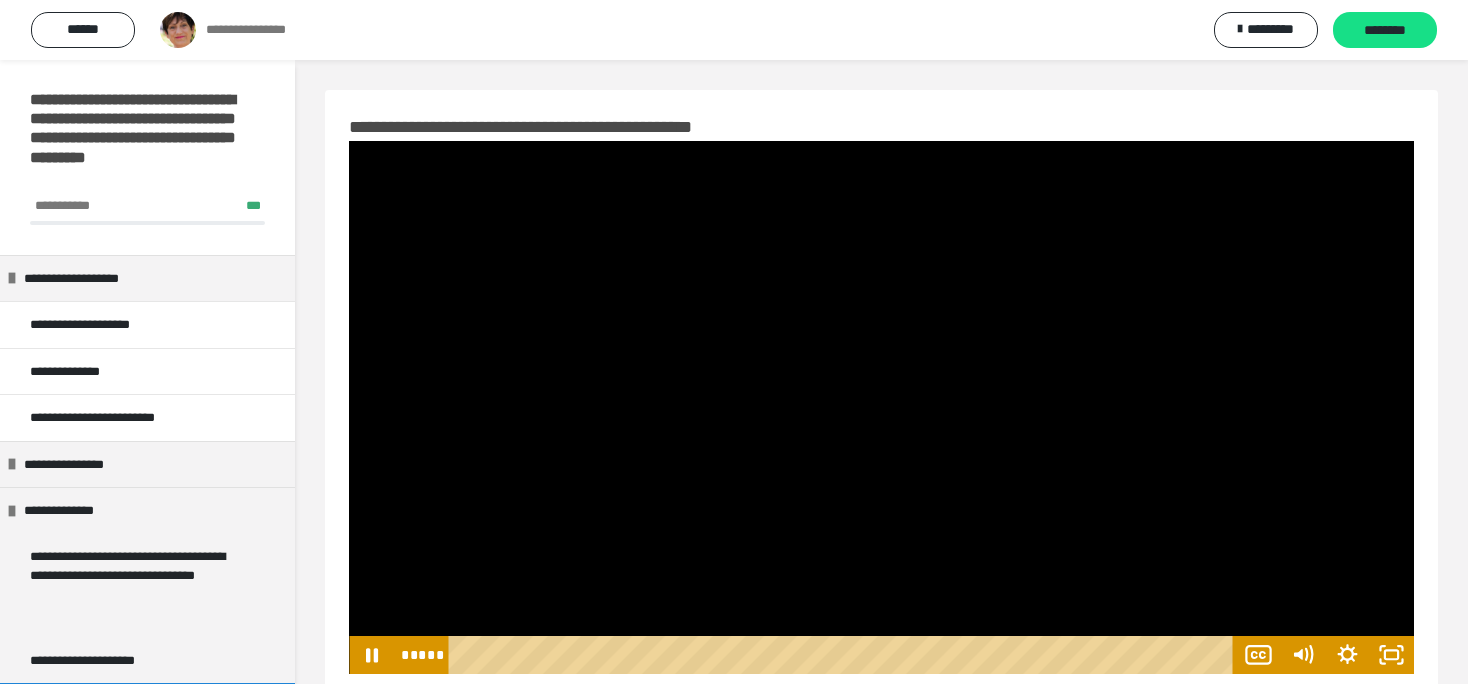 click at bounding box center [881, 407] 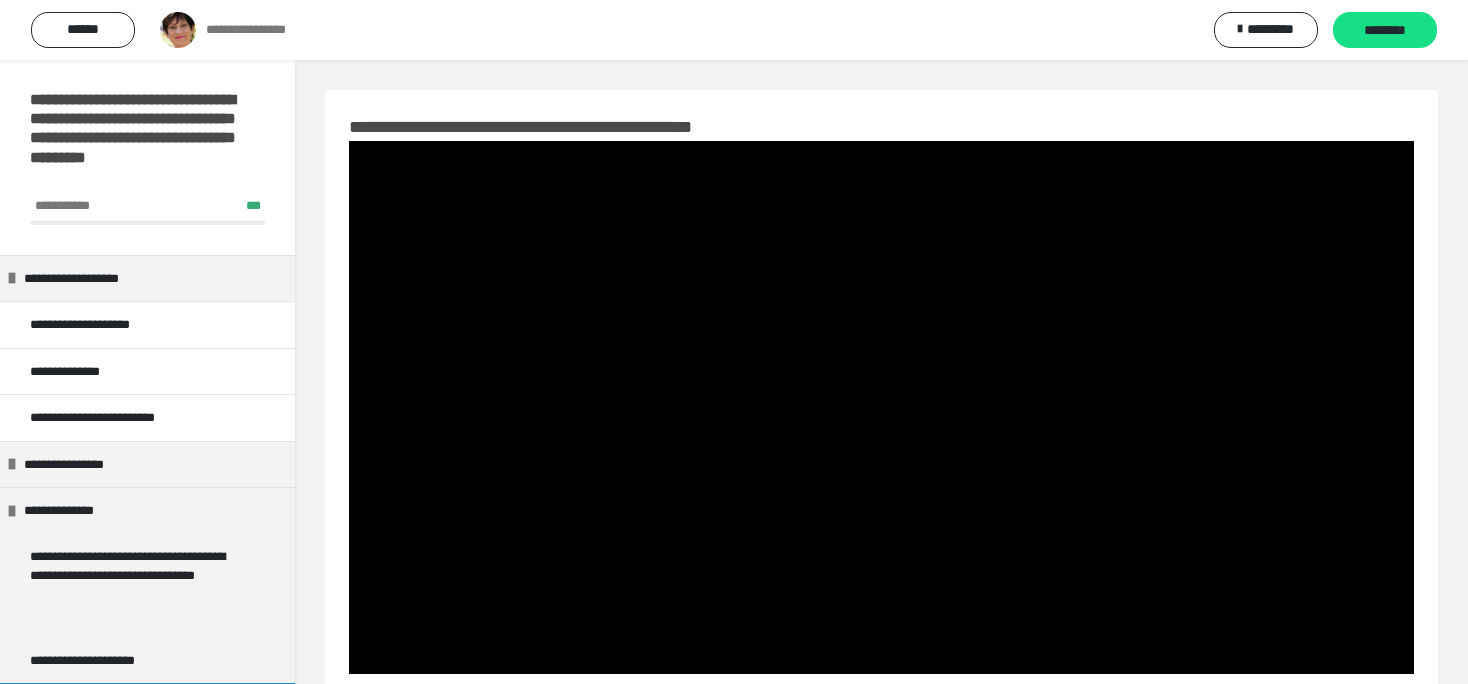 click at bounding box center [881, 407] 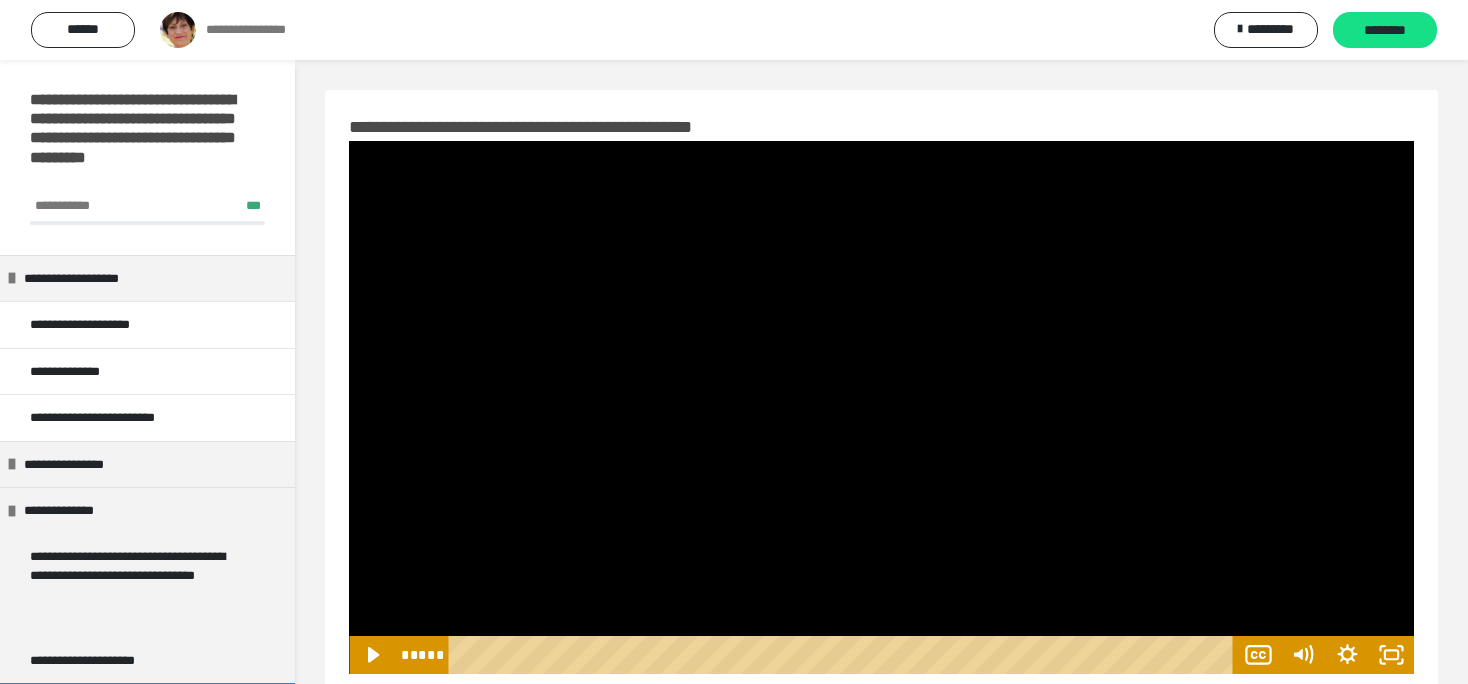 click at bounding box center (881, 407) 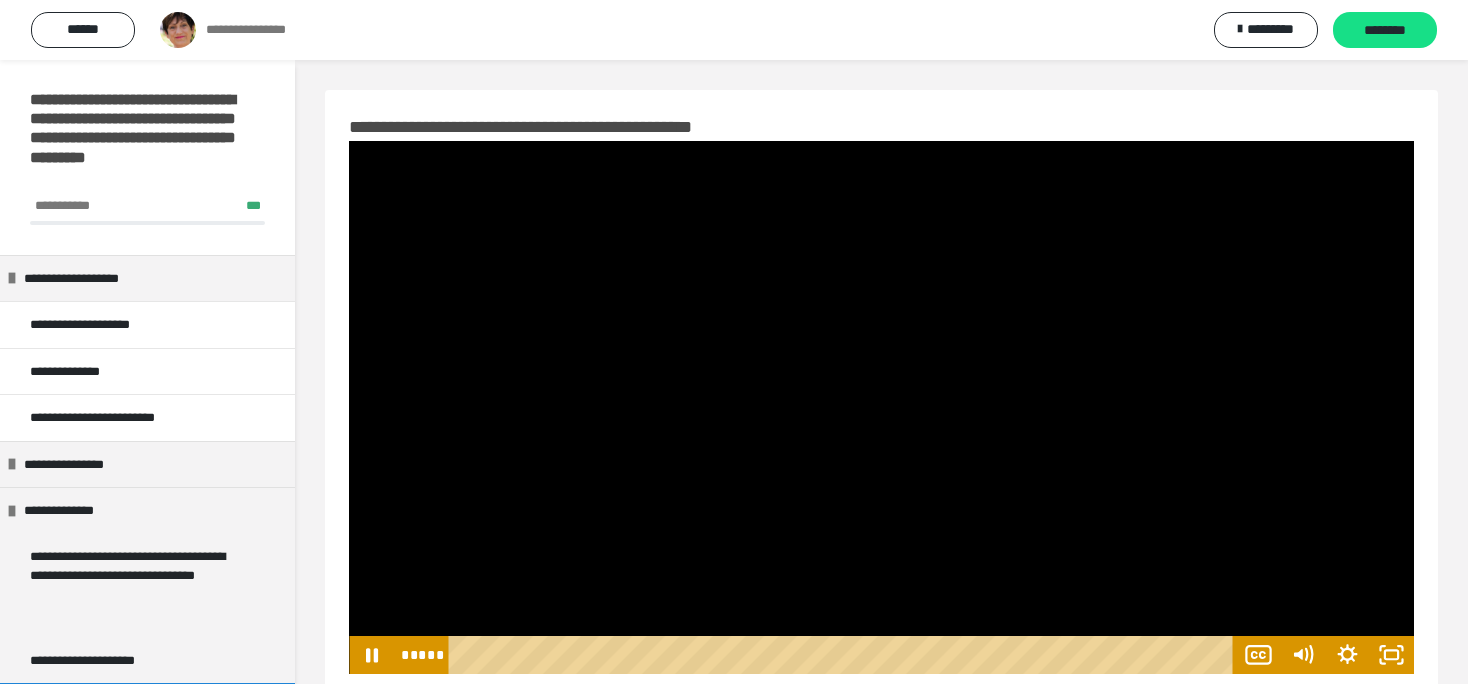 click at bounding box center (881, 407) 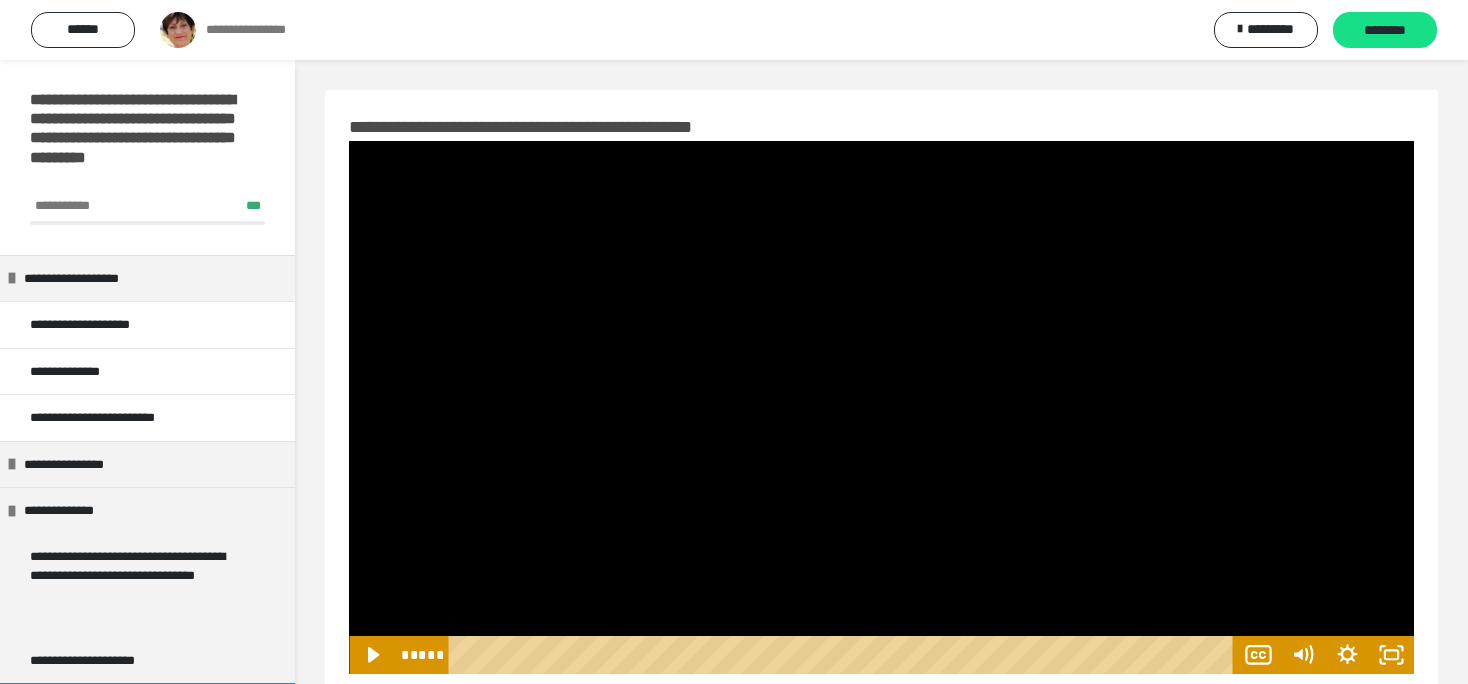 click at bounding box center (881, 407) 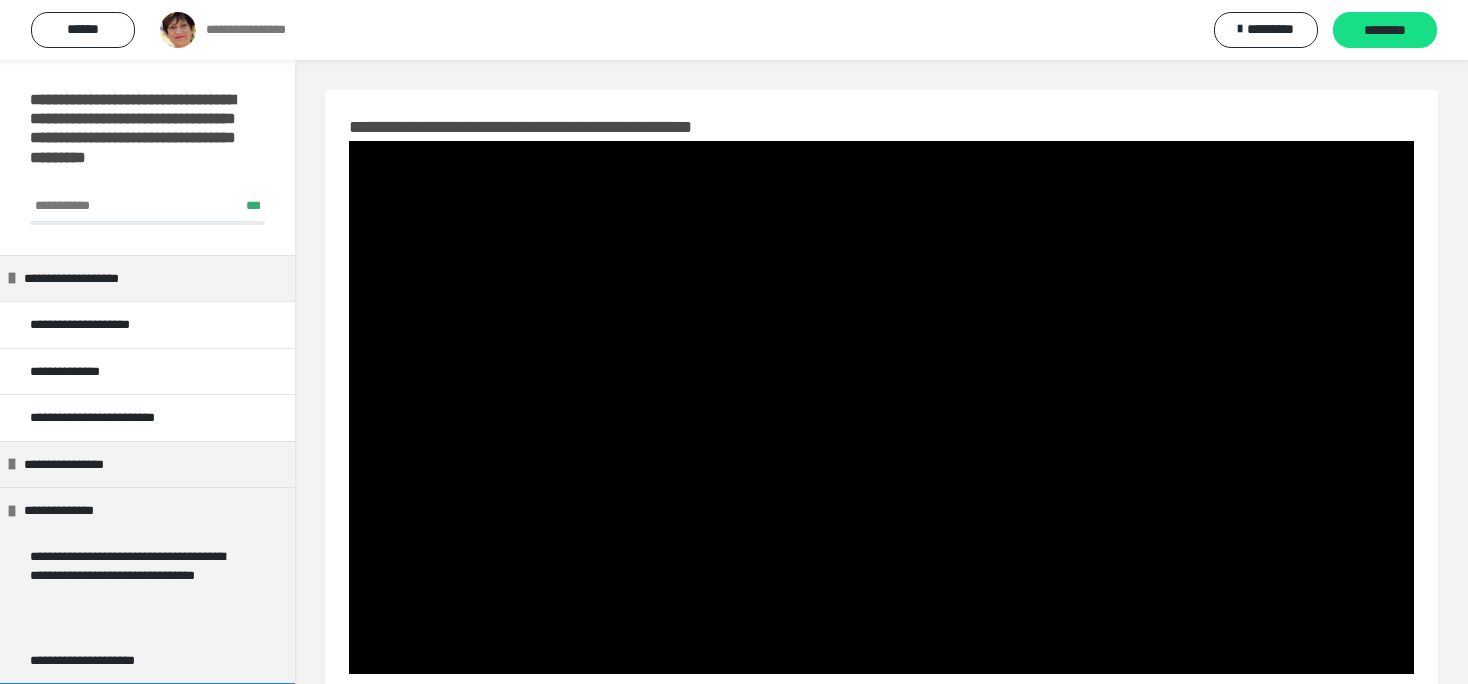 click at bounding box center (881, 407) 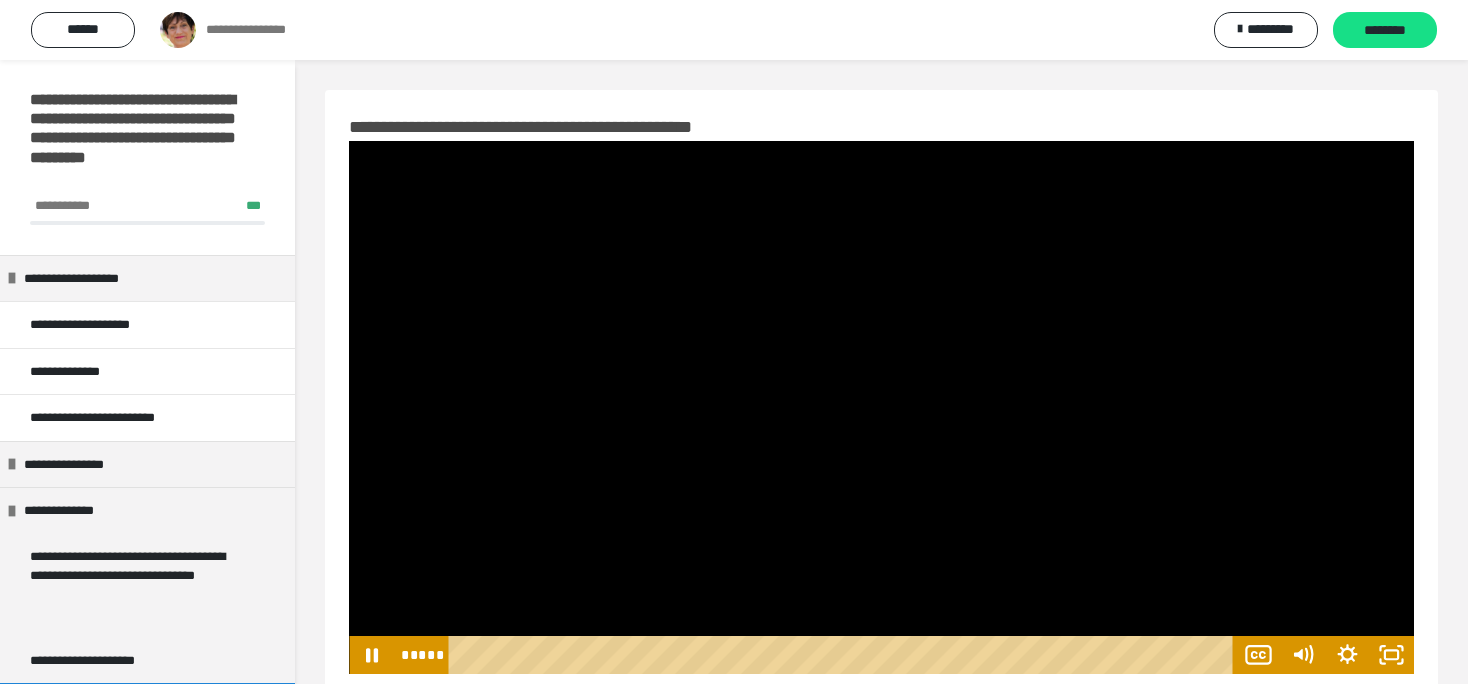 click at bounding box center [881, 407] 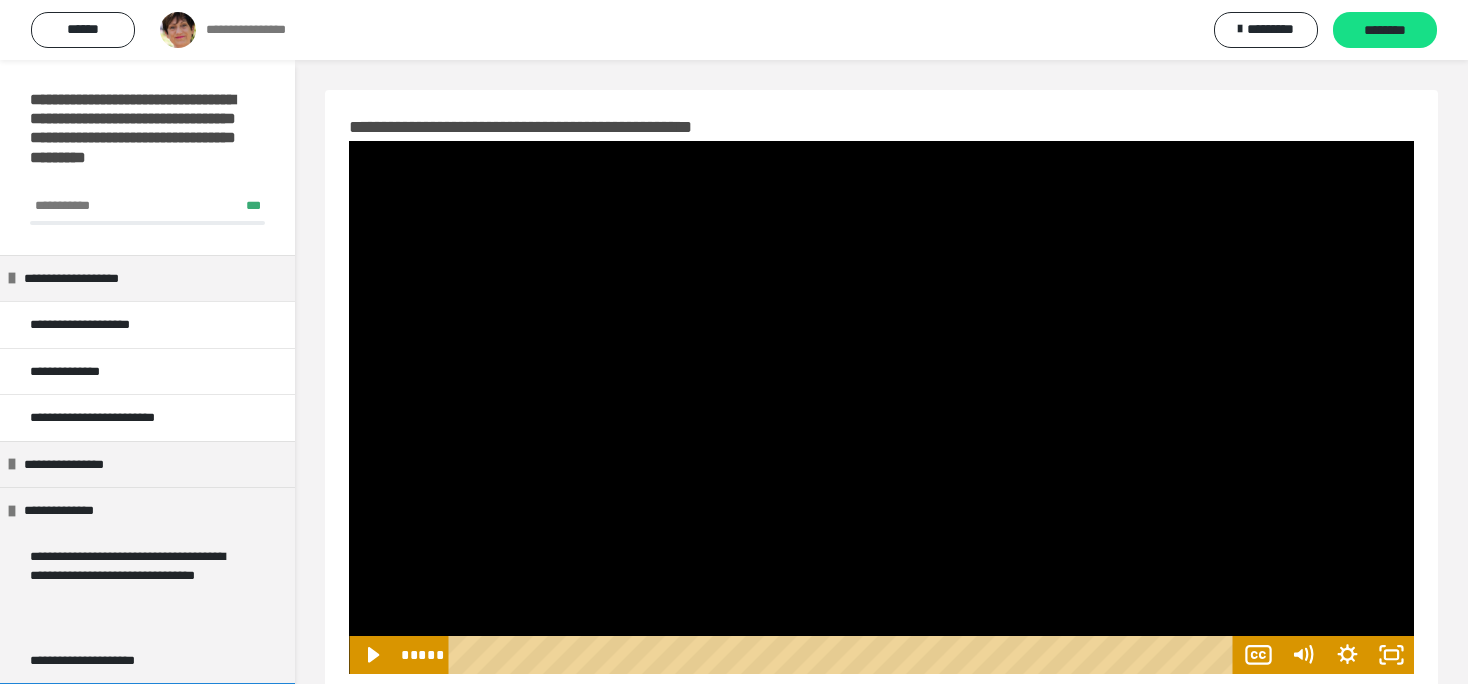 click at bounding box center (881, 407) 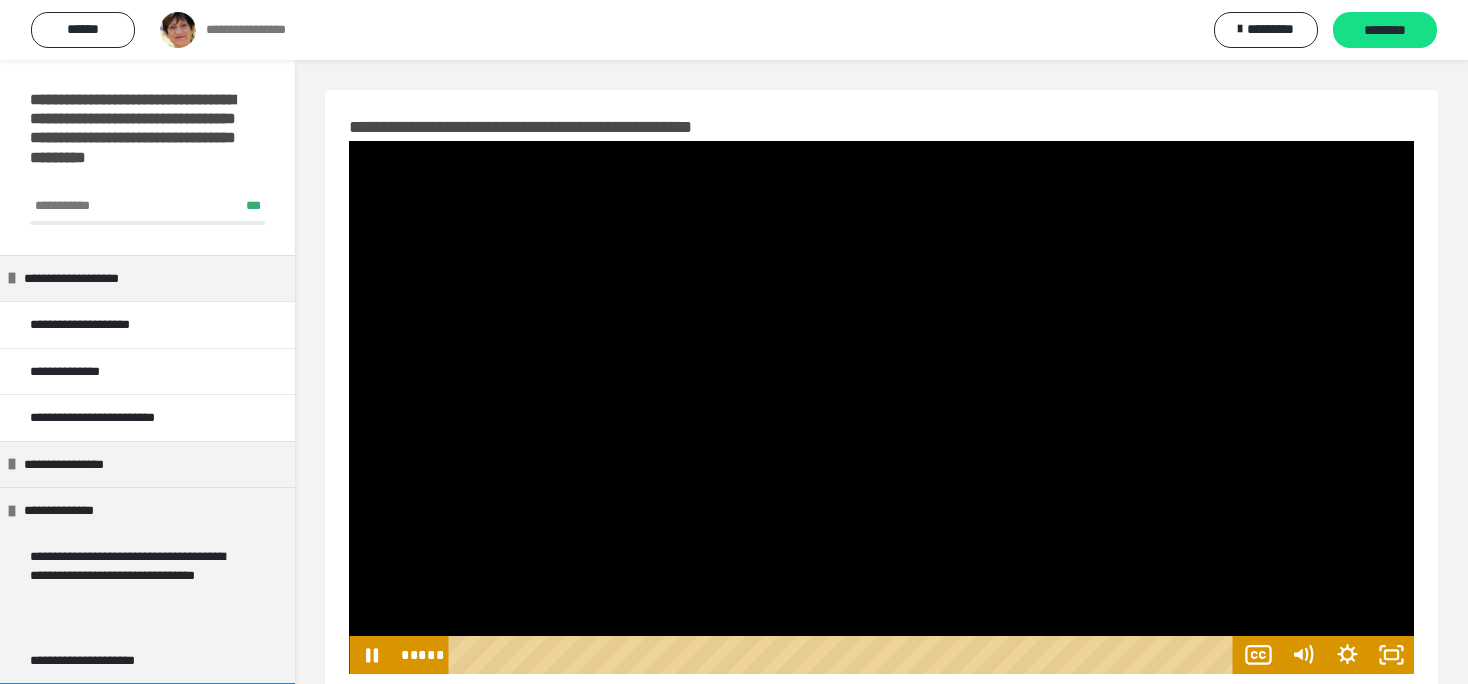 click at bounding box center [881, 407] 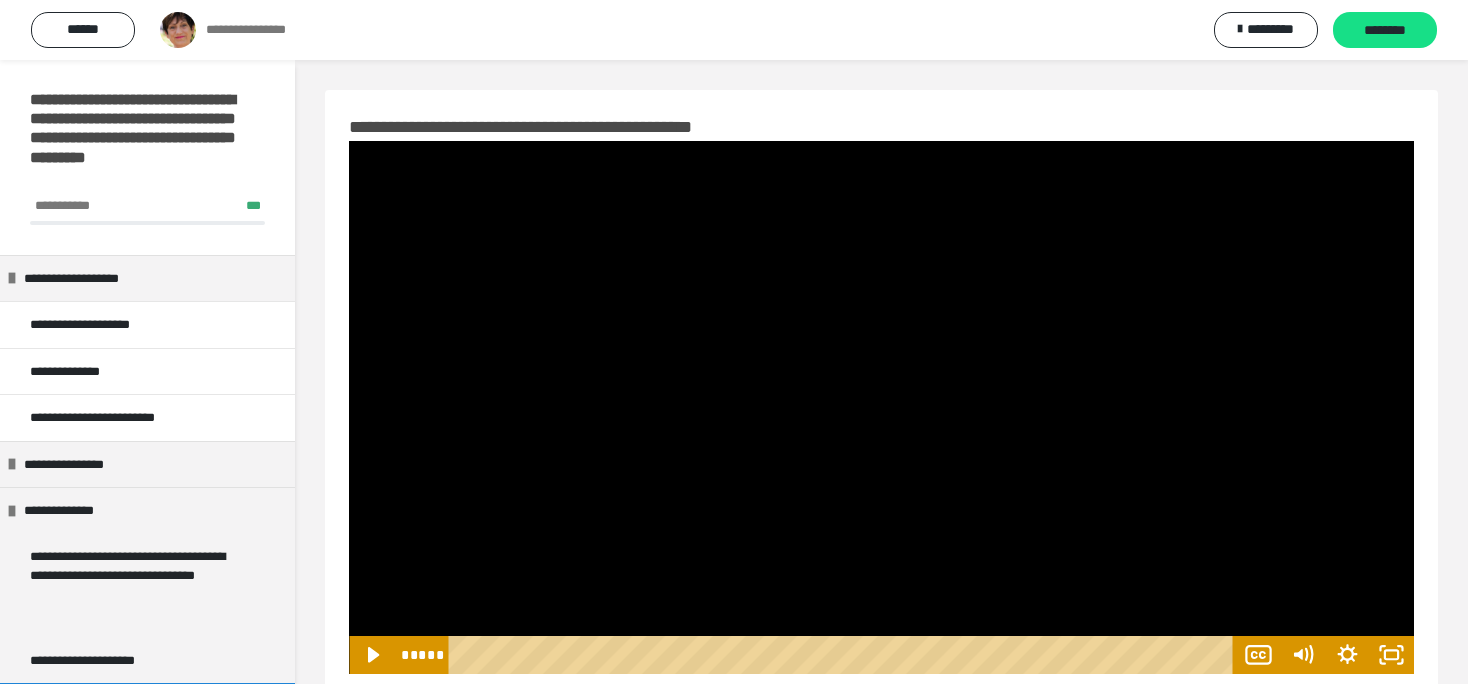 click at bounding box center (881, 407) 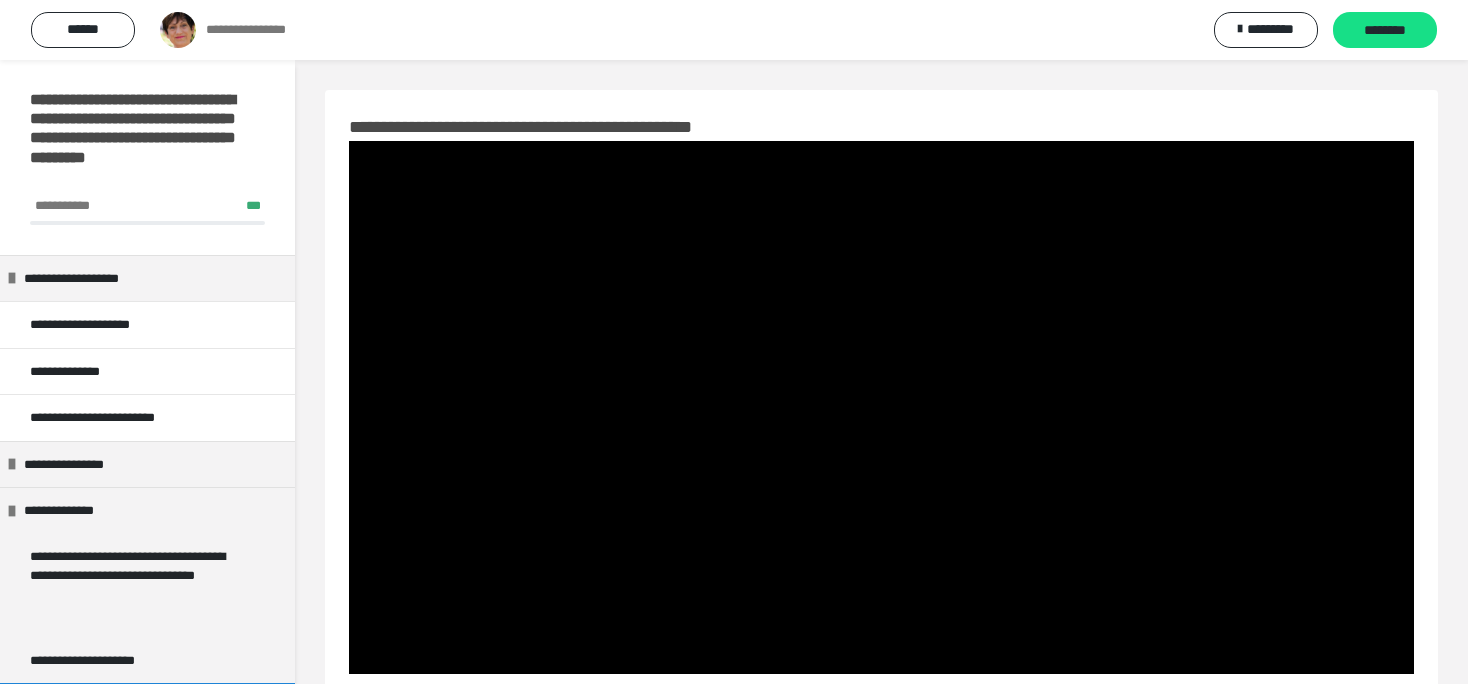 click at bounding box center (881, 407) 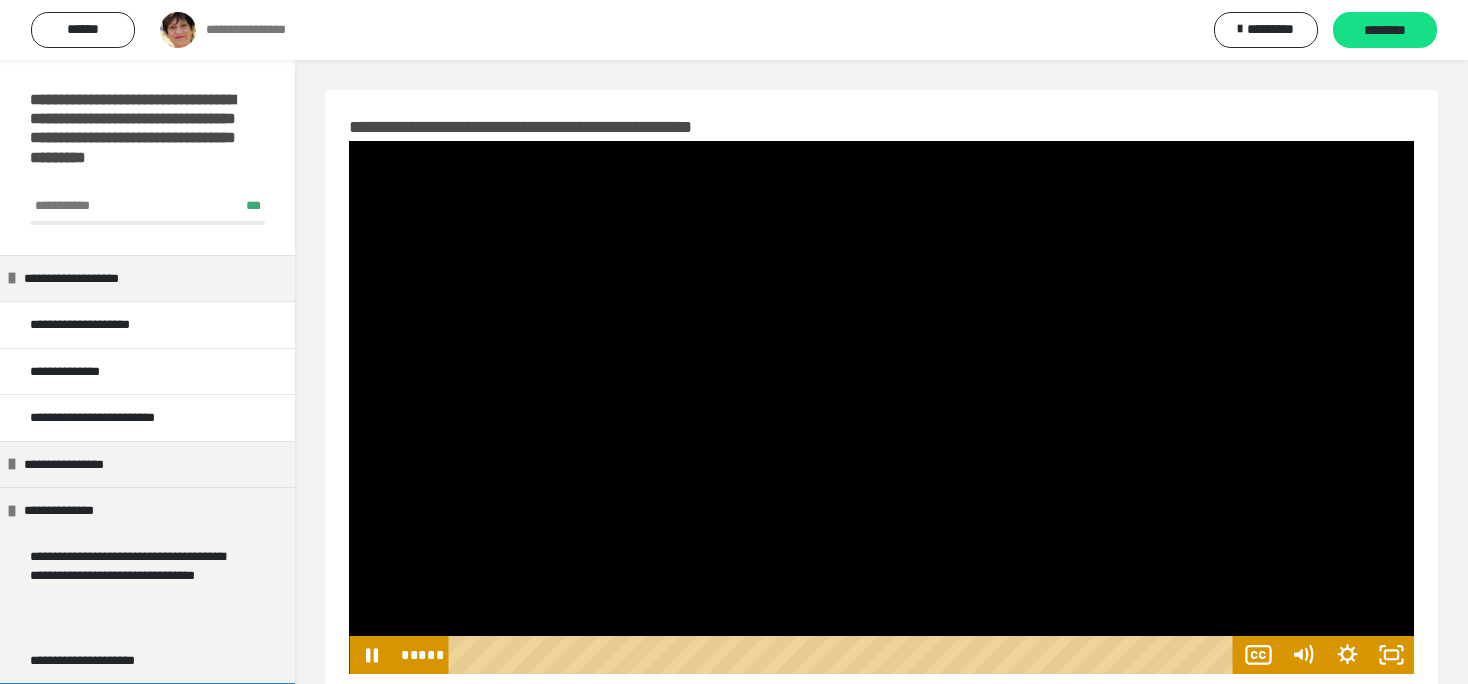 click at bounding box center (881, 407) 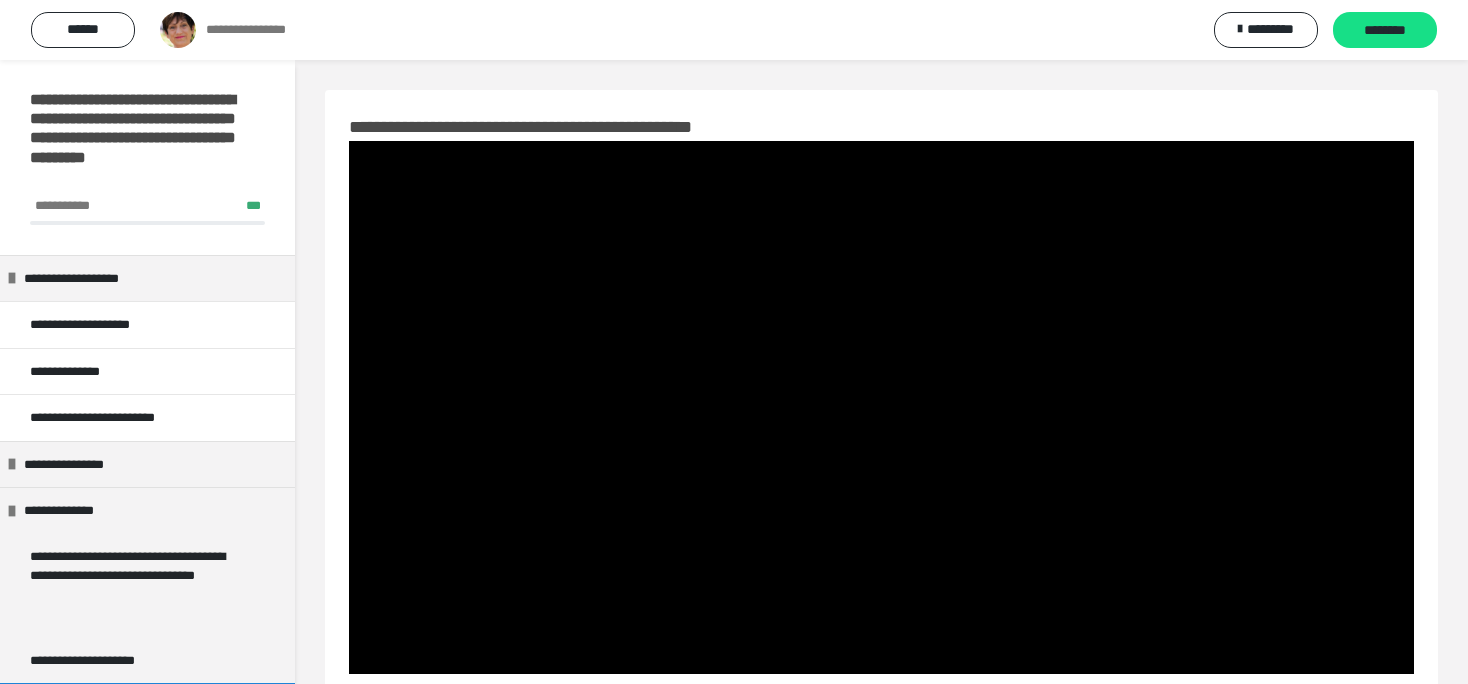 click at bounding box center [881, 407] 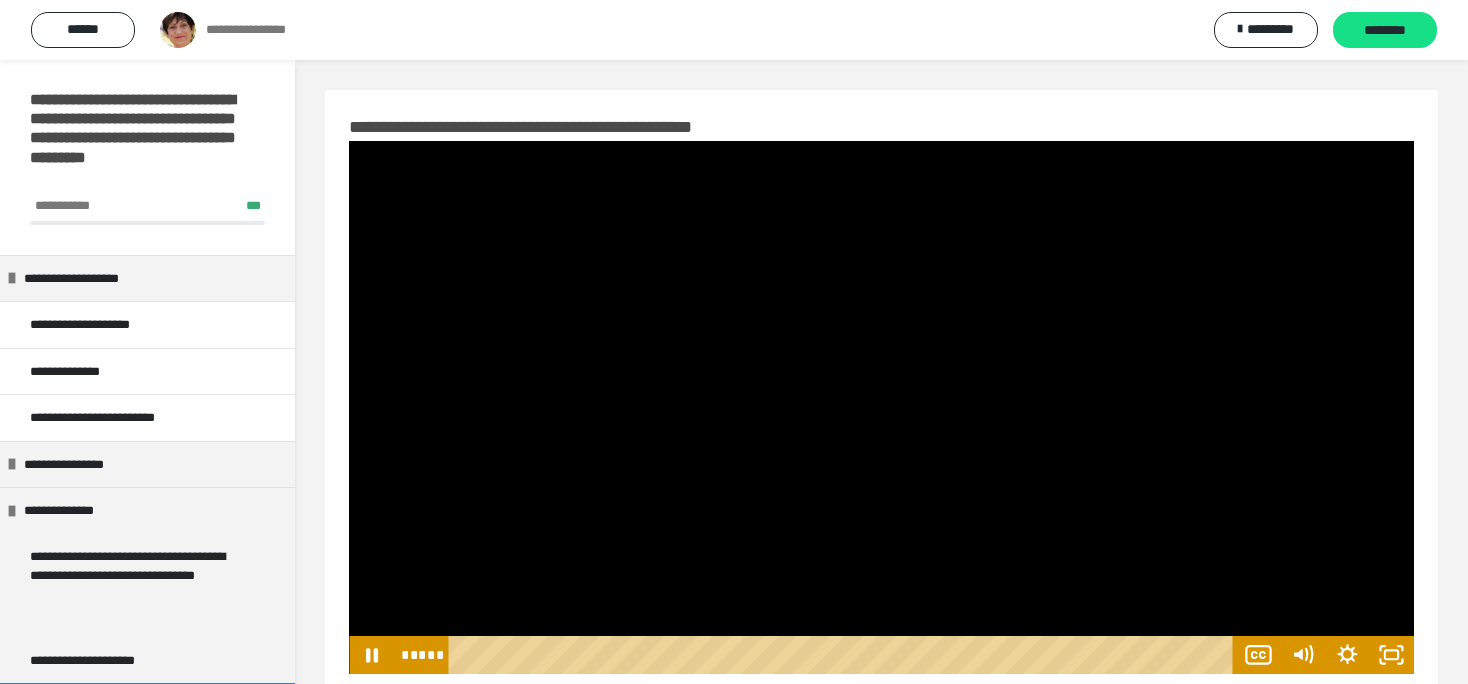 click at bounding box center (881, 407) 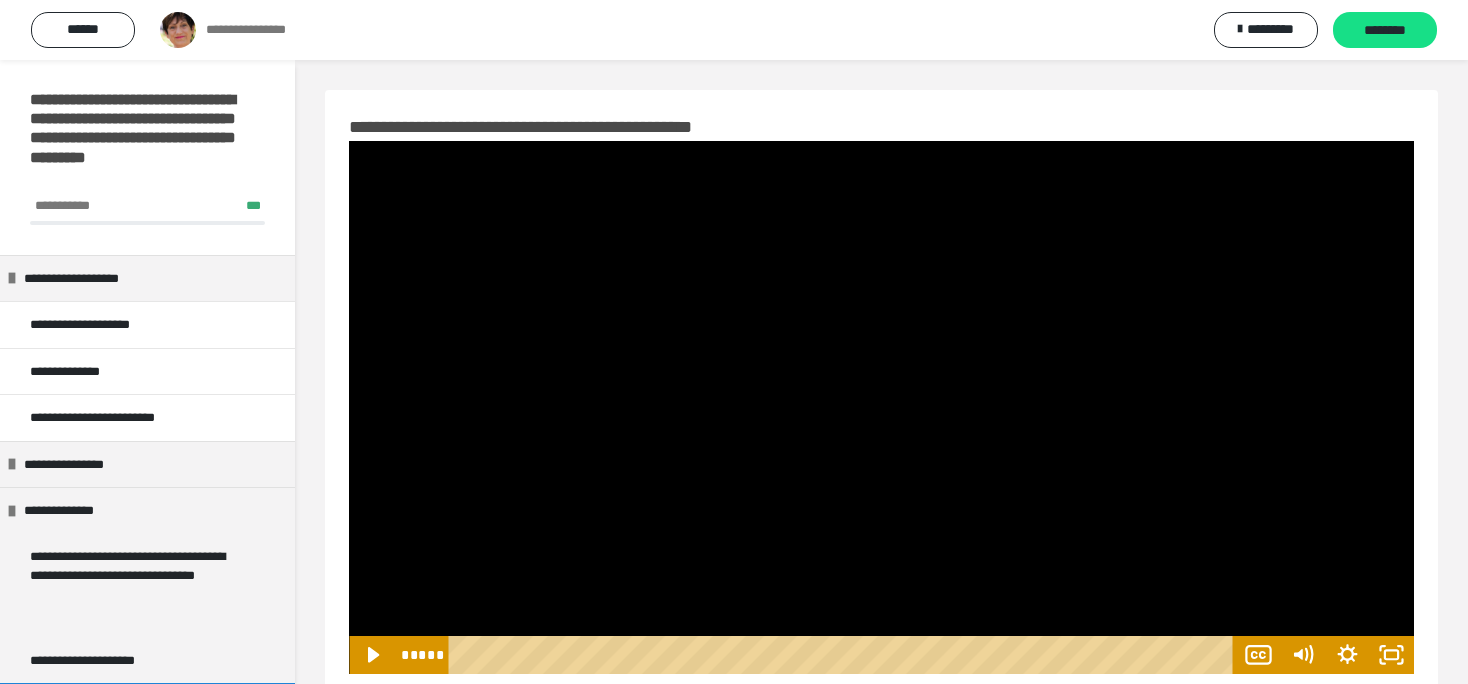 click at bounding box center (881, 407) 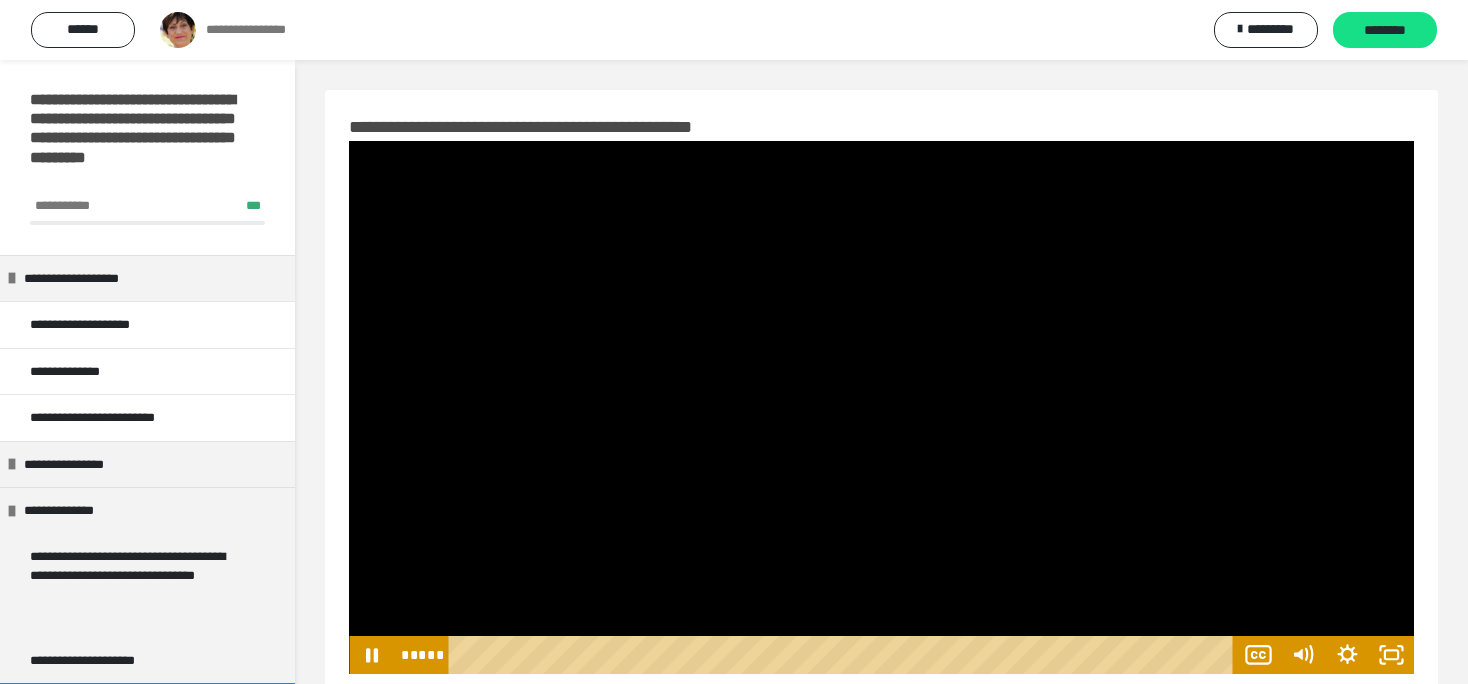click at bounding box center (881, 407) 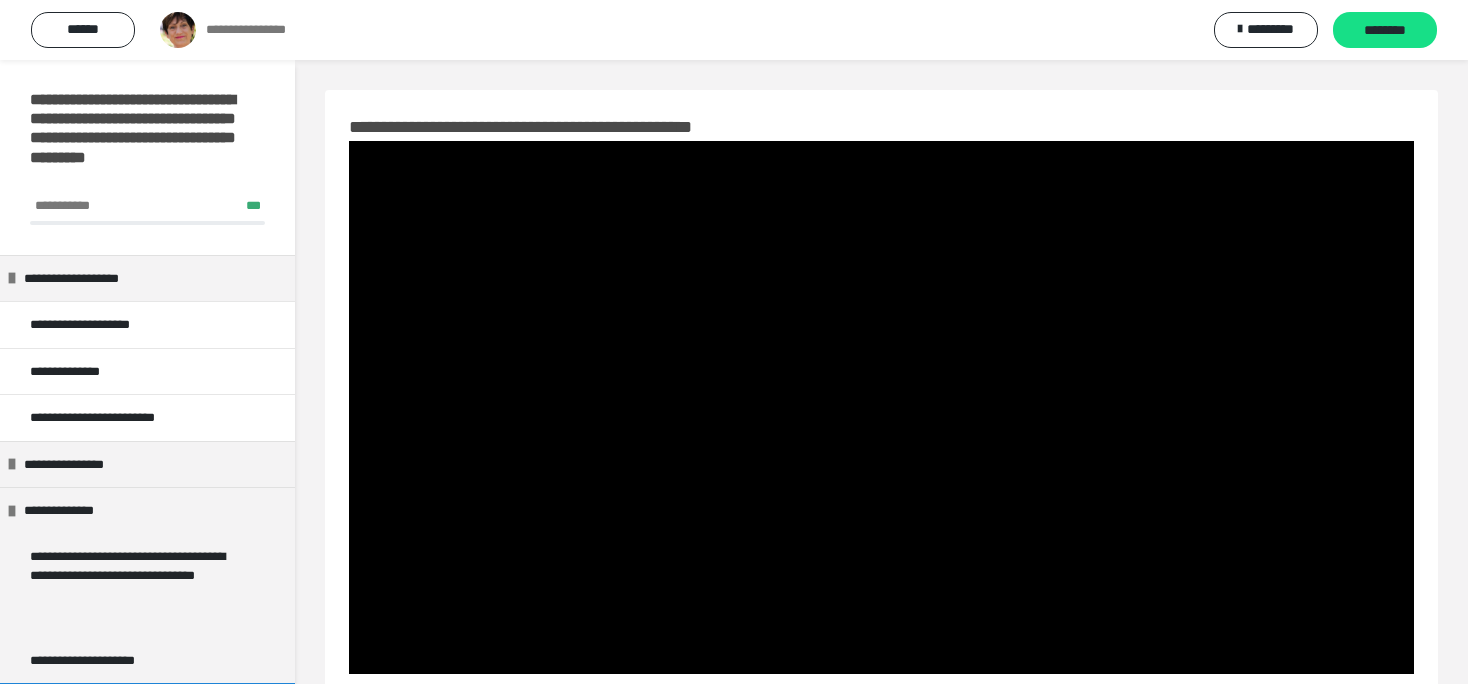 click at bounding box center [881, 407] 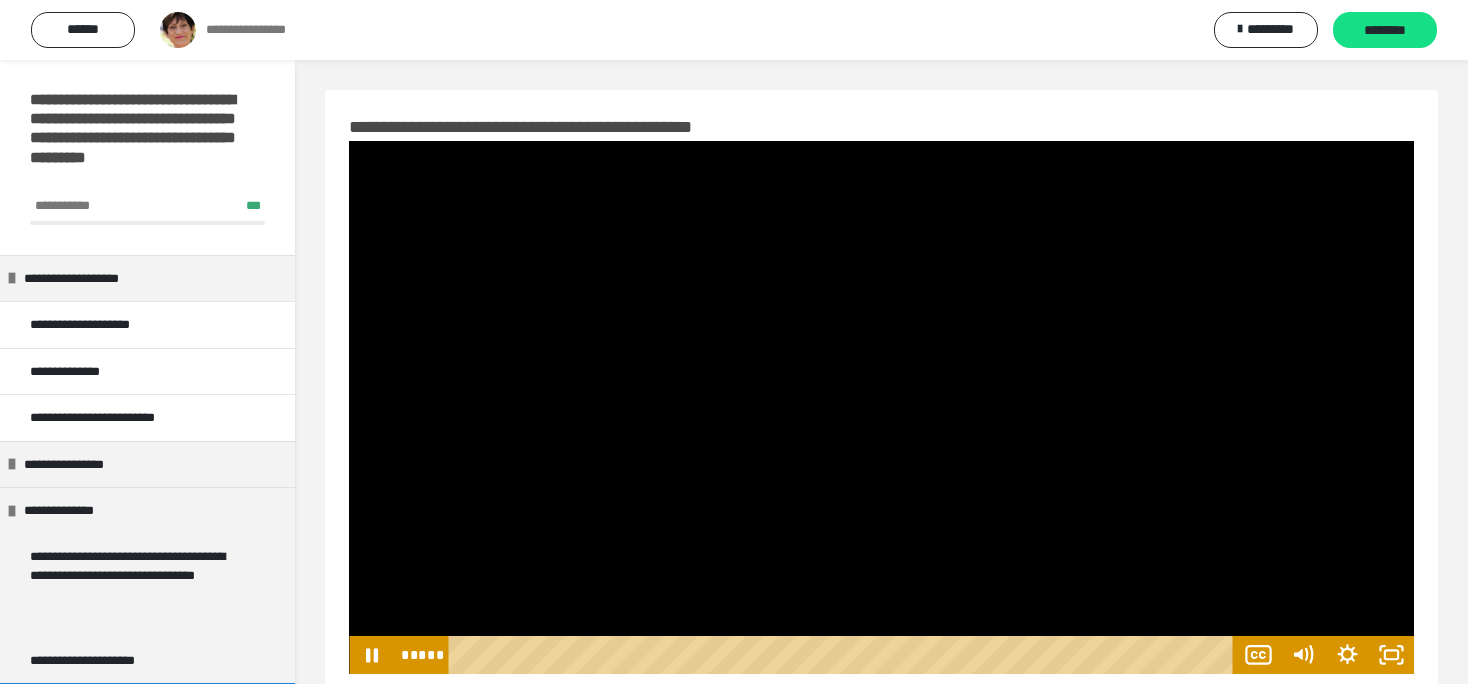click at bounding box center (881, 407) 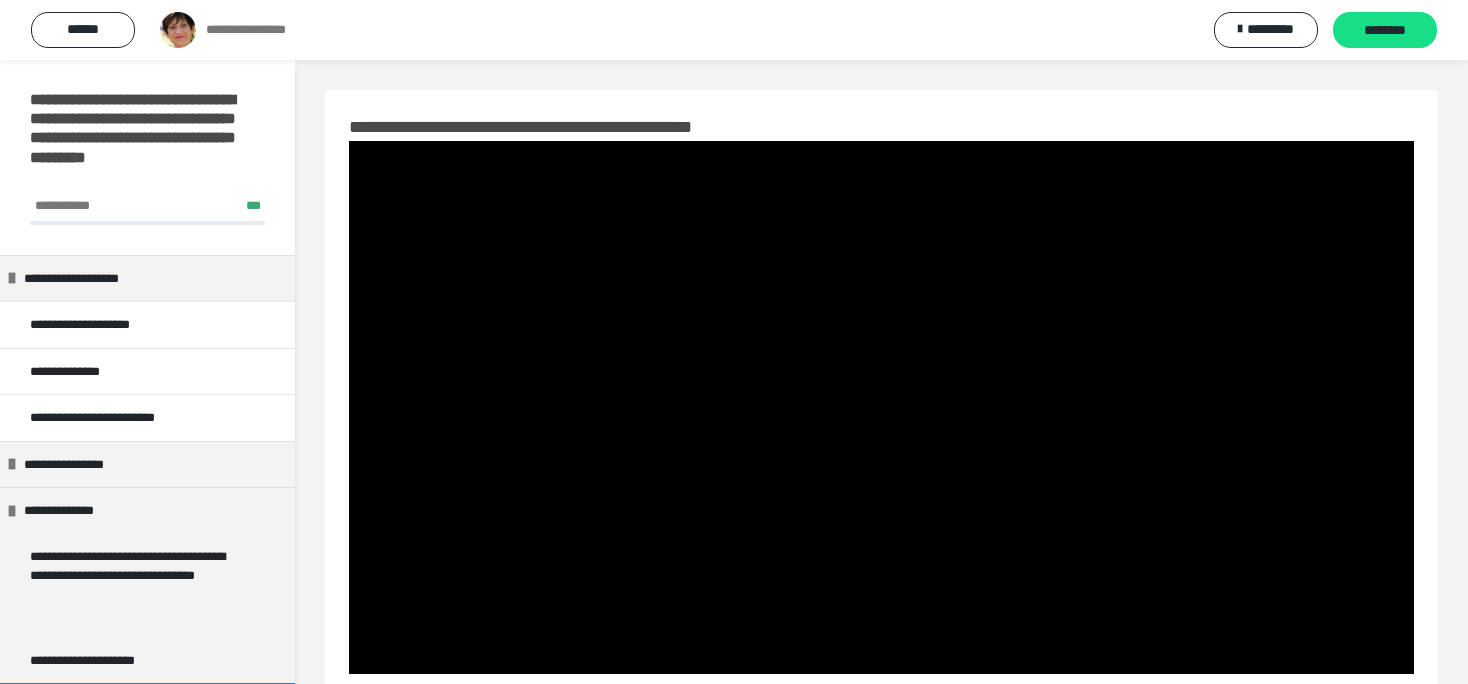 click at bounding box center (881, 407) 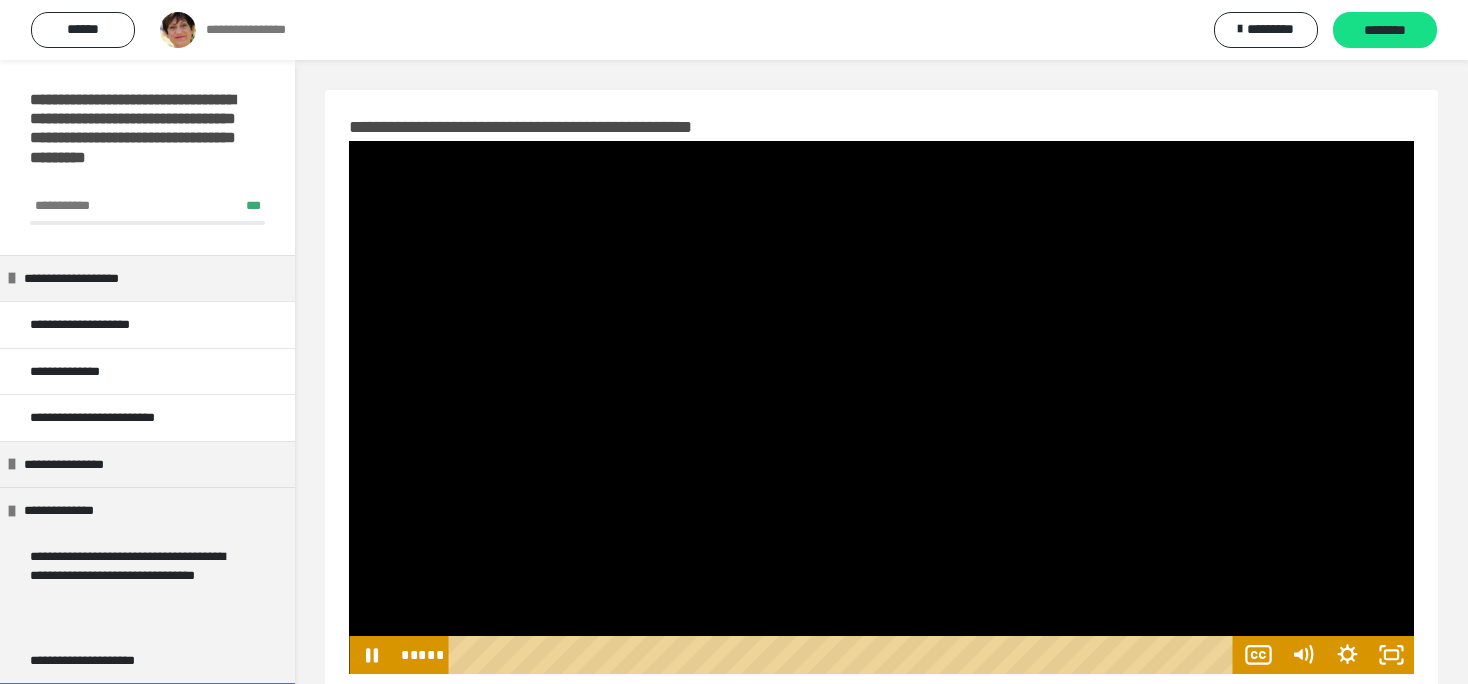 click at bounding box center [881, 407] 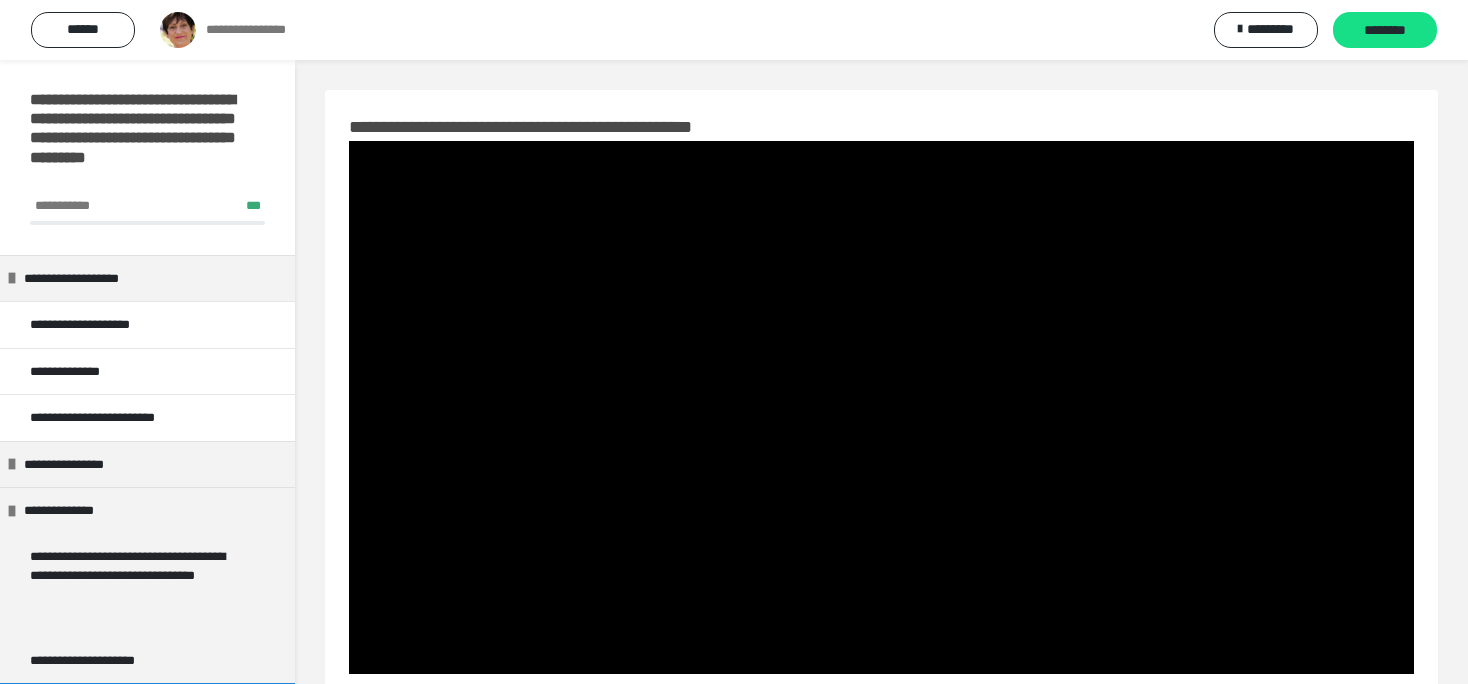click at bounding box center (881, 407) 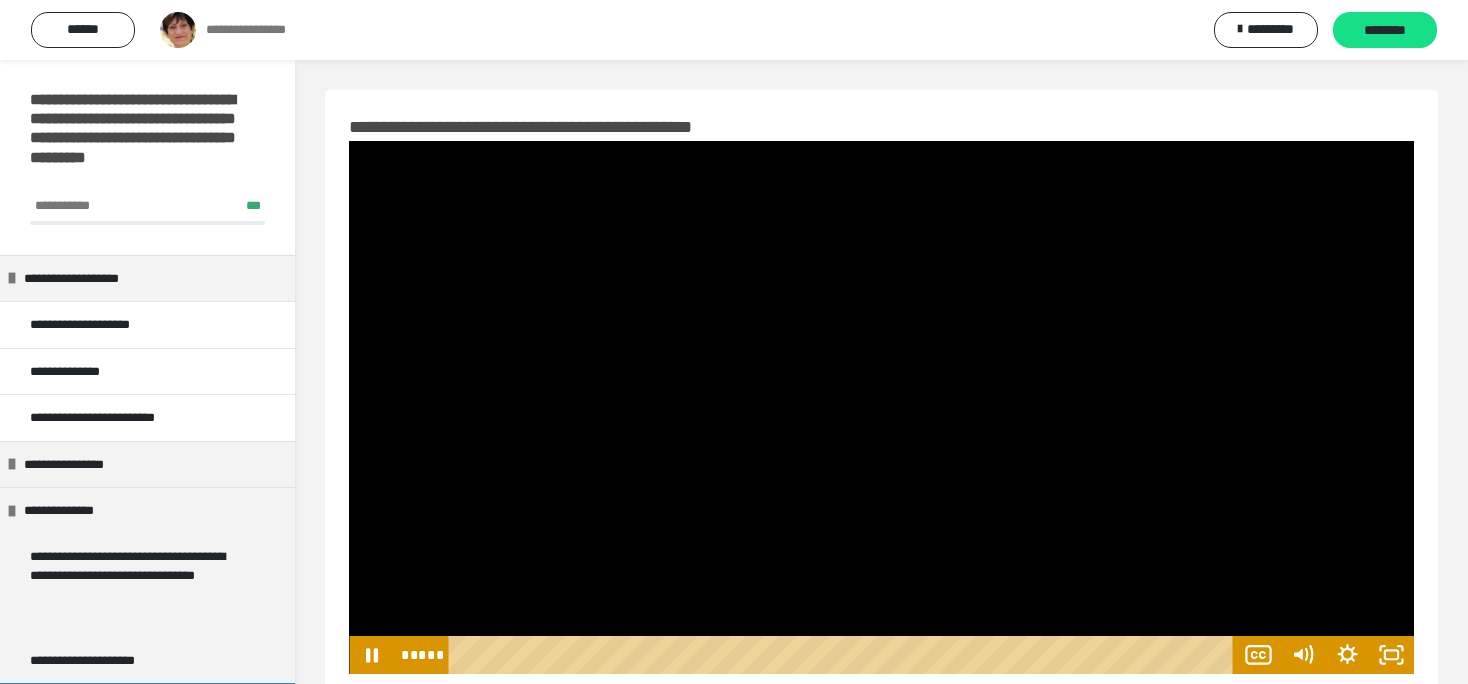 click at bounding box center [881, 407] 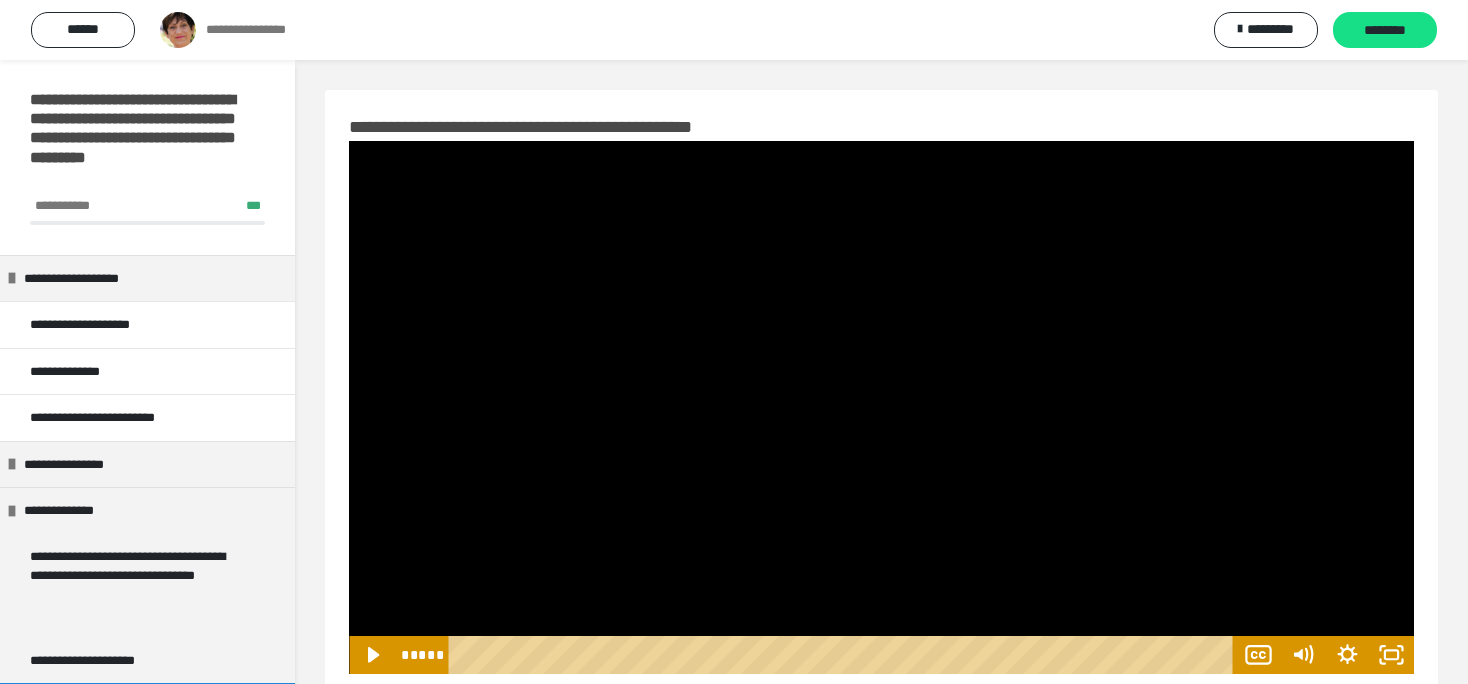 click at bounding box center (881, 407) 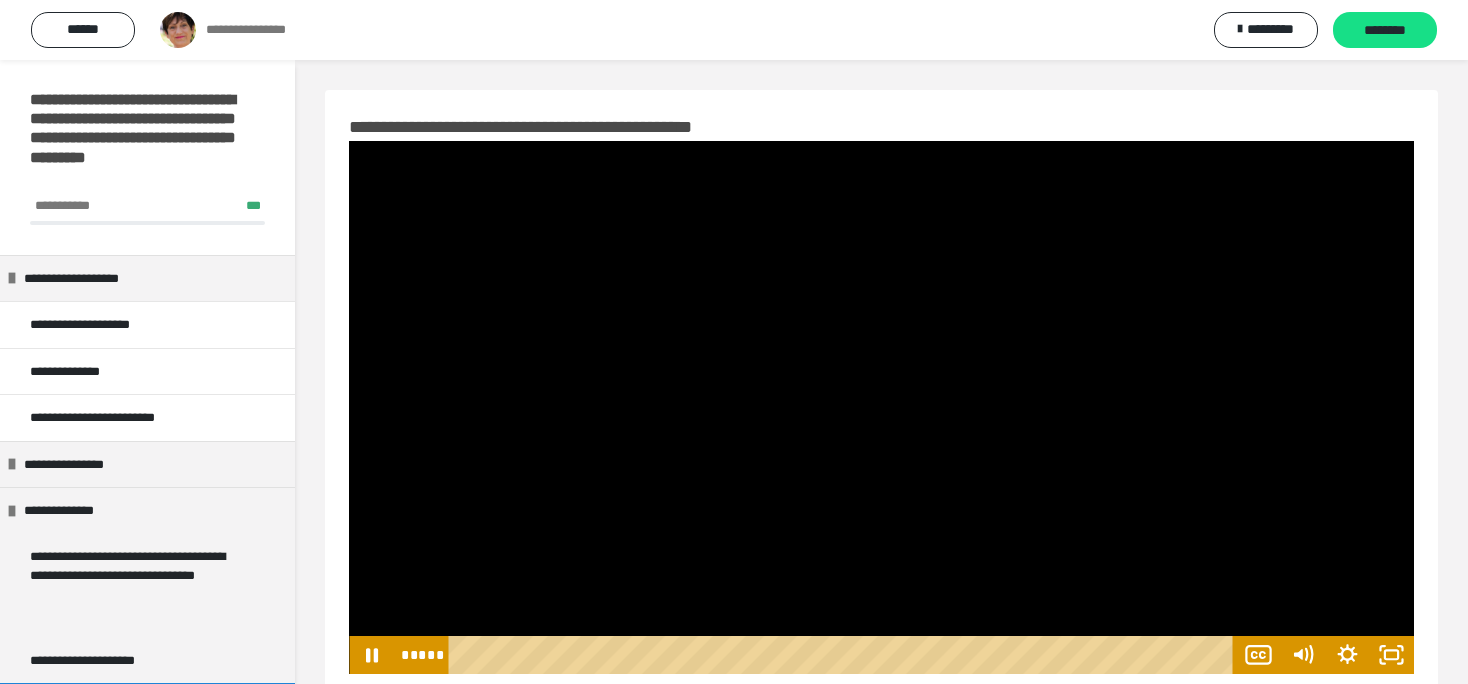 click at bounding box center [881, 407] 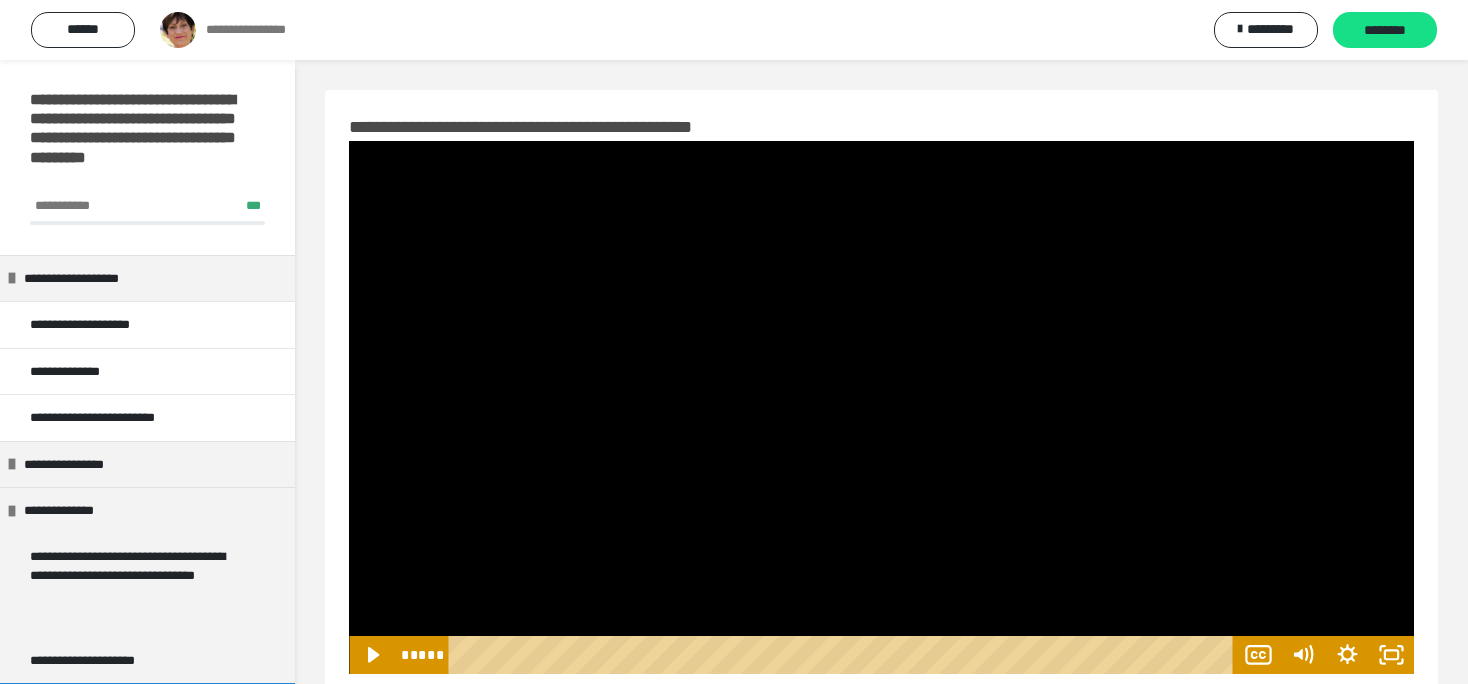 click at bounding box center [881, 407] 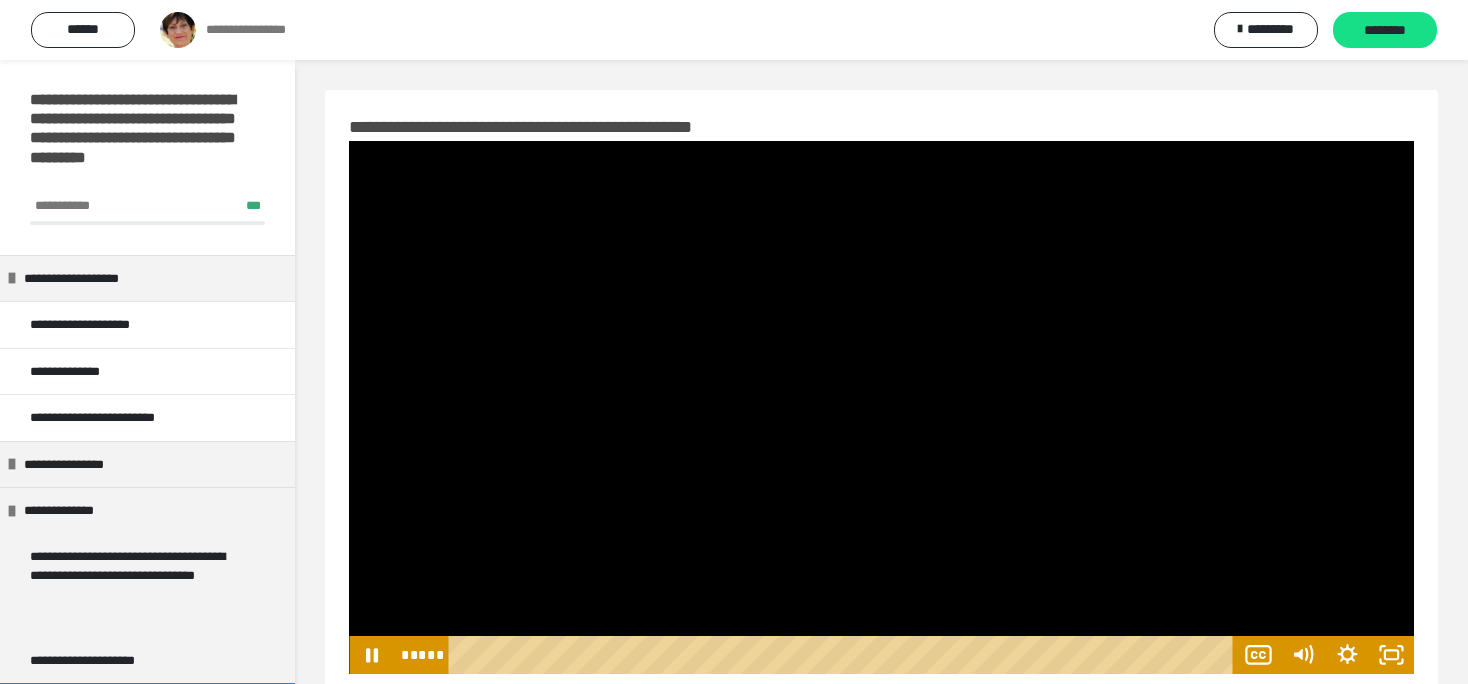 click at bounding box center [881, 407] 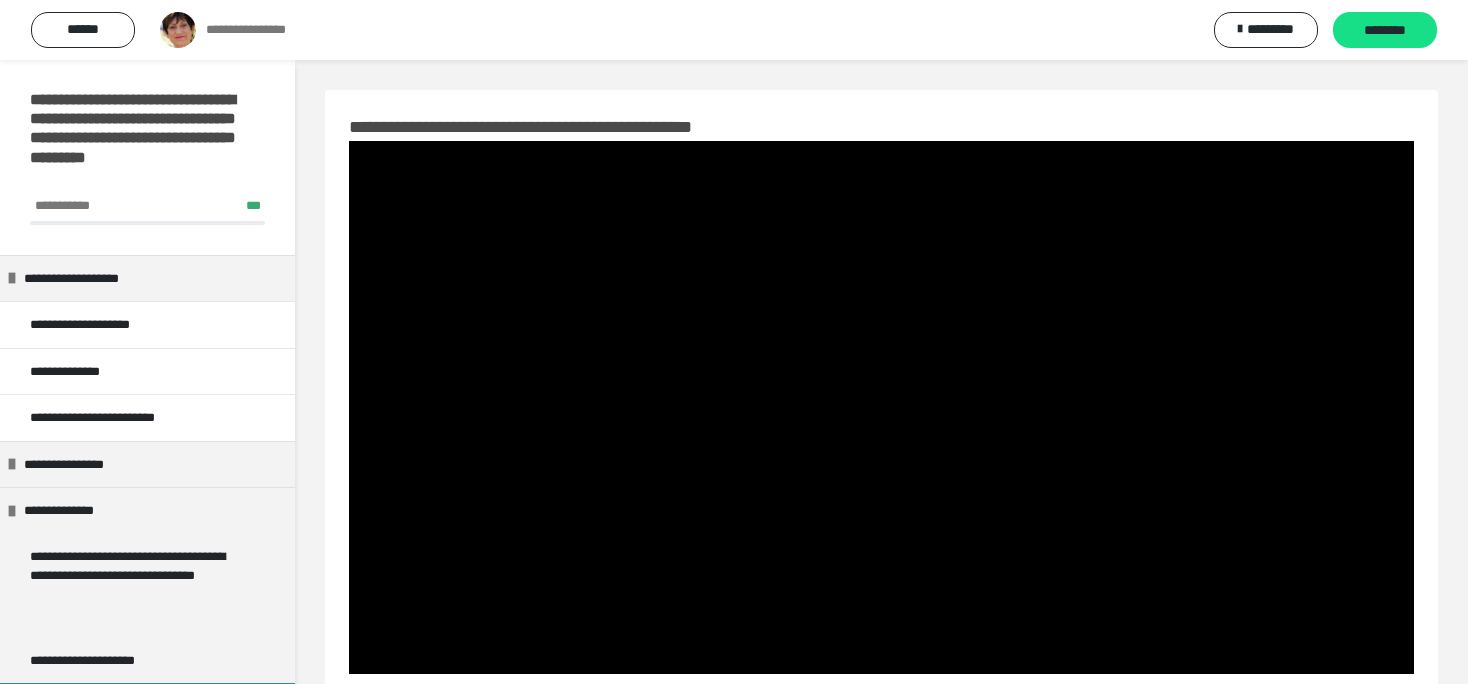 click at bounding box center (881, 407) 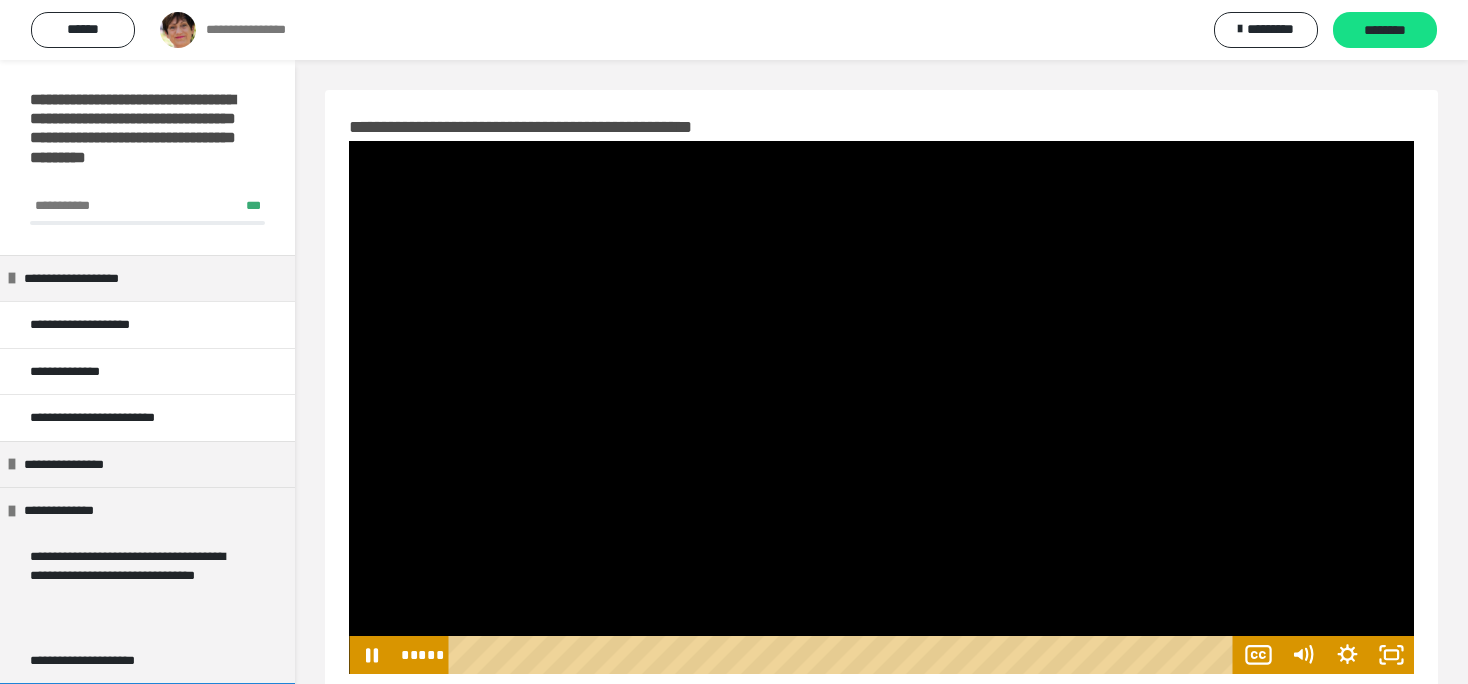 click at bounding box center [881, 407] 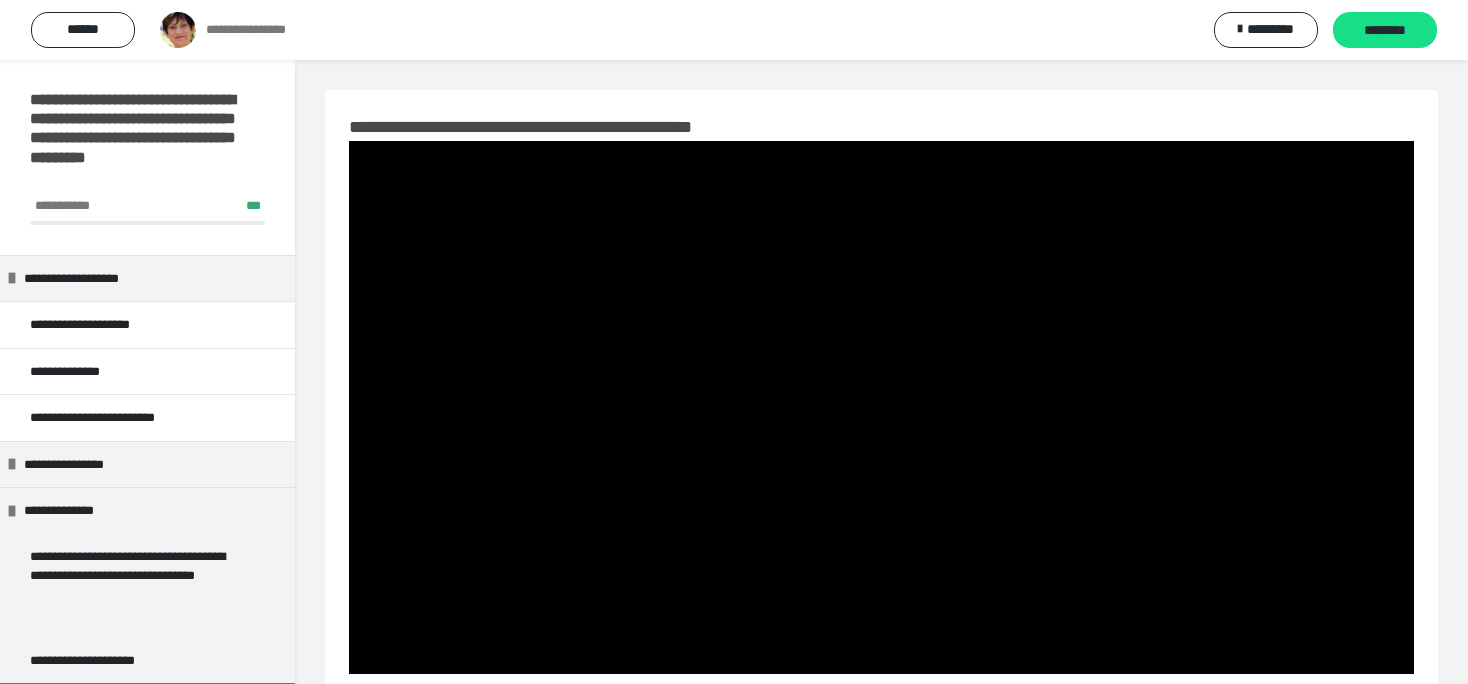click at bounding box center (881, 407) 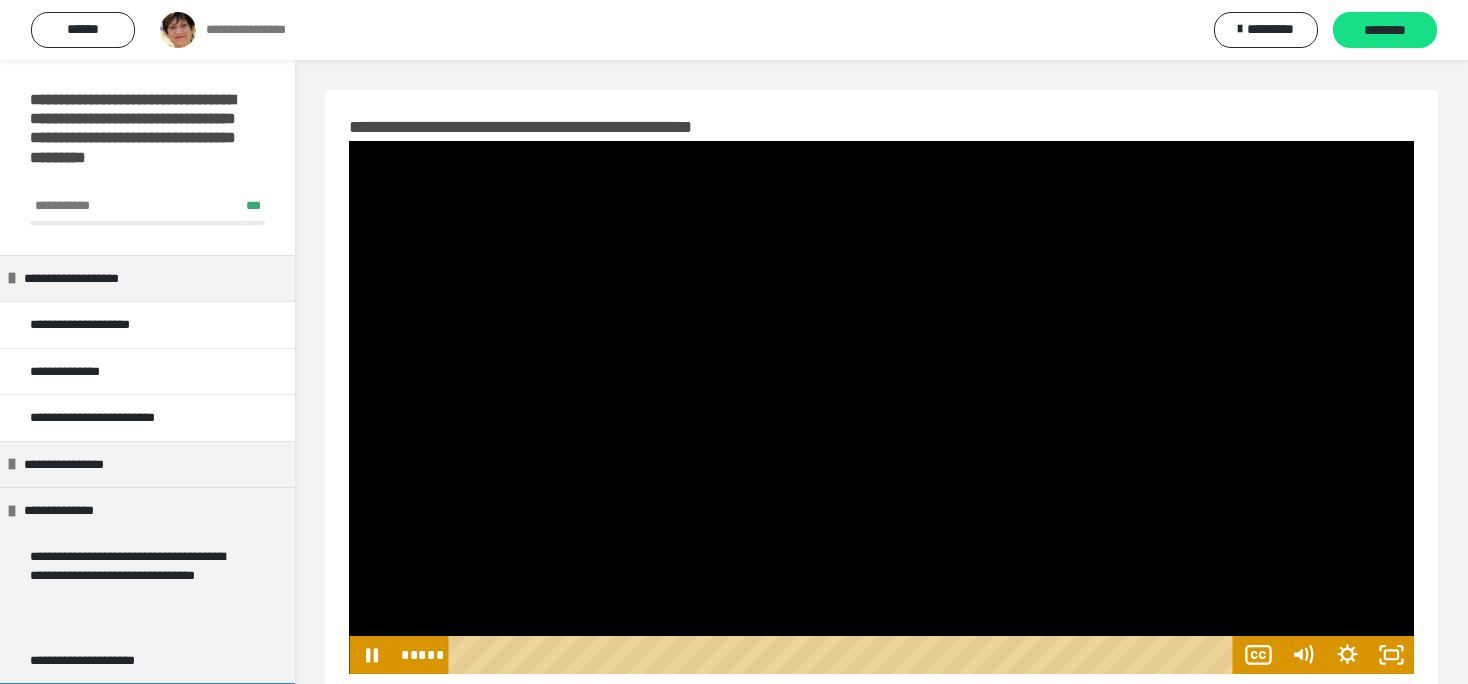 click at bounding box center [881, 407] 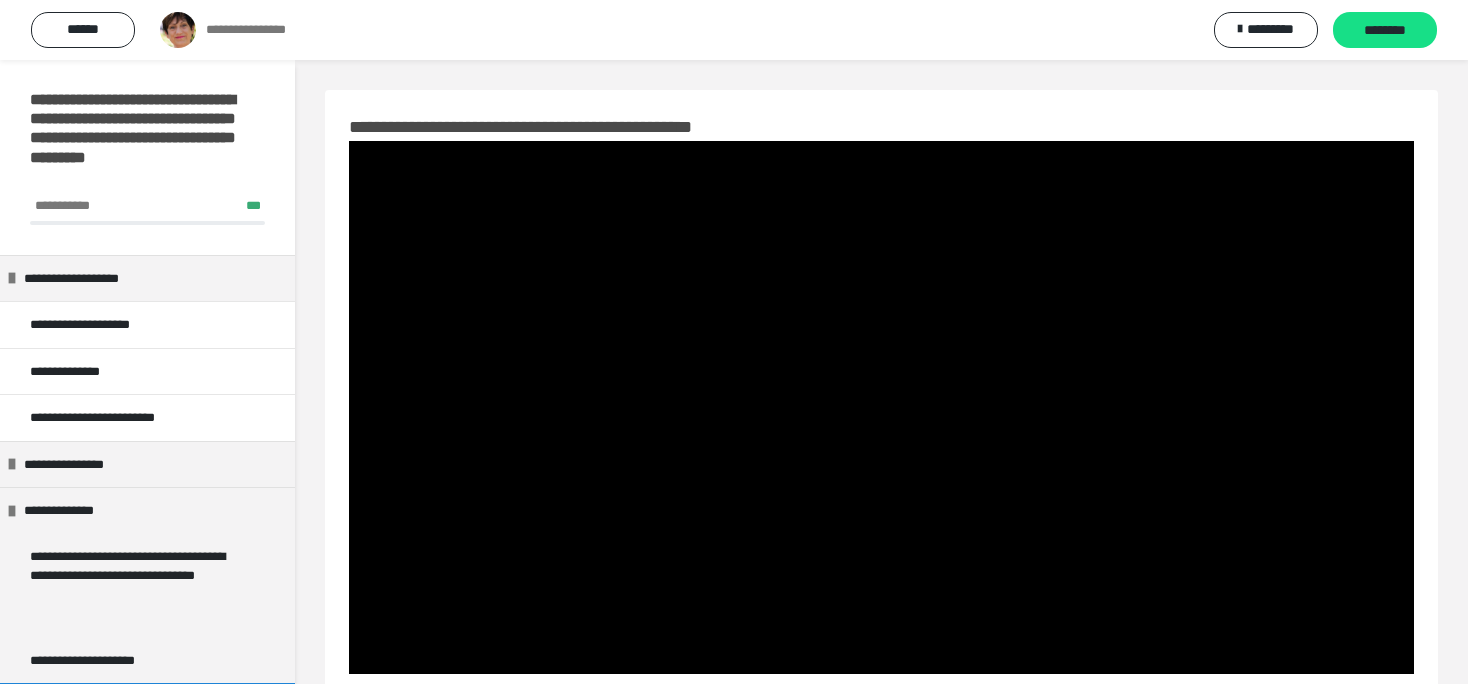 click at bounding box center (881, 407) 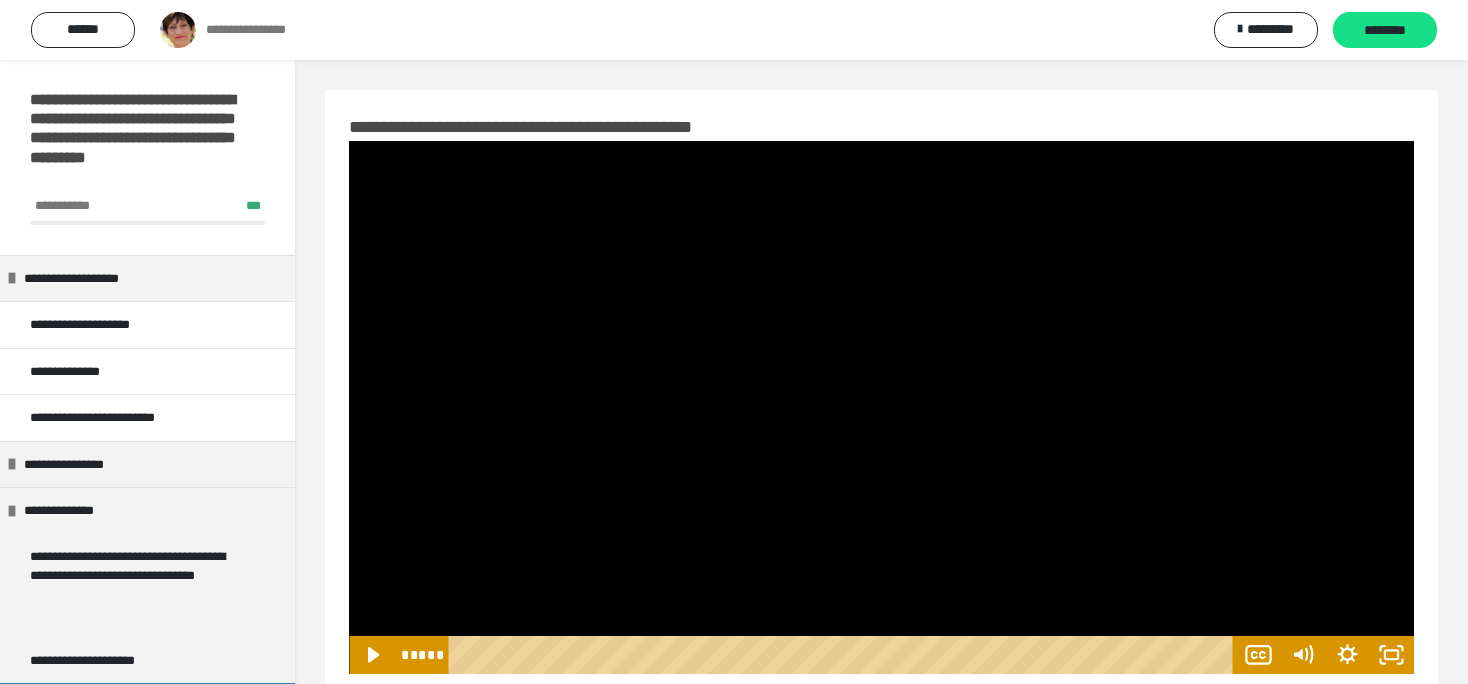 click at bounding box center [881, 407] 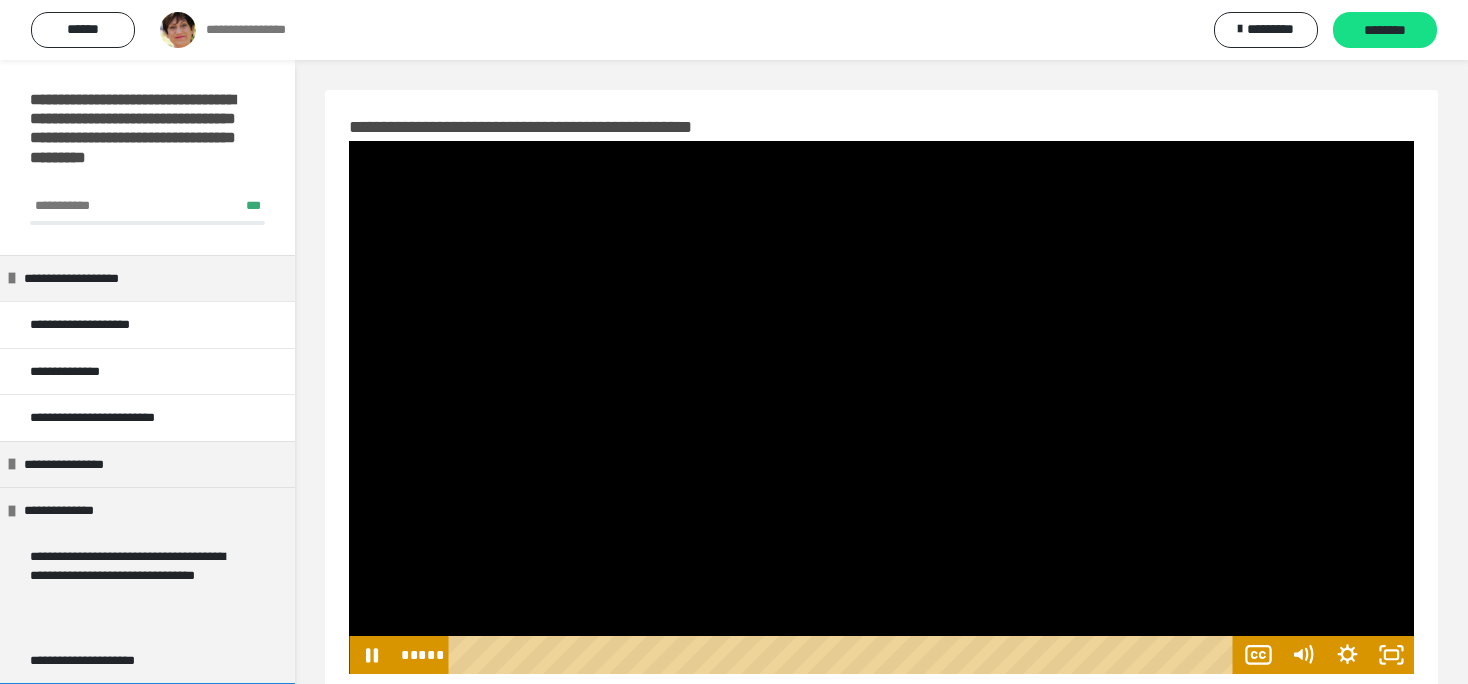 click at bounding box center (881, 407) 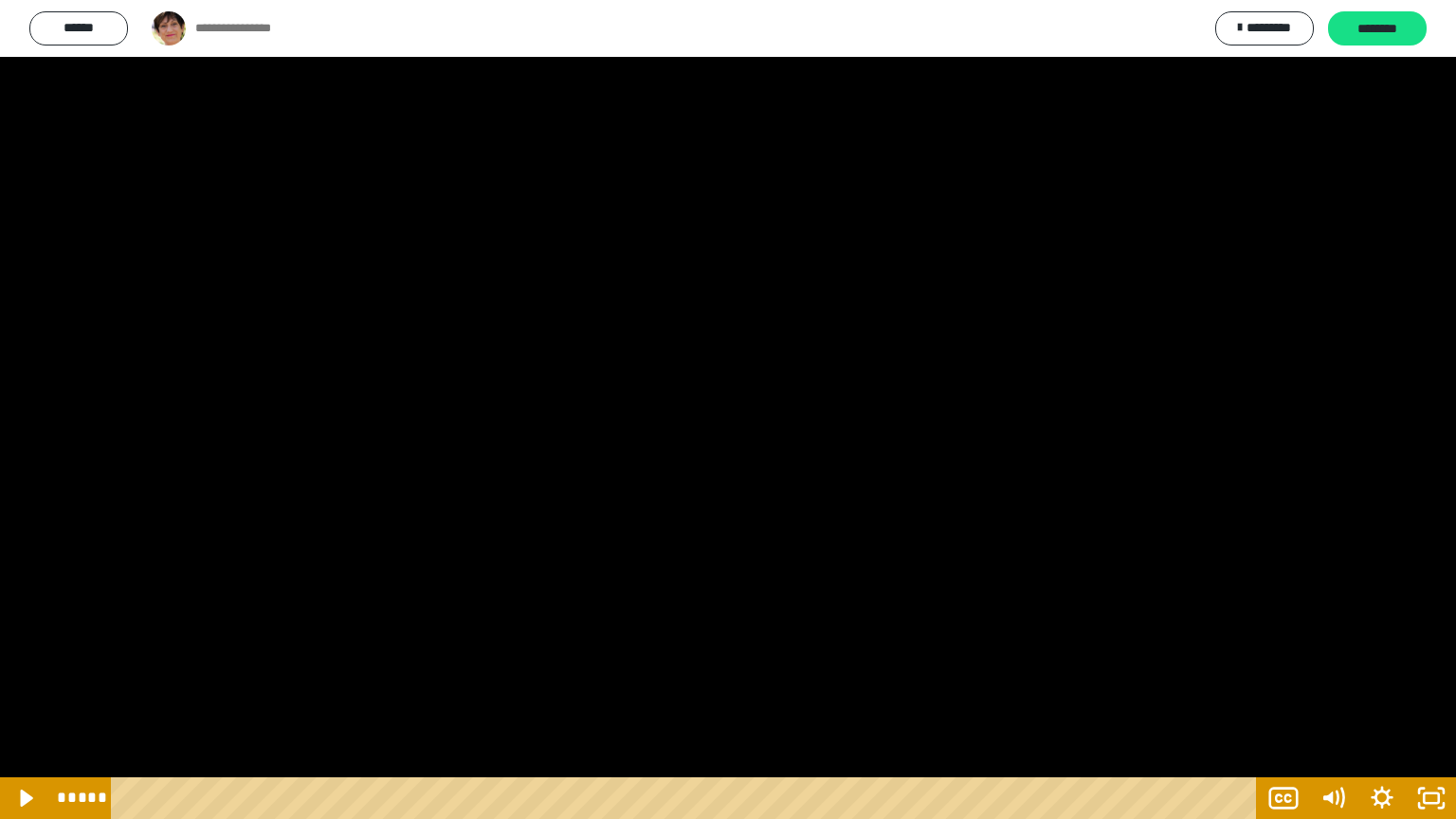 click at bounding box center (728, 410) 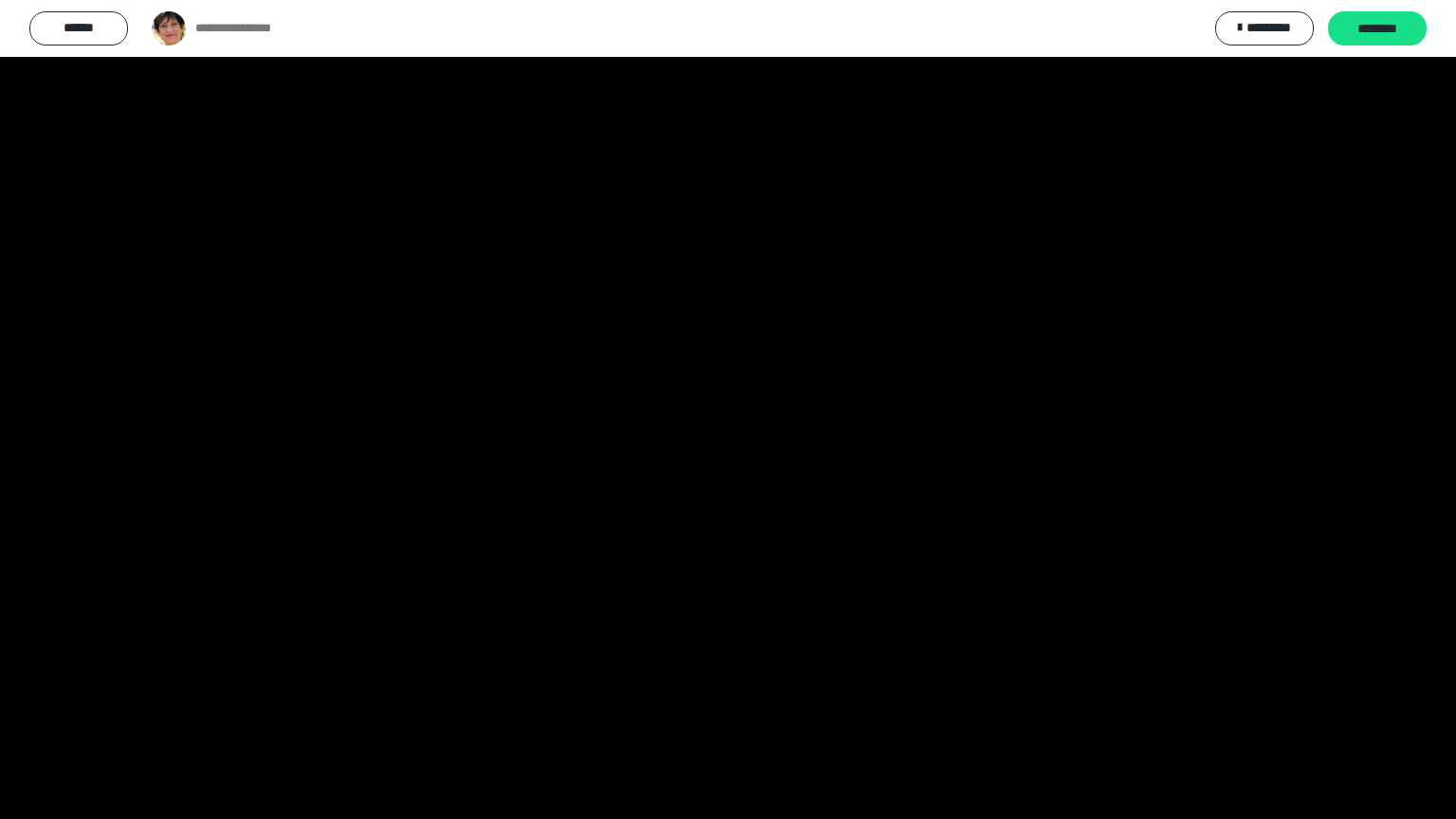 click at bounding box center [728, 410] 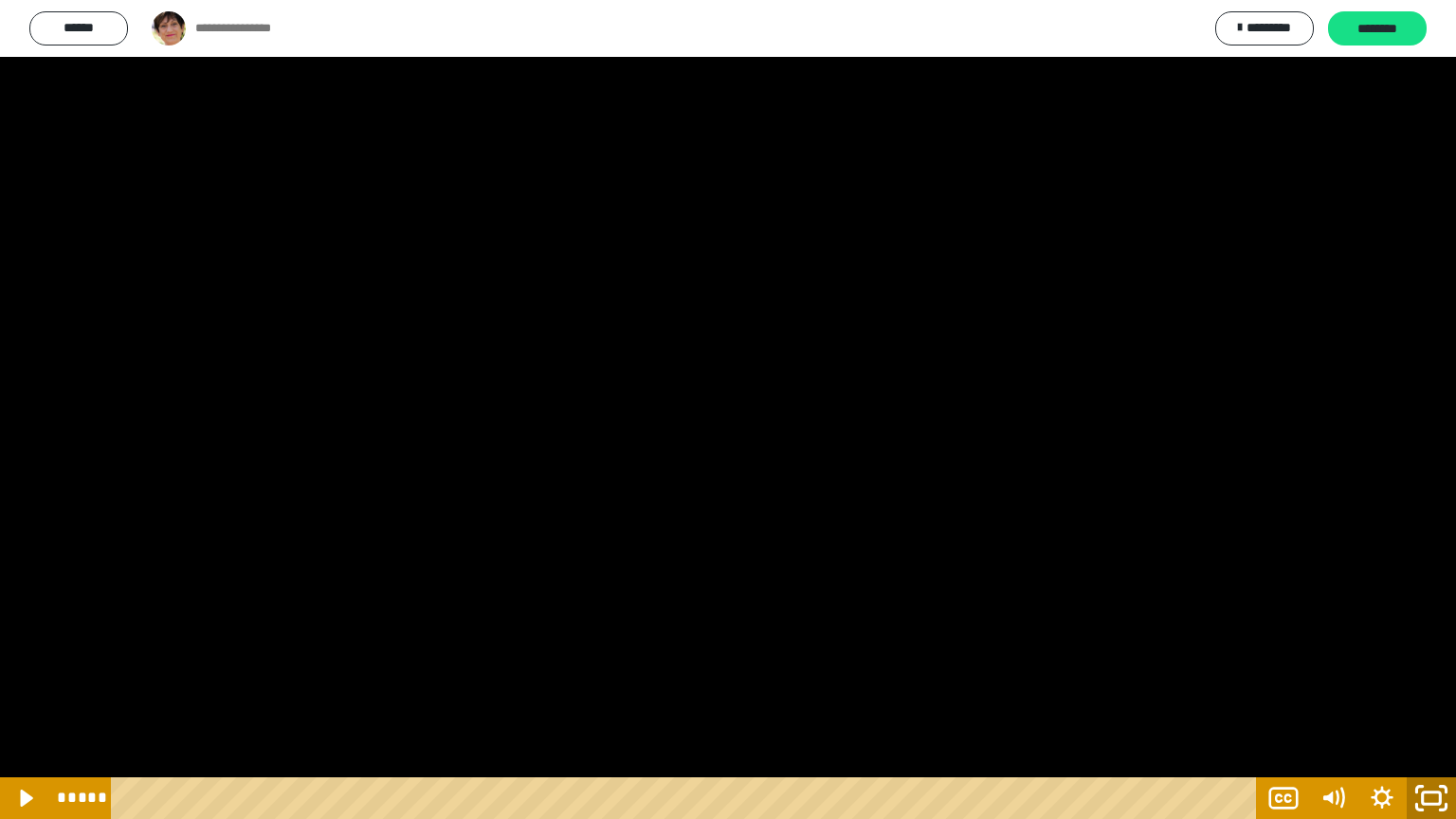 click 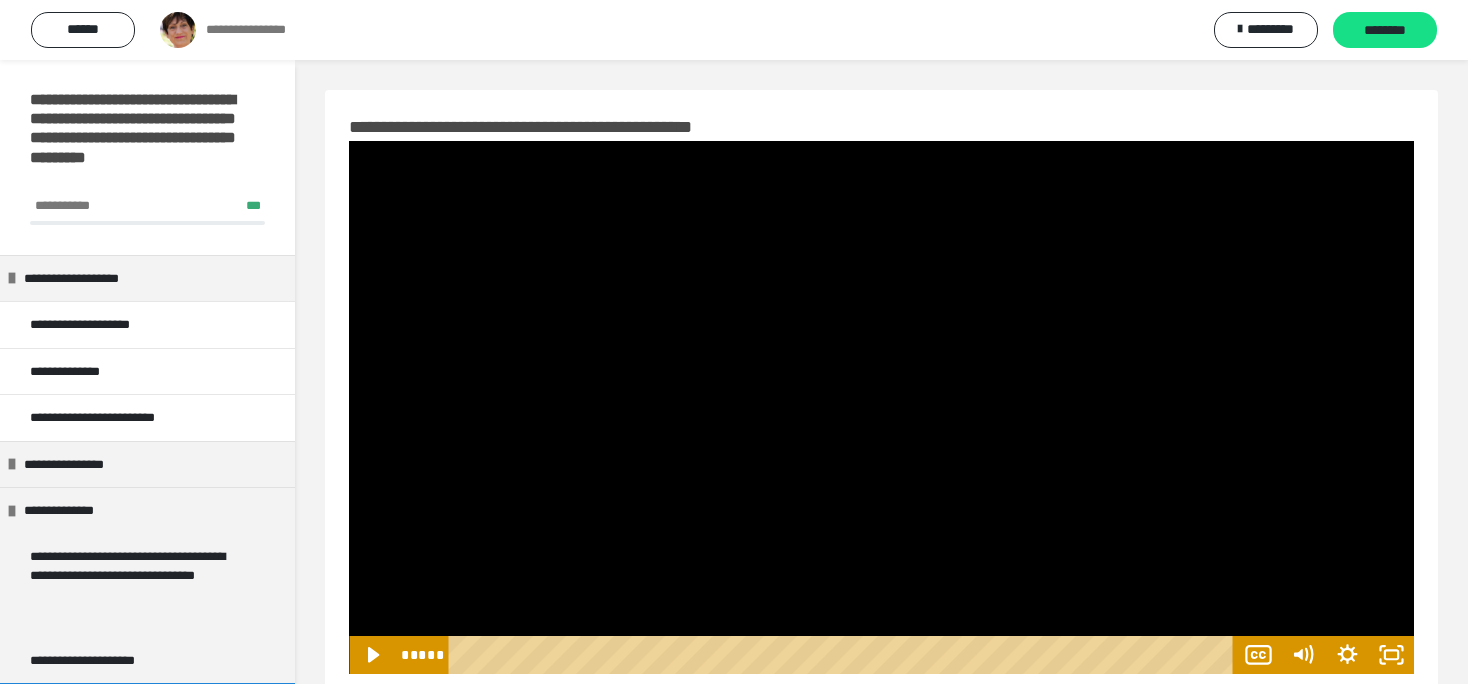 click at bounding box center [881, 407] 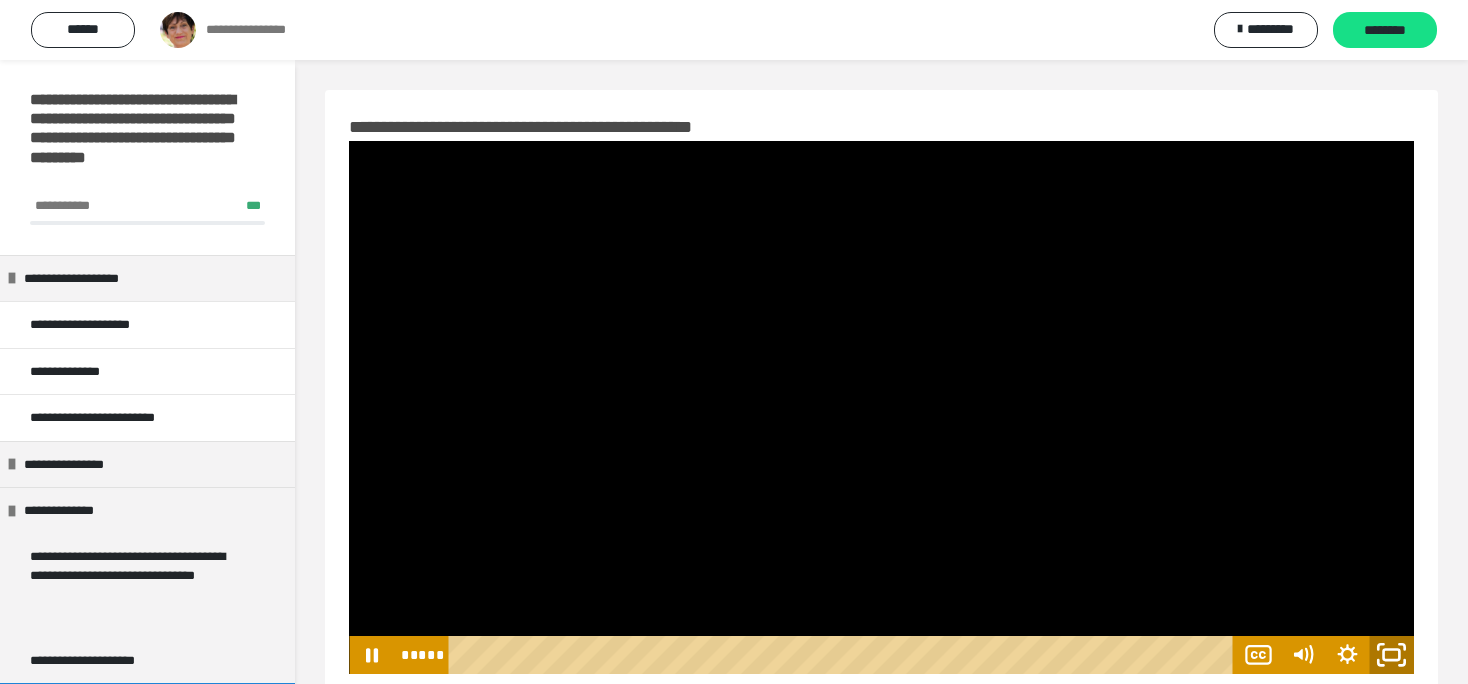 click 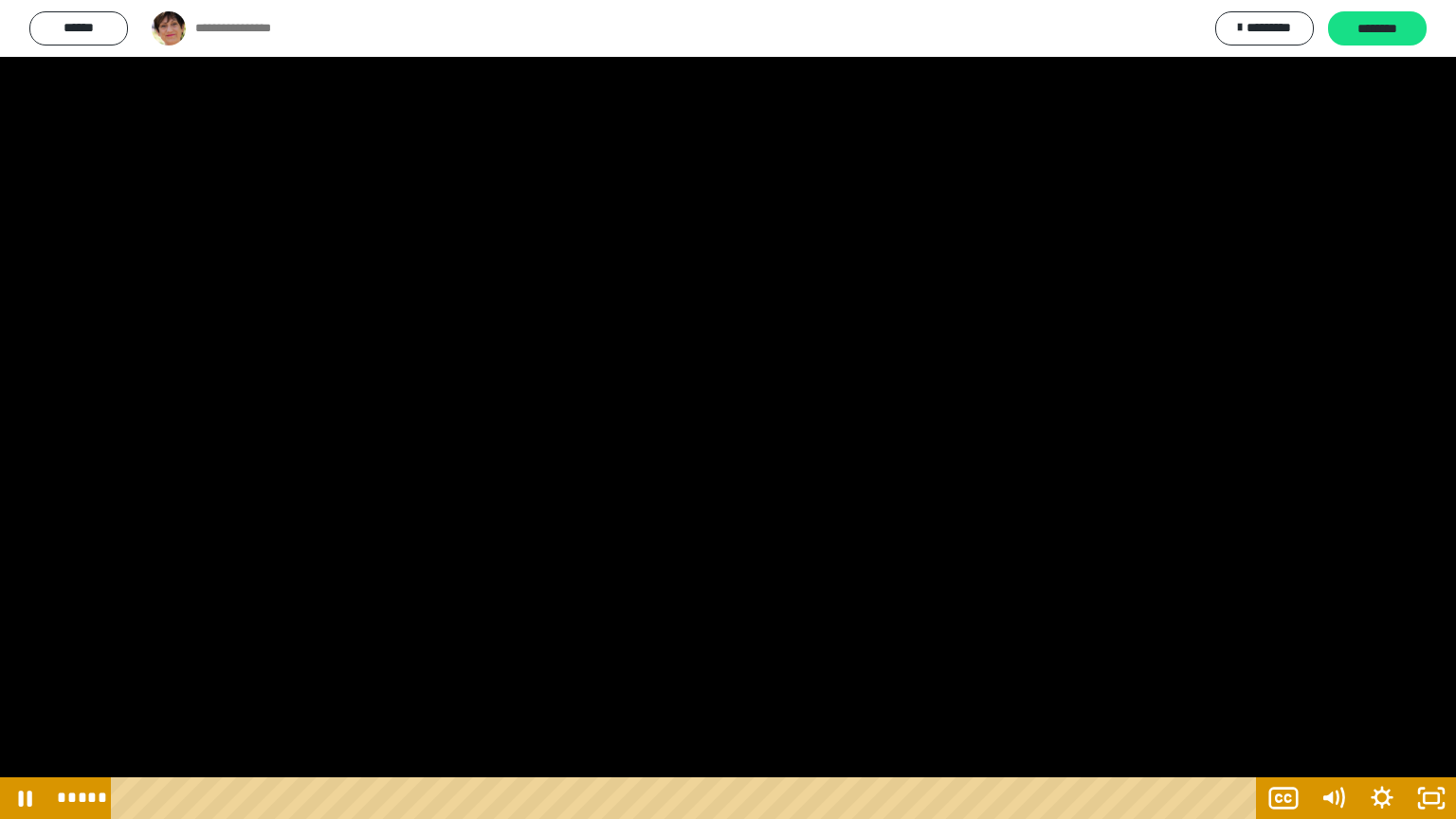 click at bounding box center (728, 410) 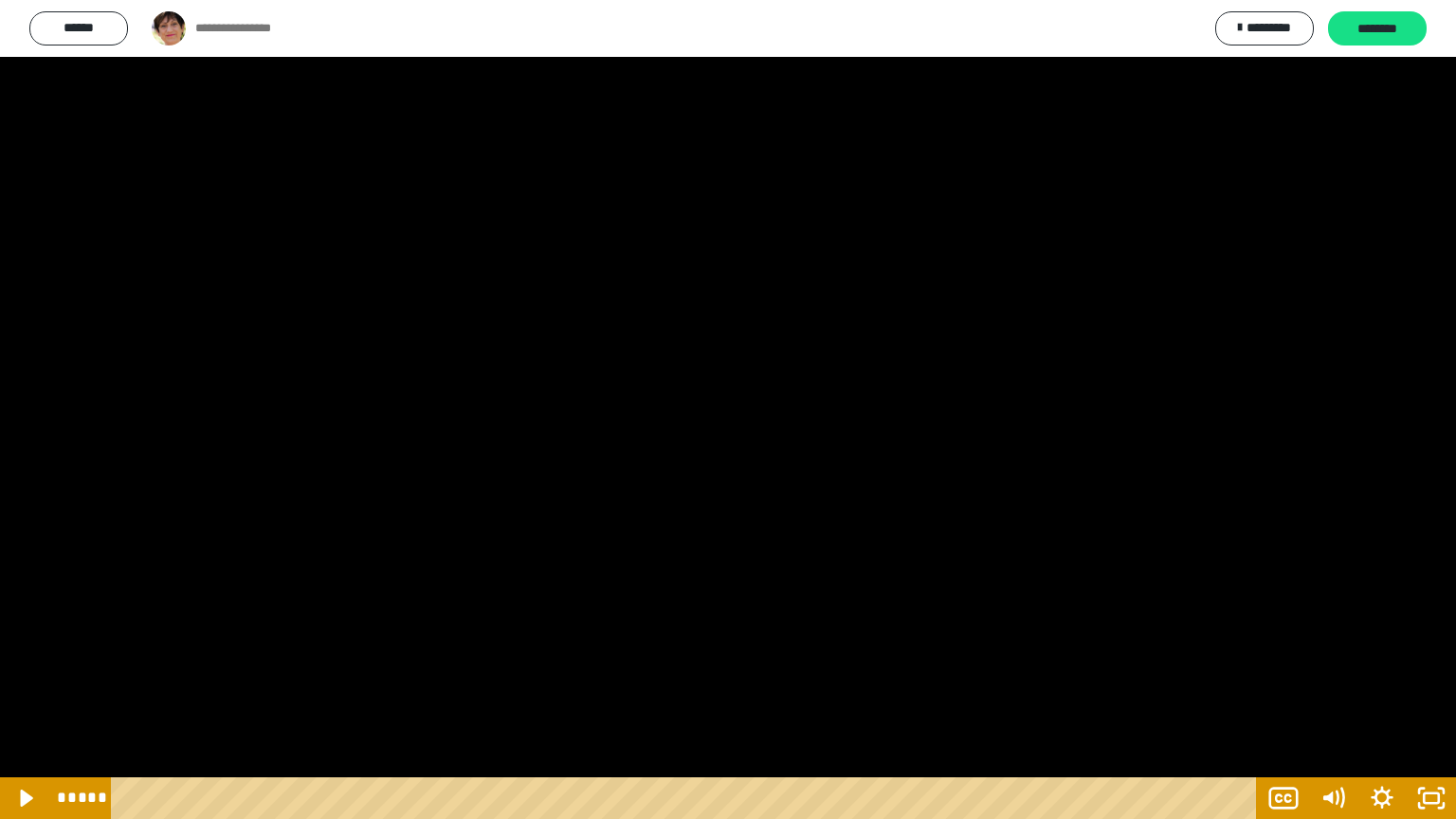 click at bounding box center (728, 410) 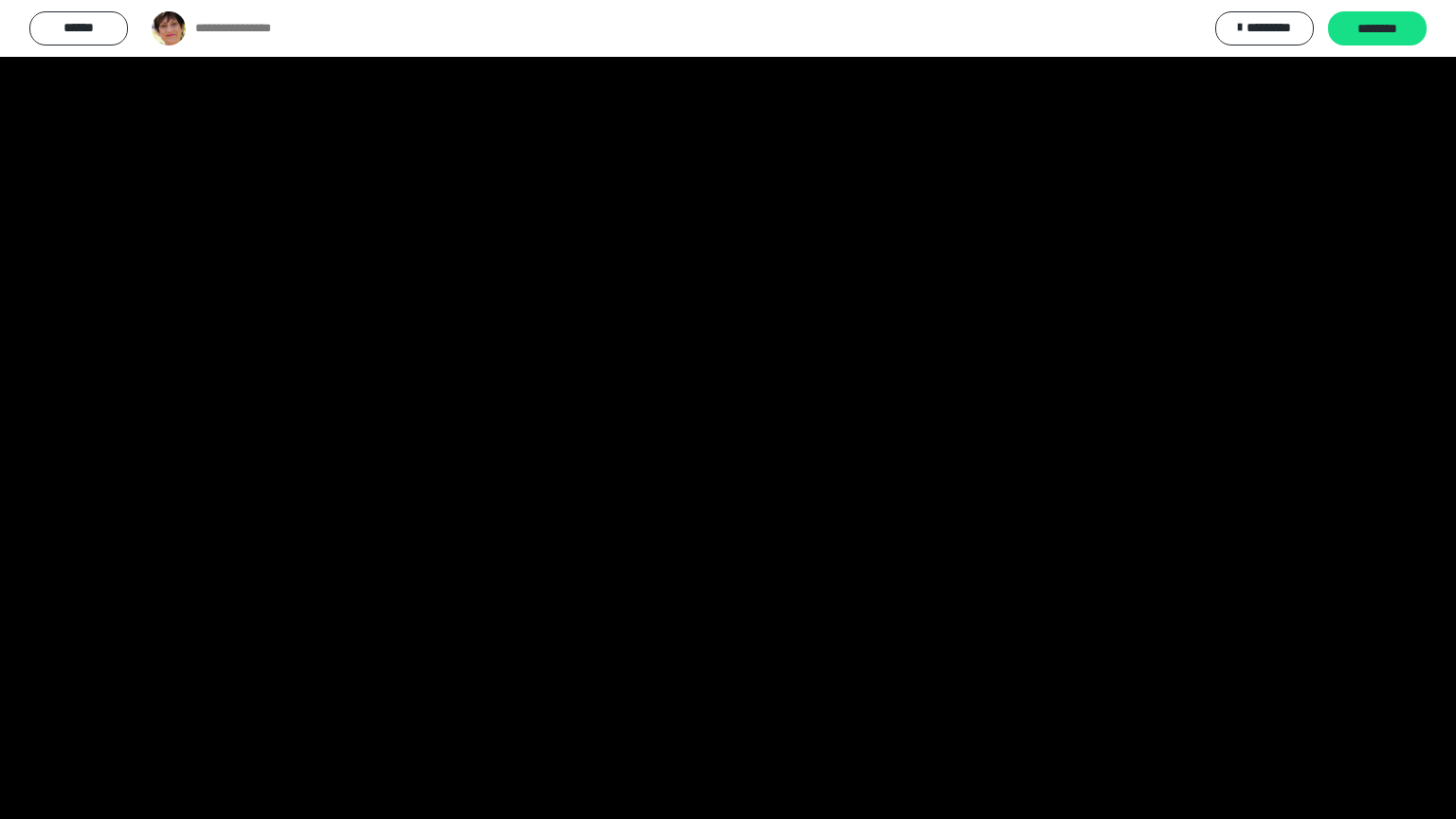 click at bounding box center [728, 410] 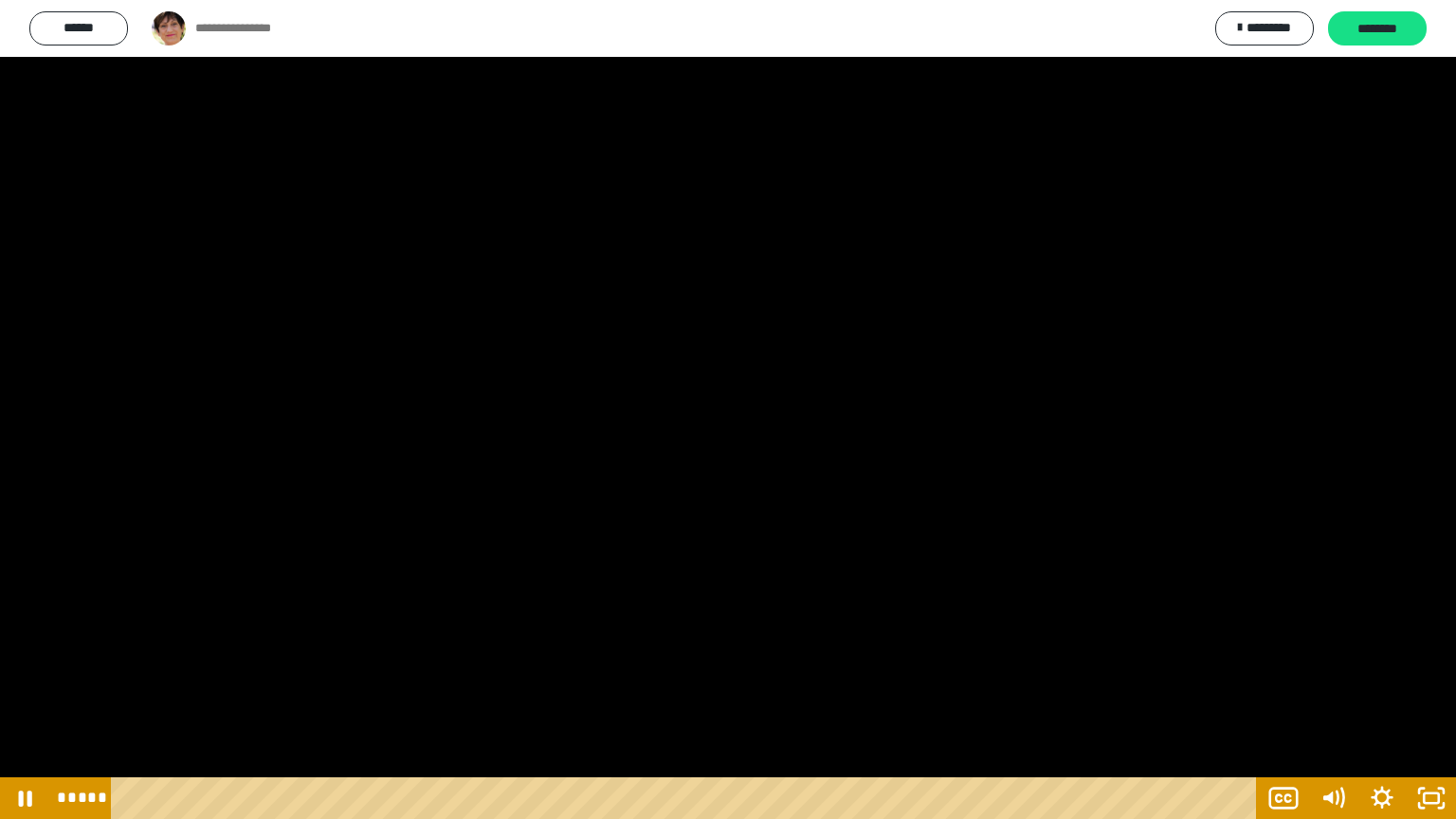 click at bounding box center (728, 410) 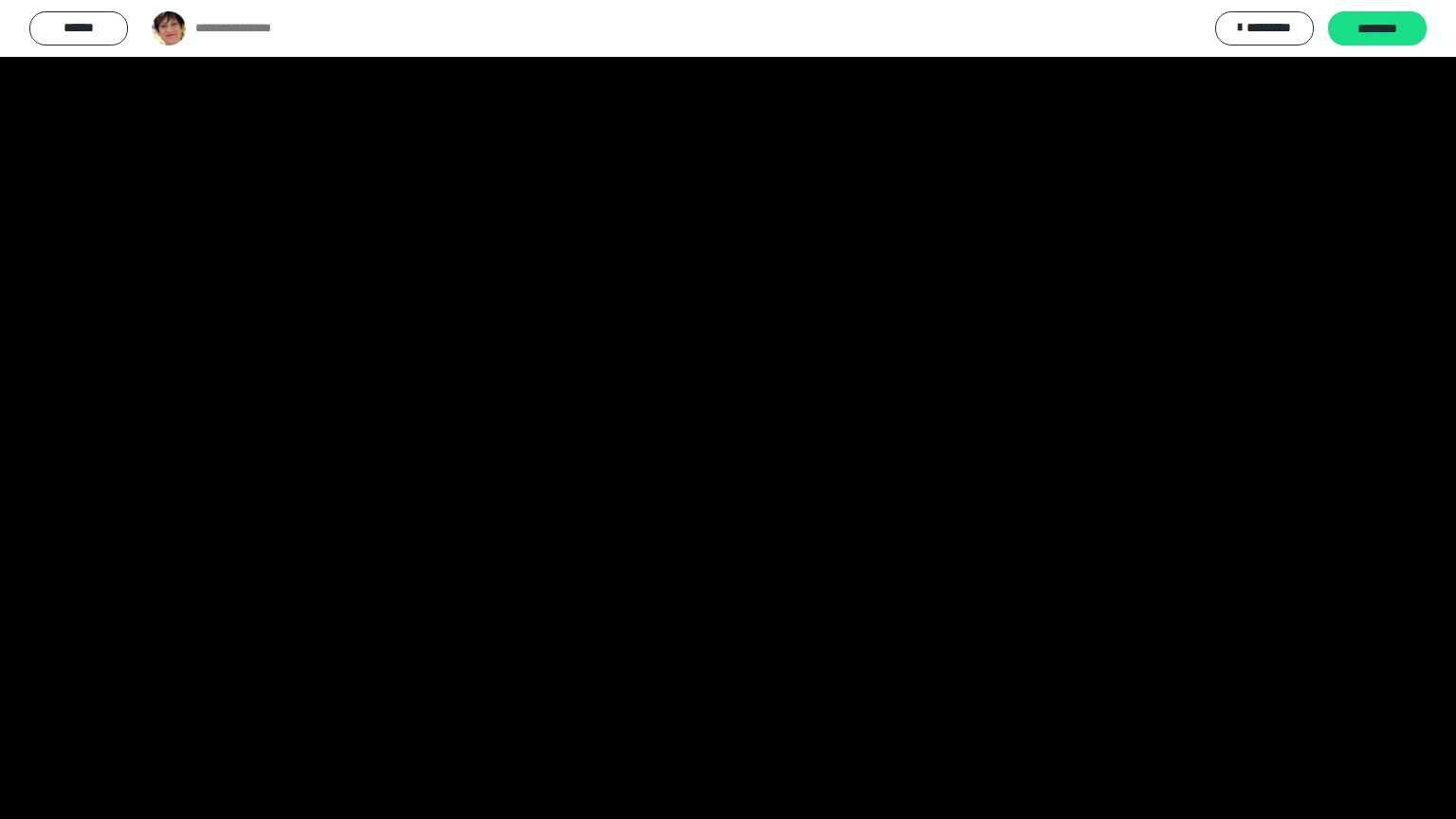 click at bounding box center [728, 410] 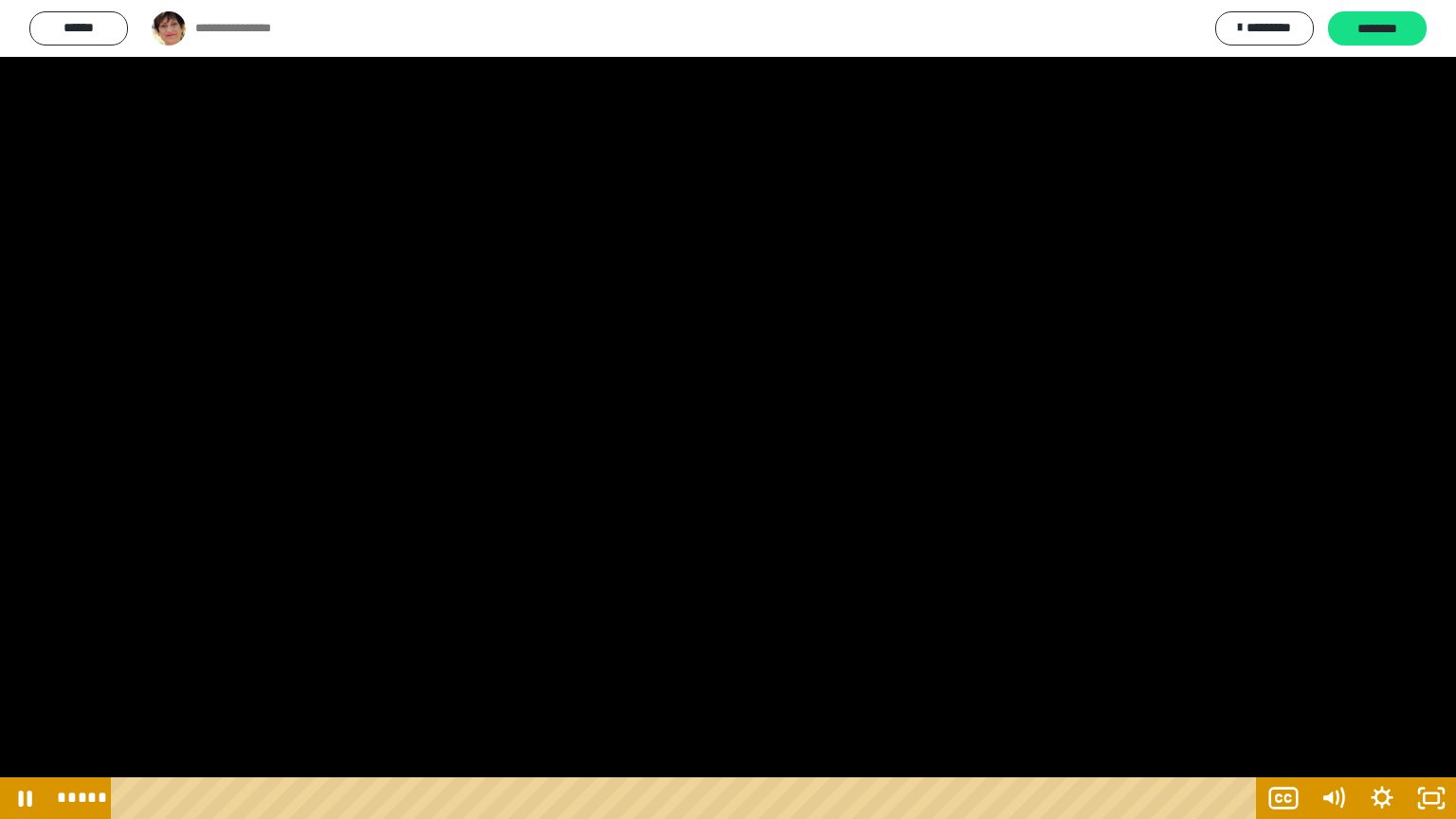 click at bounding box center (728, 410) 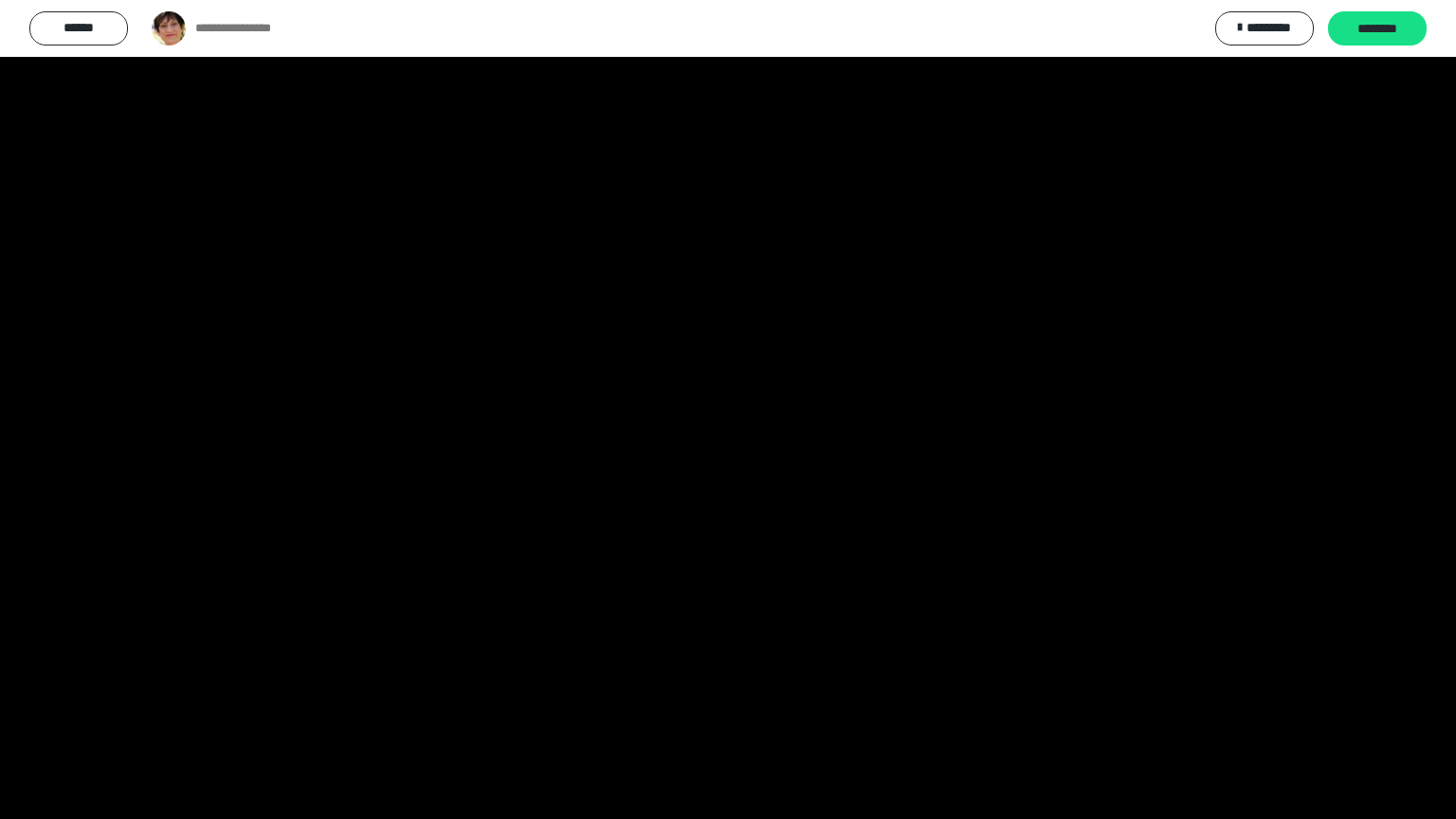click at bounding box center (728, 410) 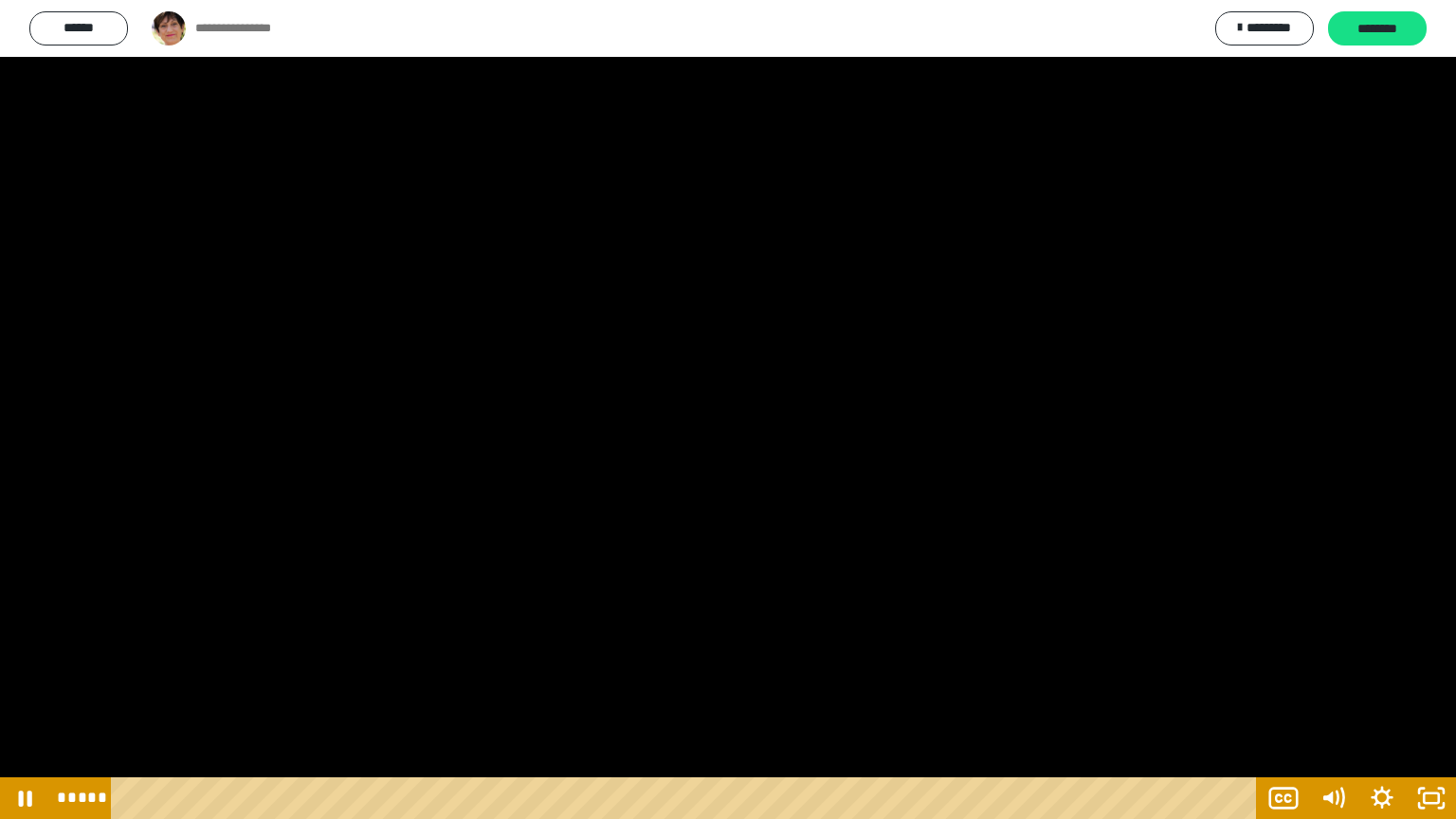 click at bounding box center [728, 410] 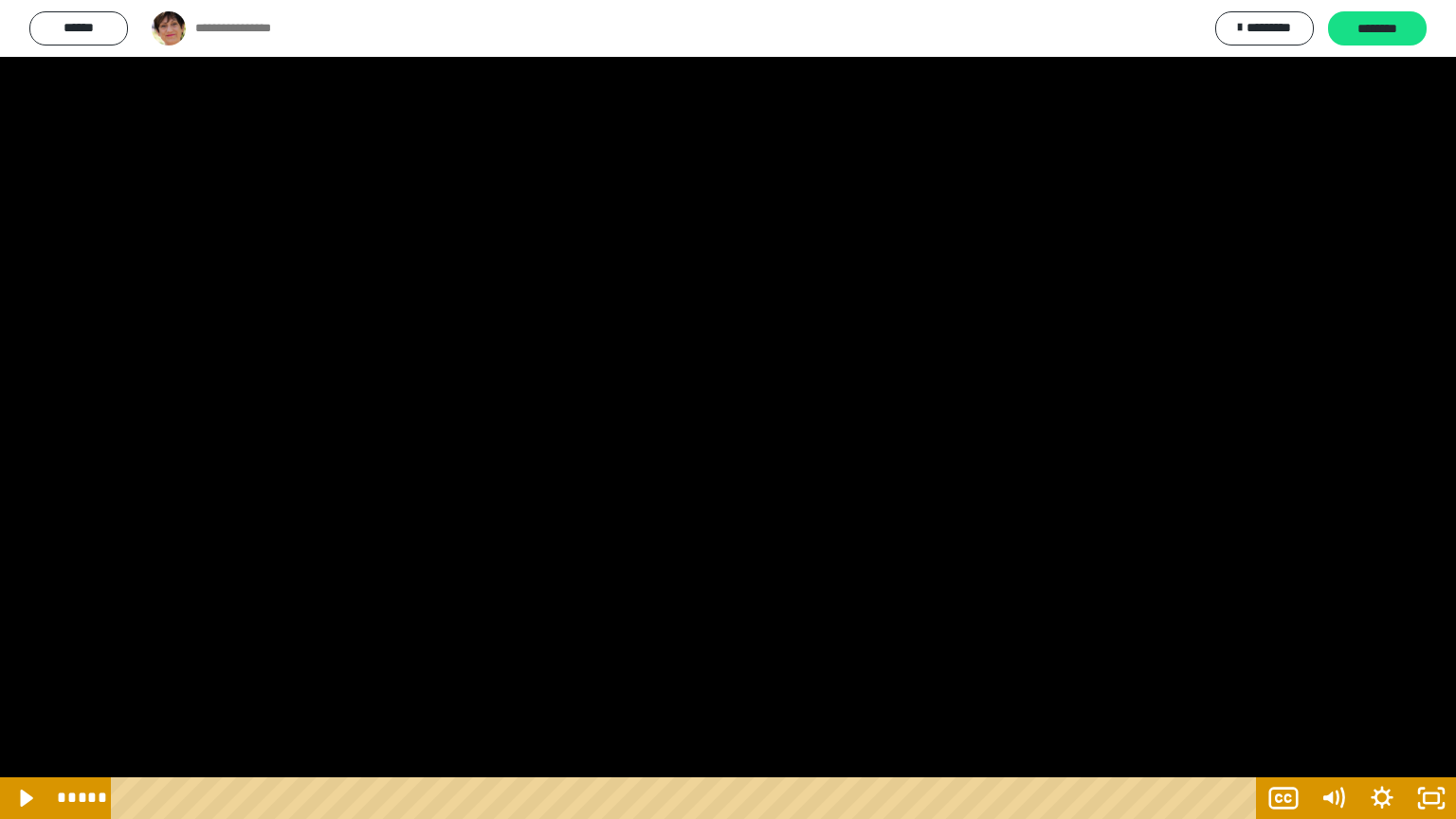 click at bounding box center (728, 410) 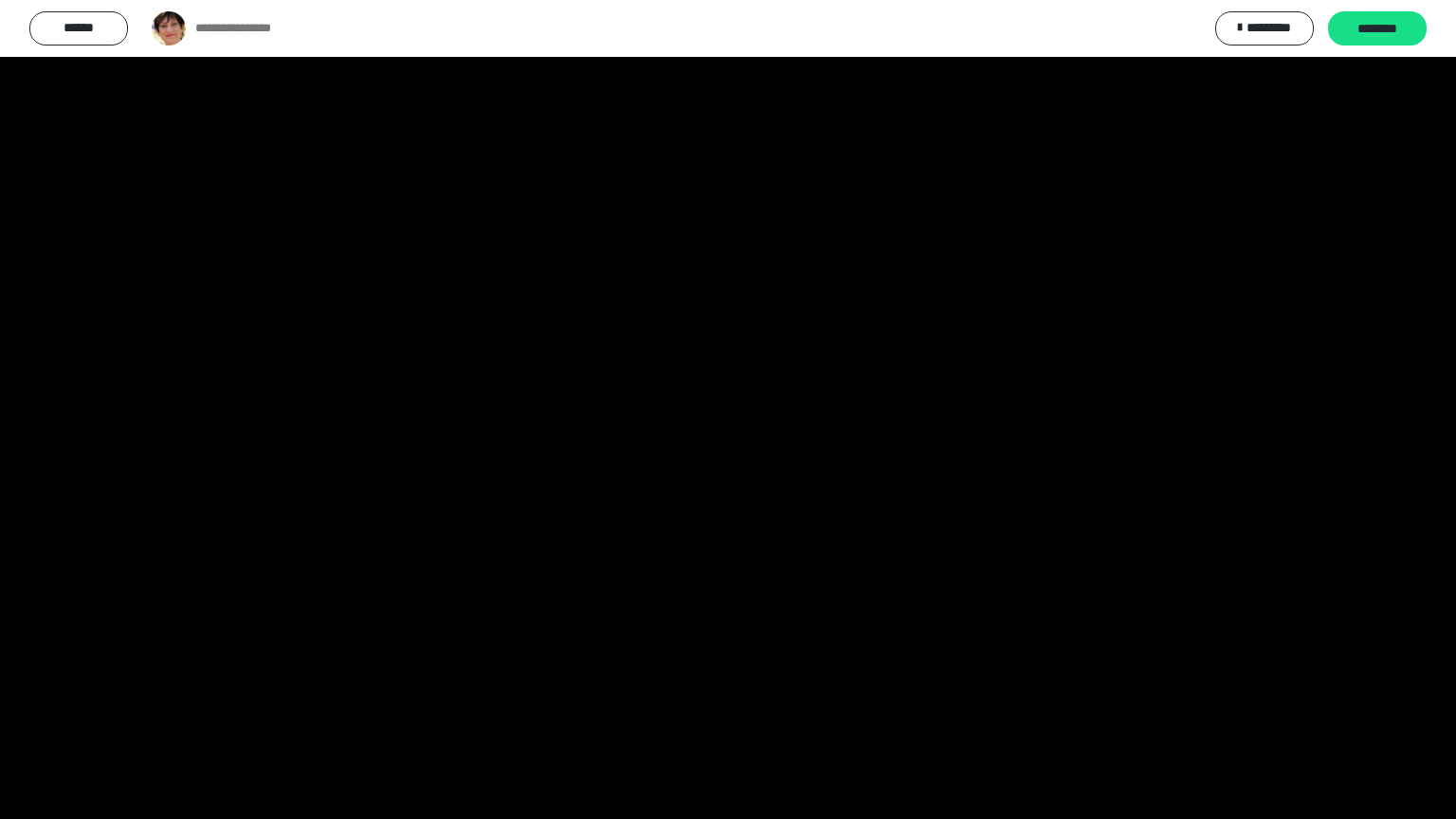 click at bounding box center [728, 410] 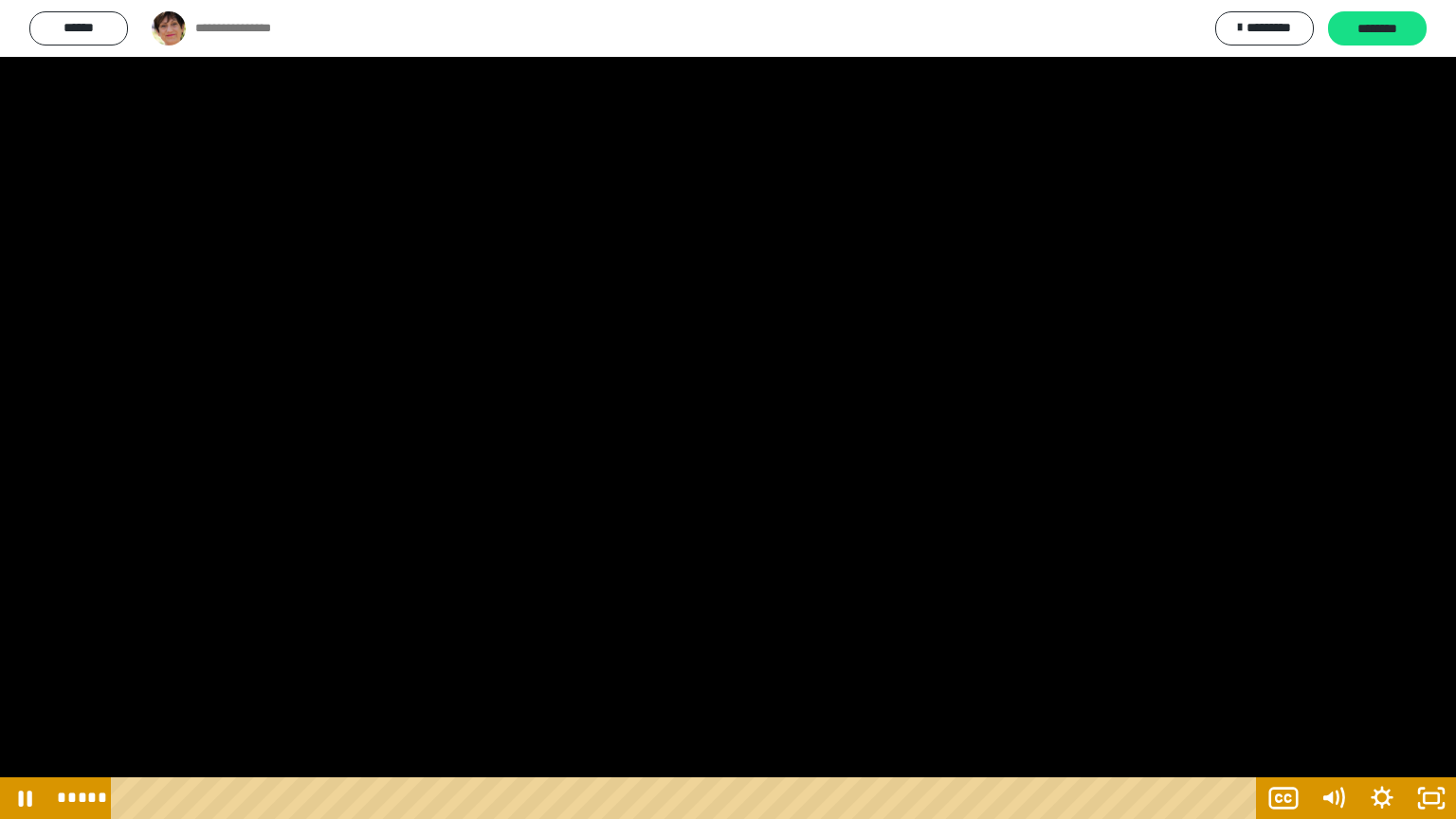click at bounding box center [728, 410] 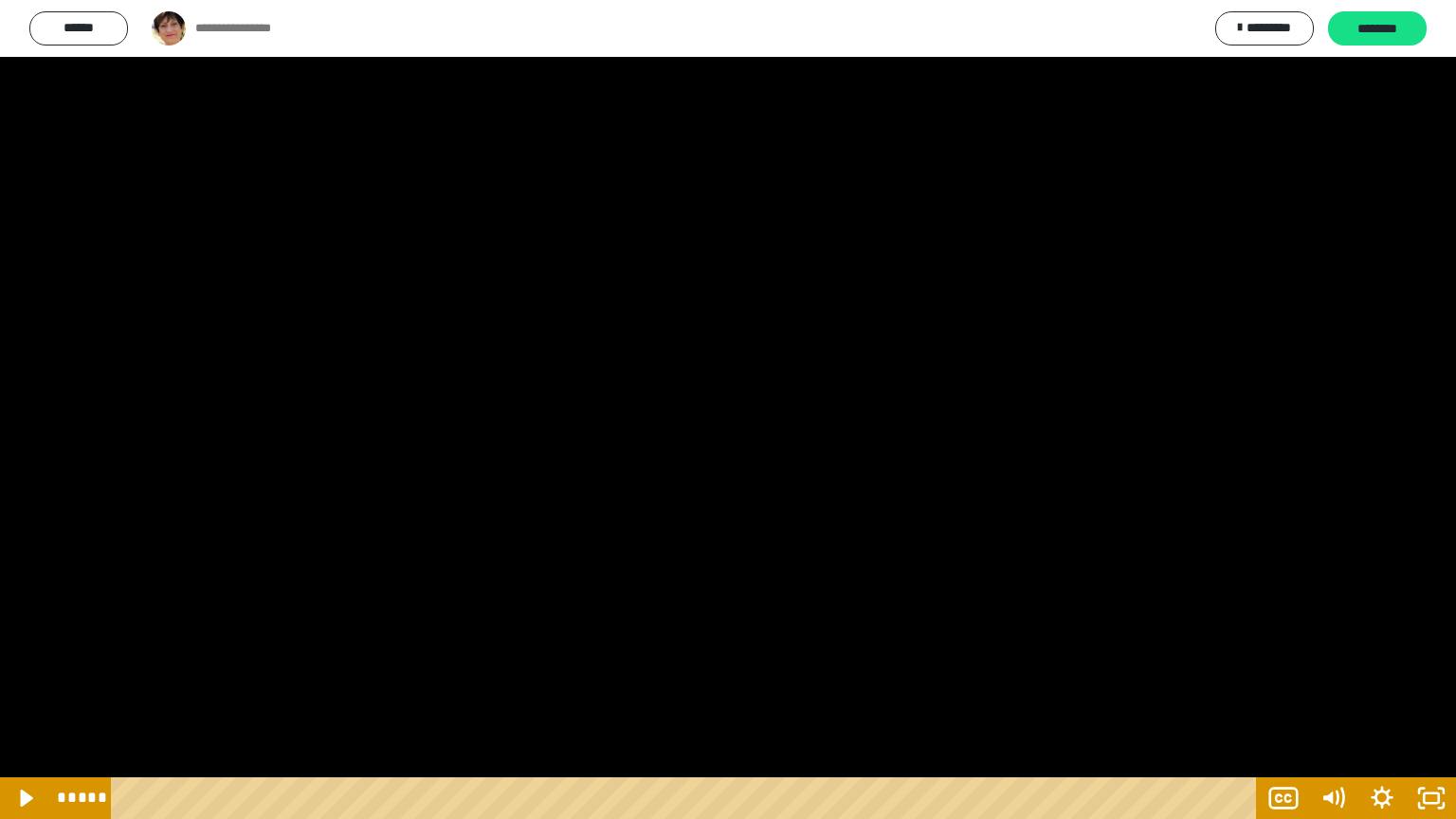click at bounding box center (728, 410) 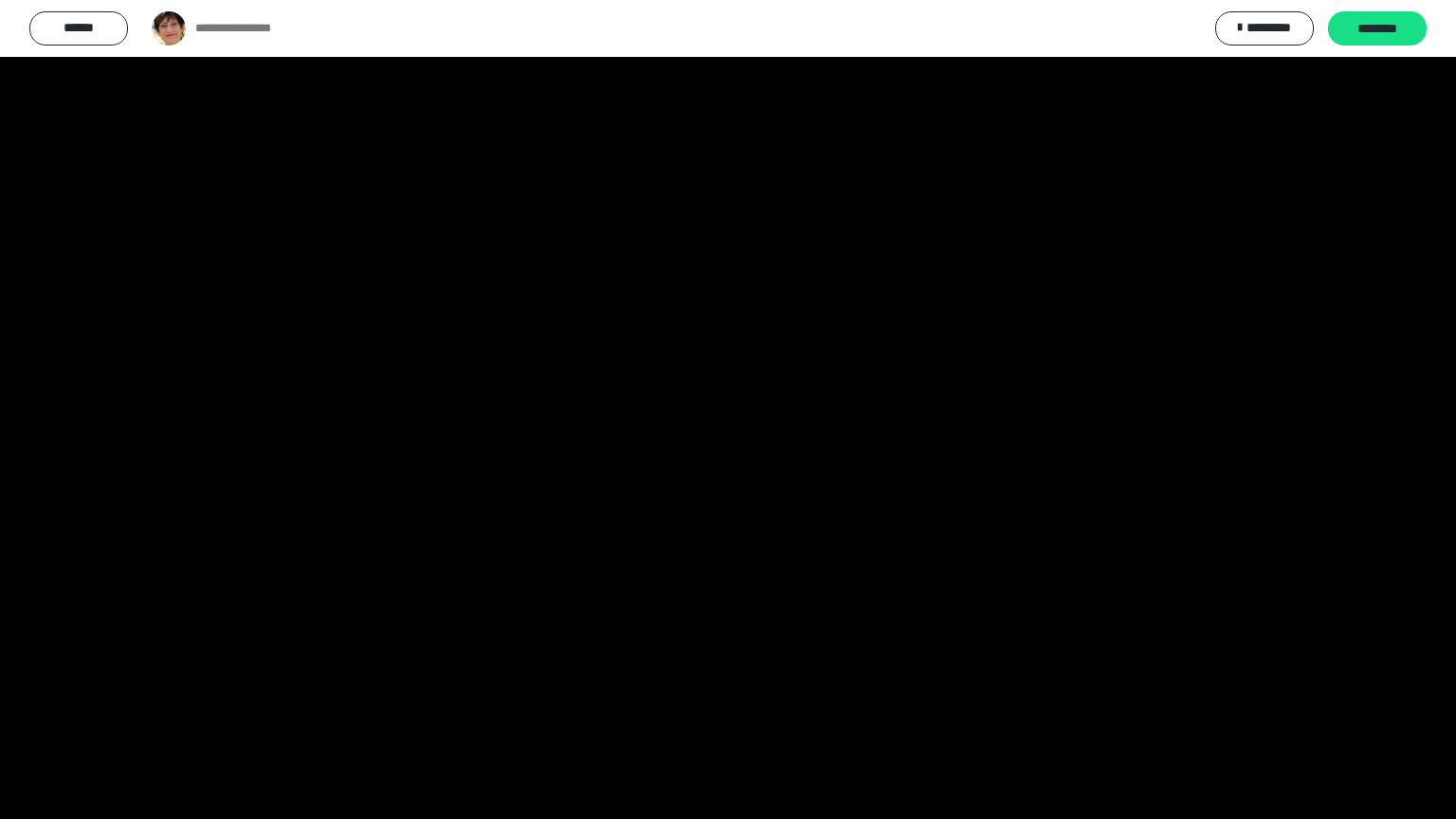 click at bounding box center [728, 410] 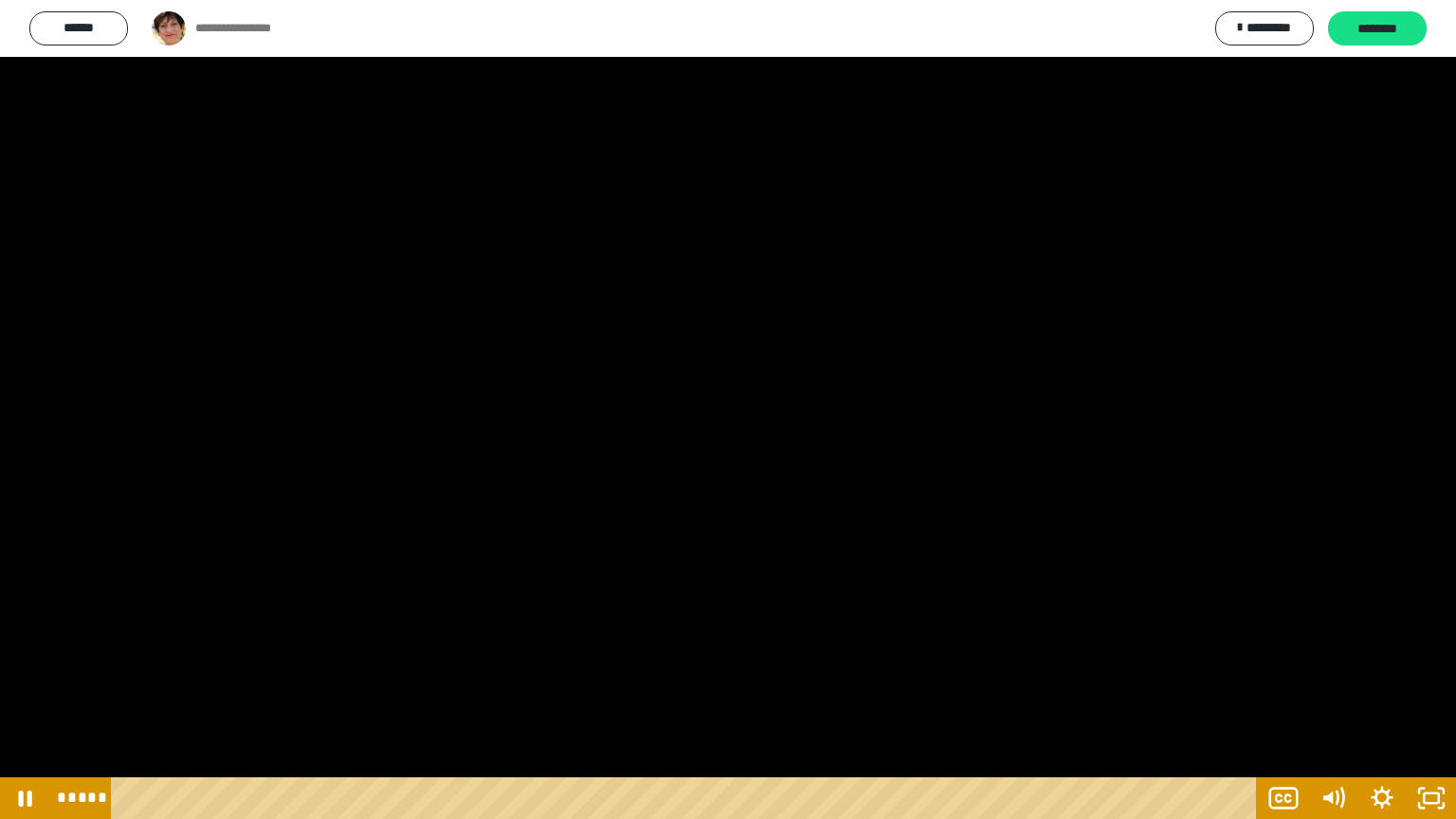 click at bounding box center (728, 410) 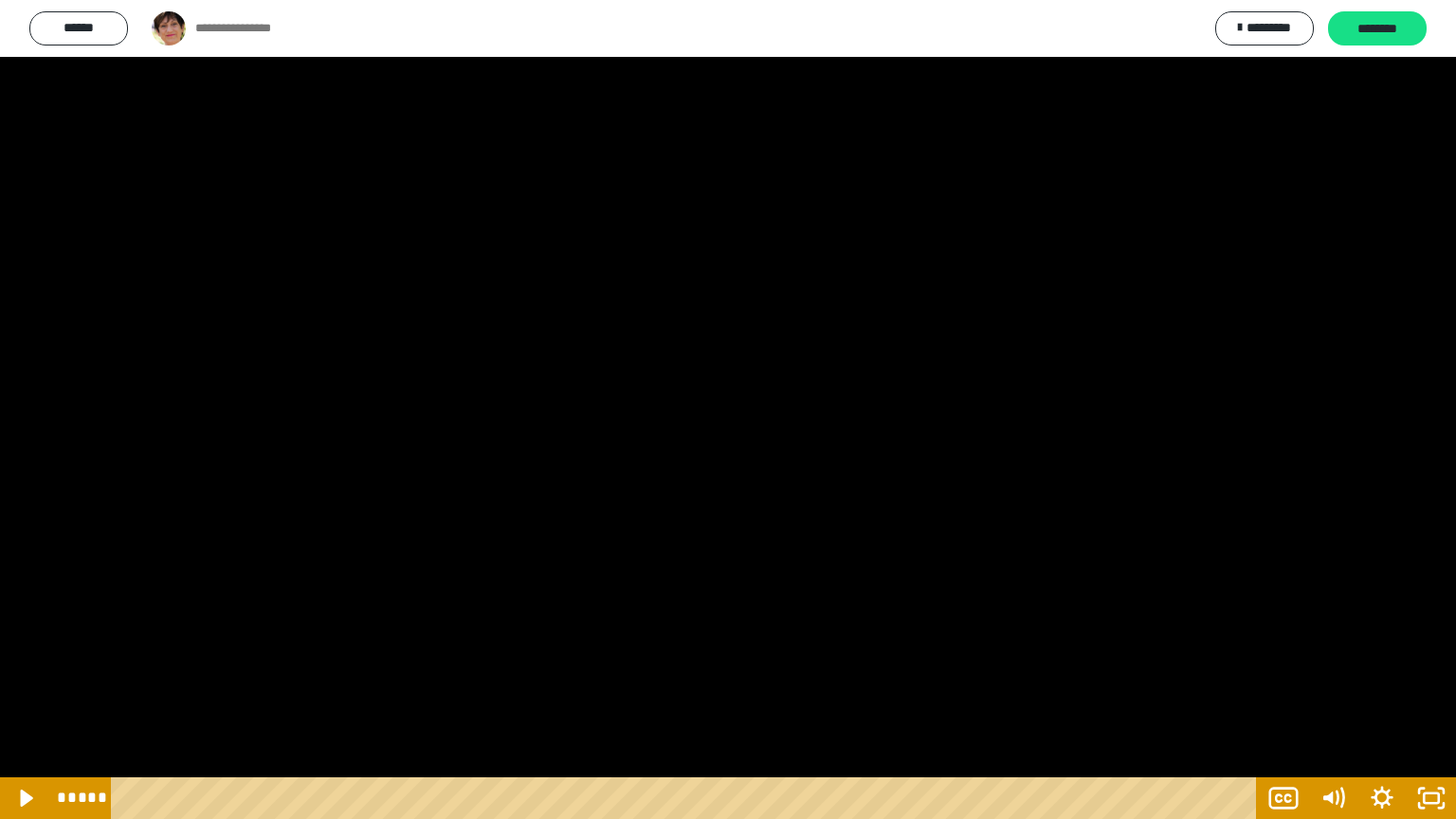 click at bounding box center (728, 410) 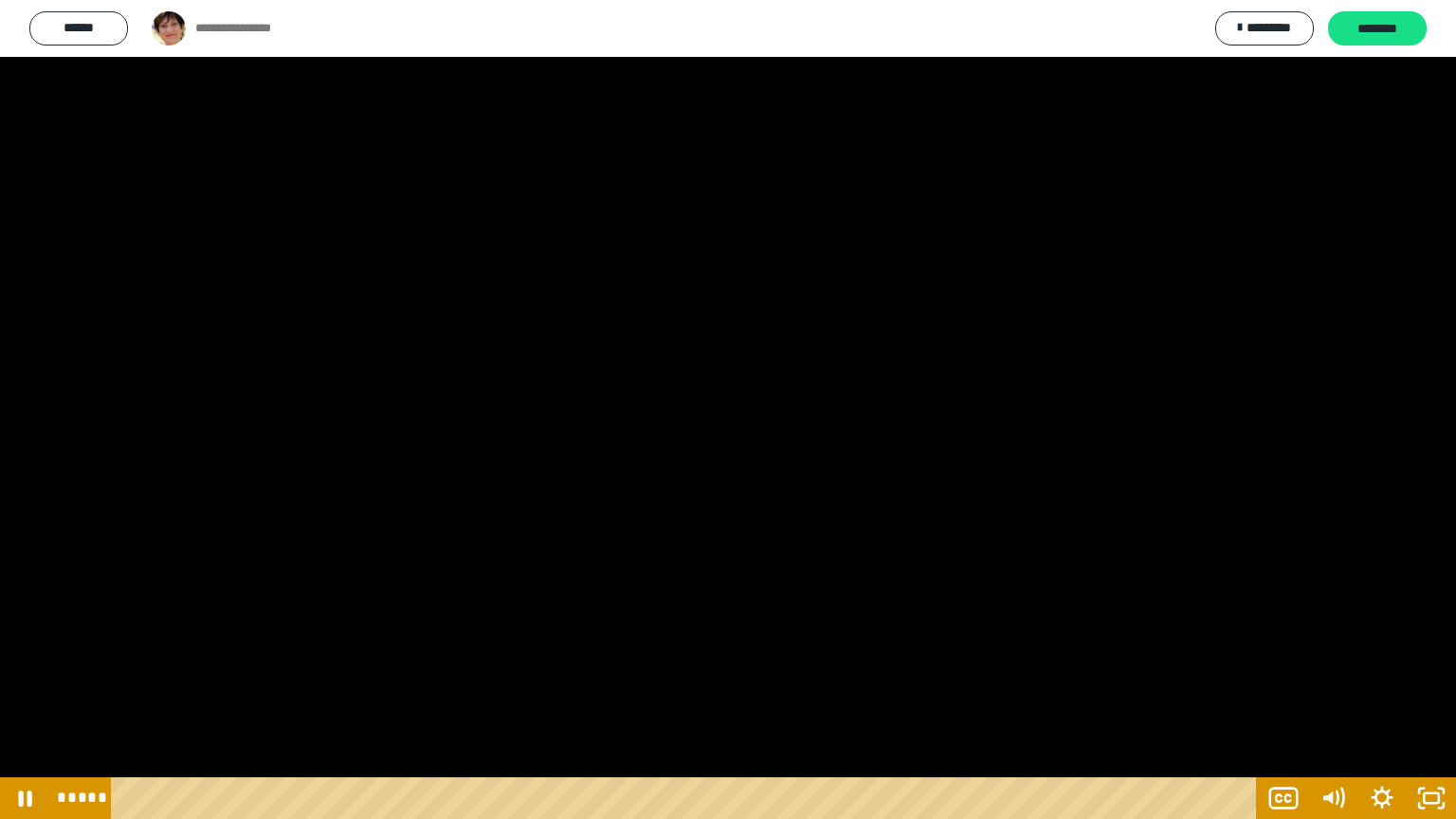 click at bounding box center [728, 410] 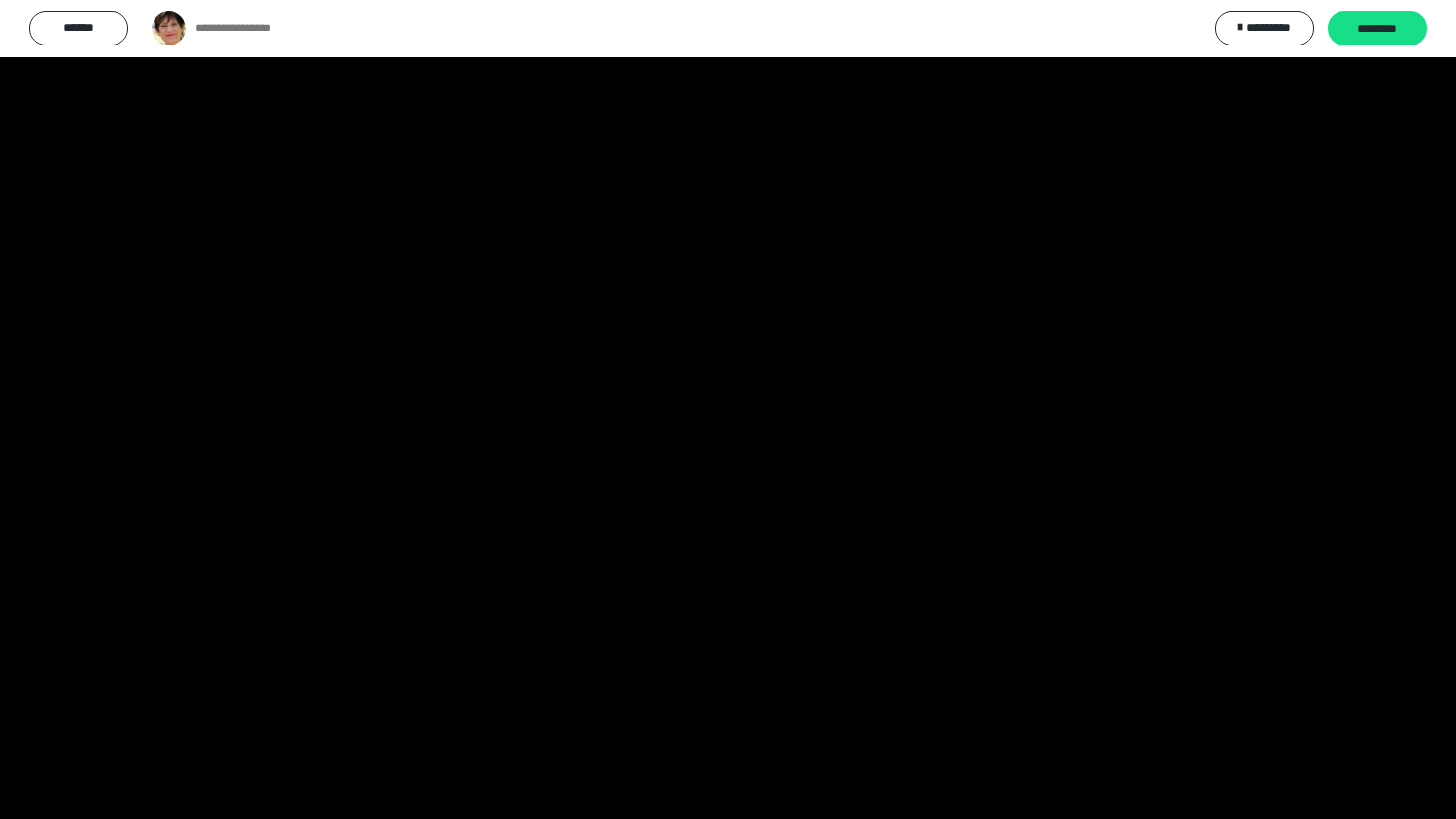 click at bounding box center [728, 410] 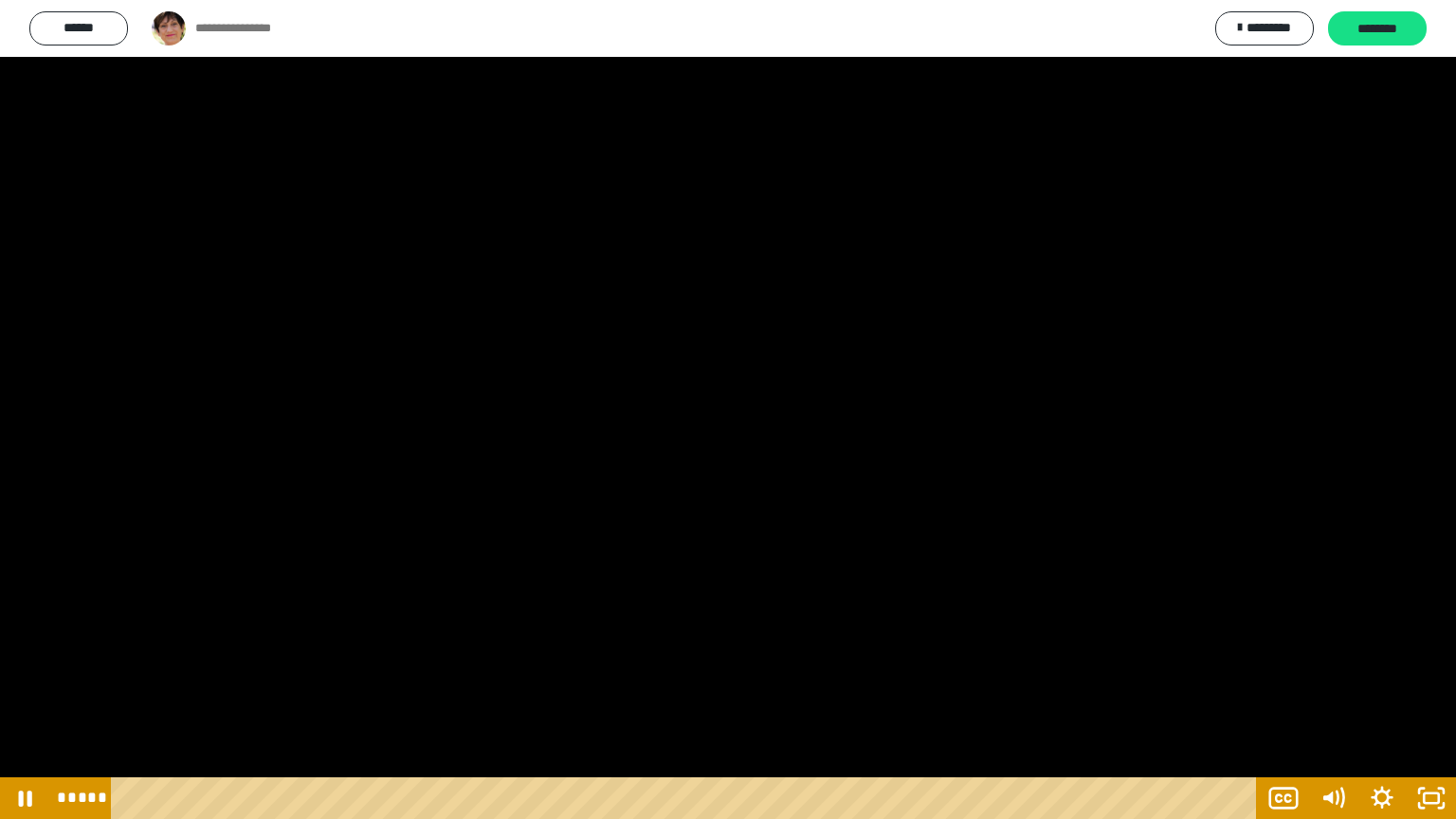 click at bounding box center [728, 410] 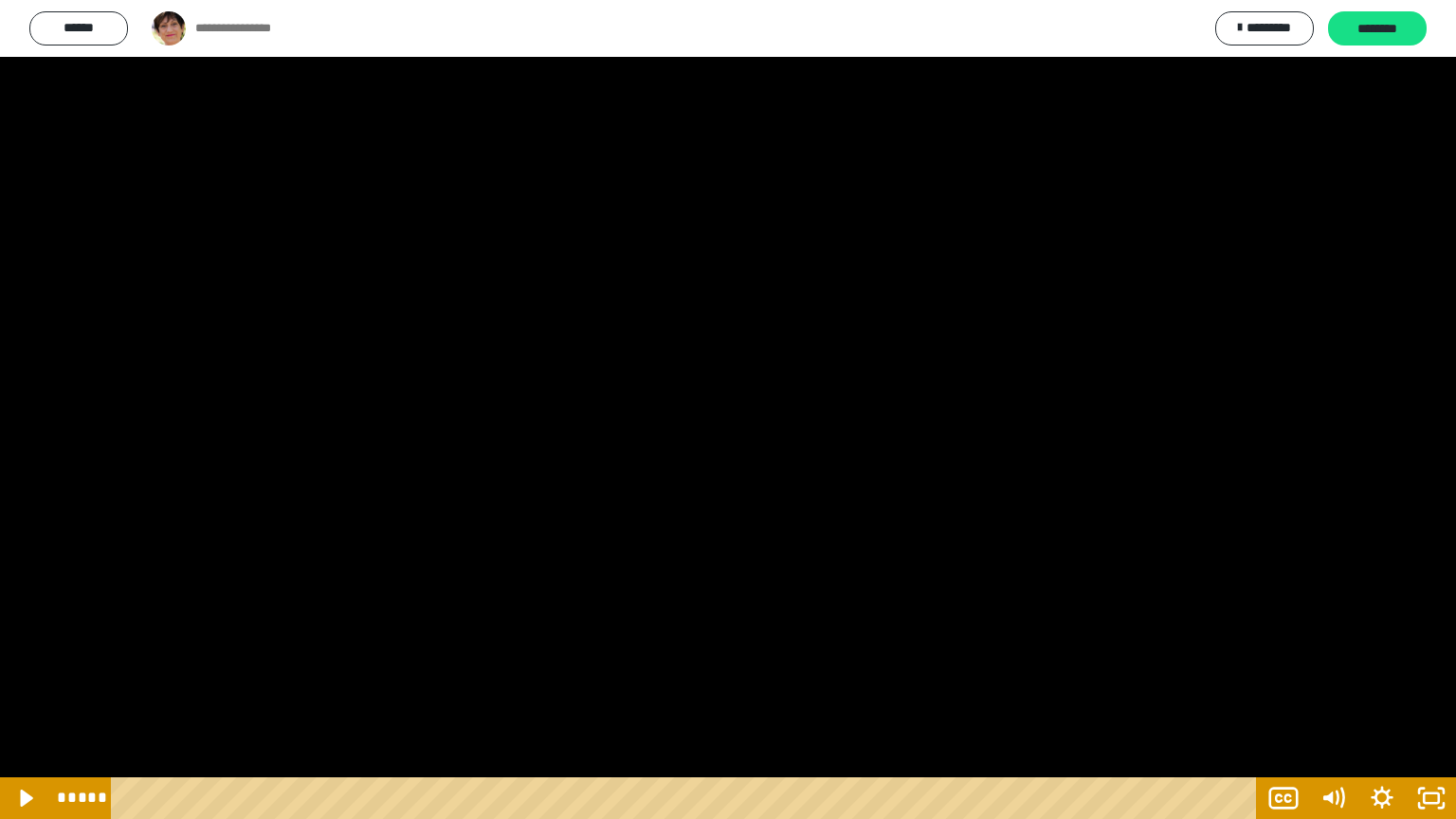 click at bounding box center (728, 410) 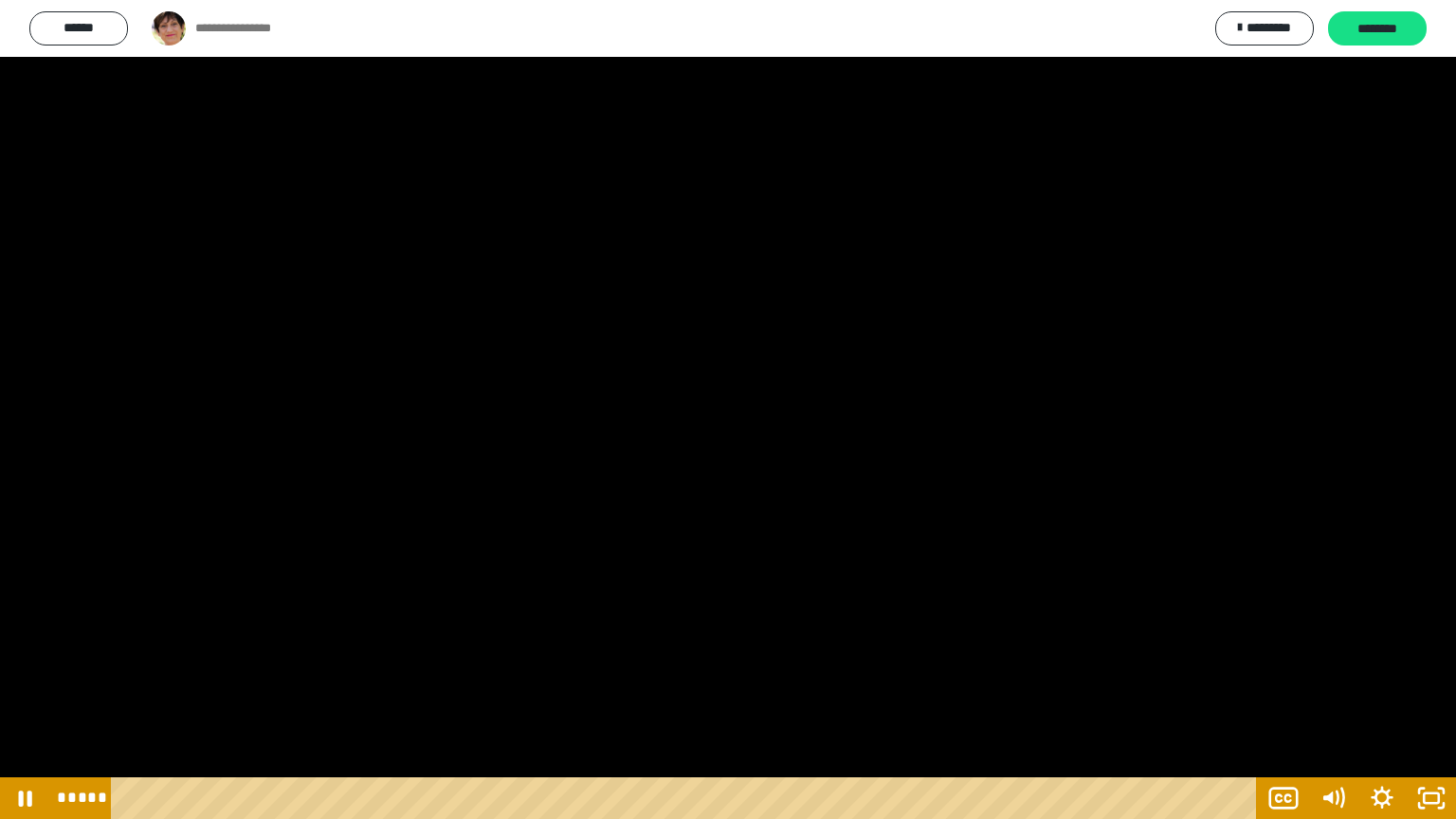 click at bounding box center [728, 410] 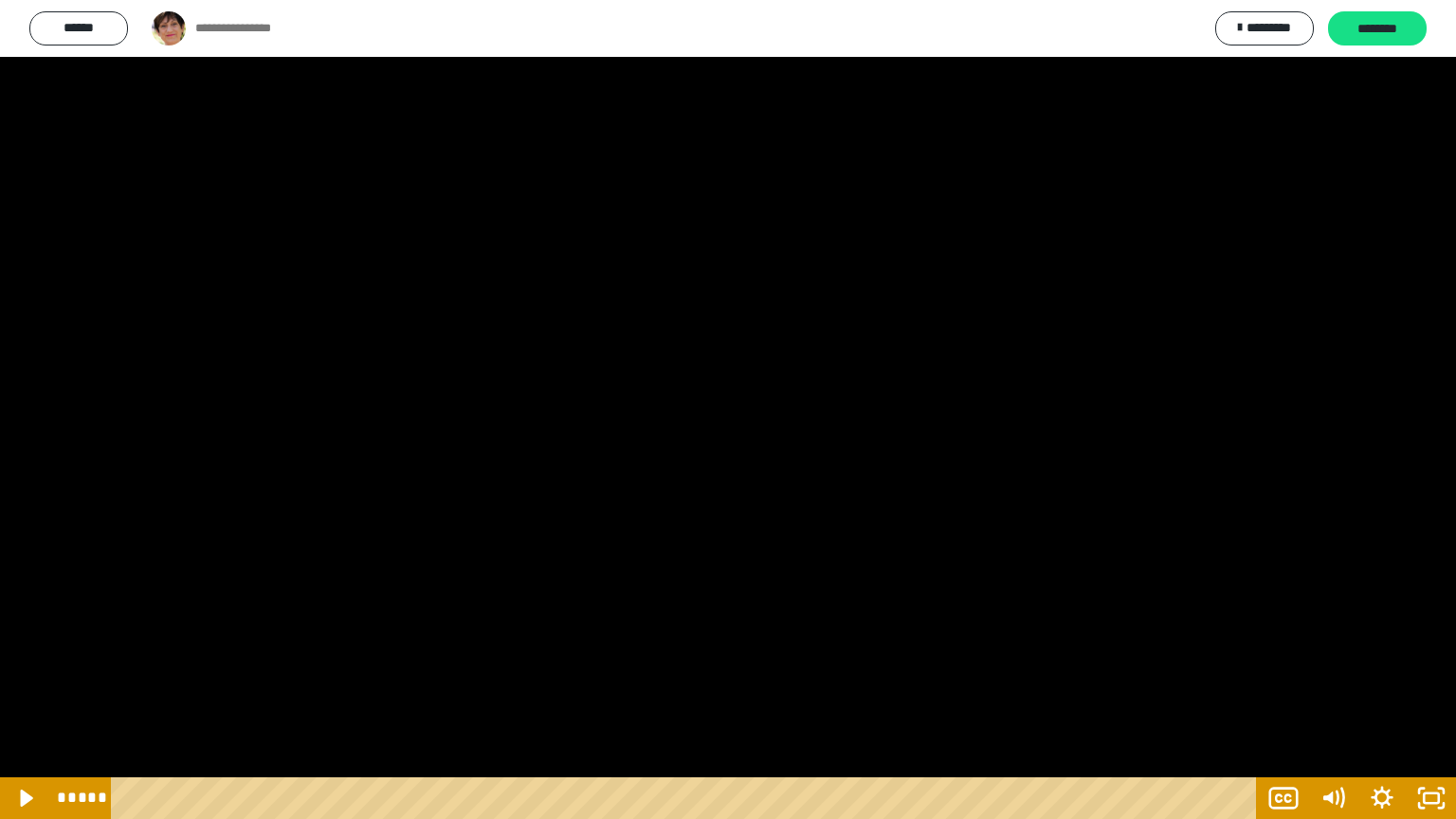 click at bounding box center (728, 410) 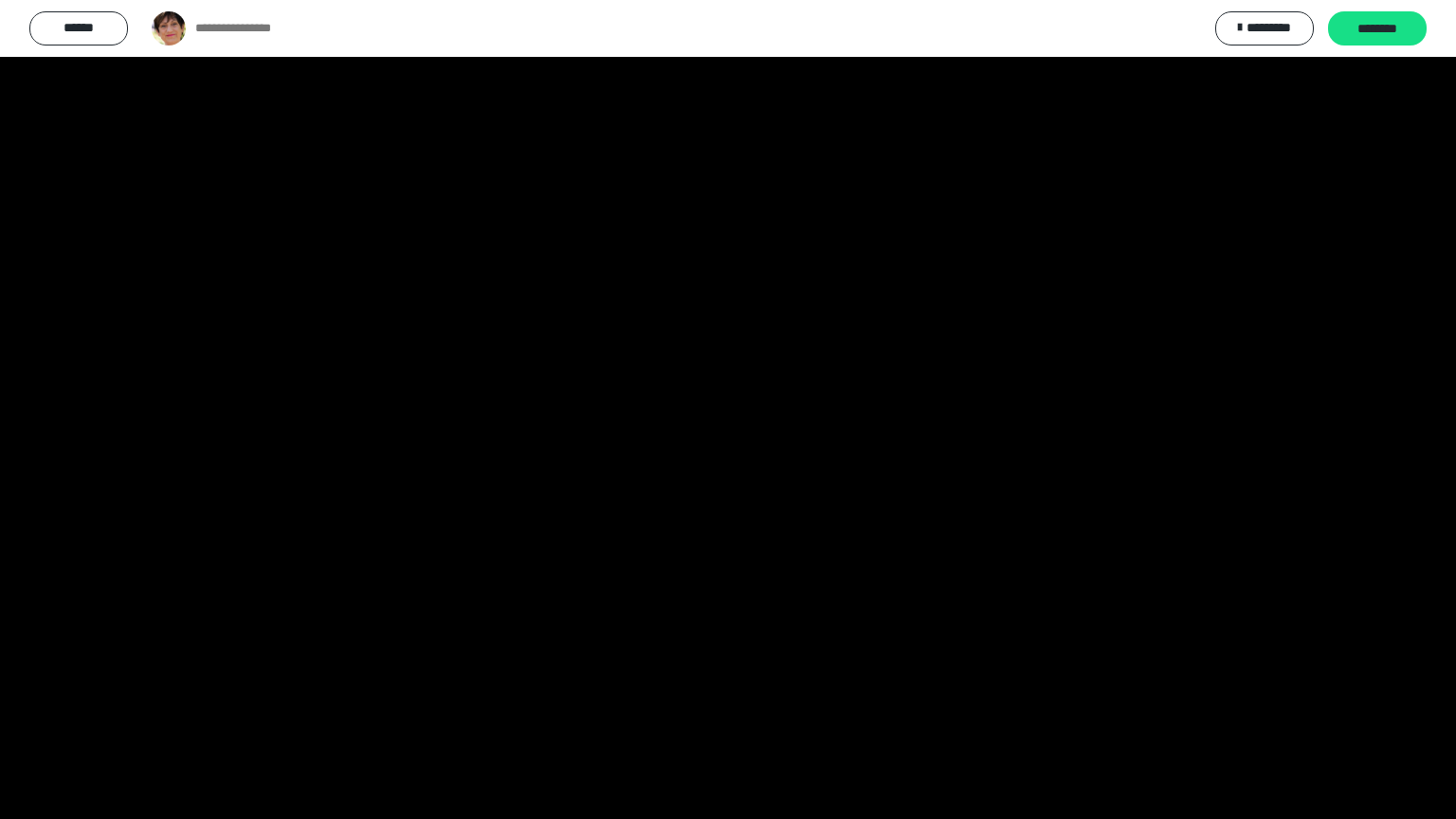click at bounding box center (728, 410) 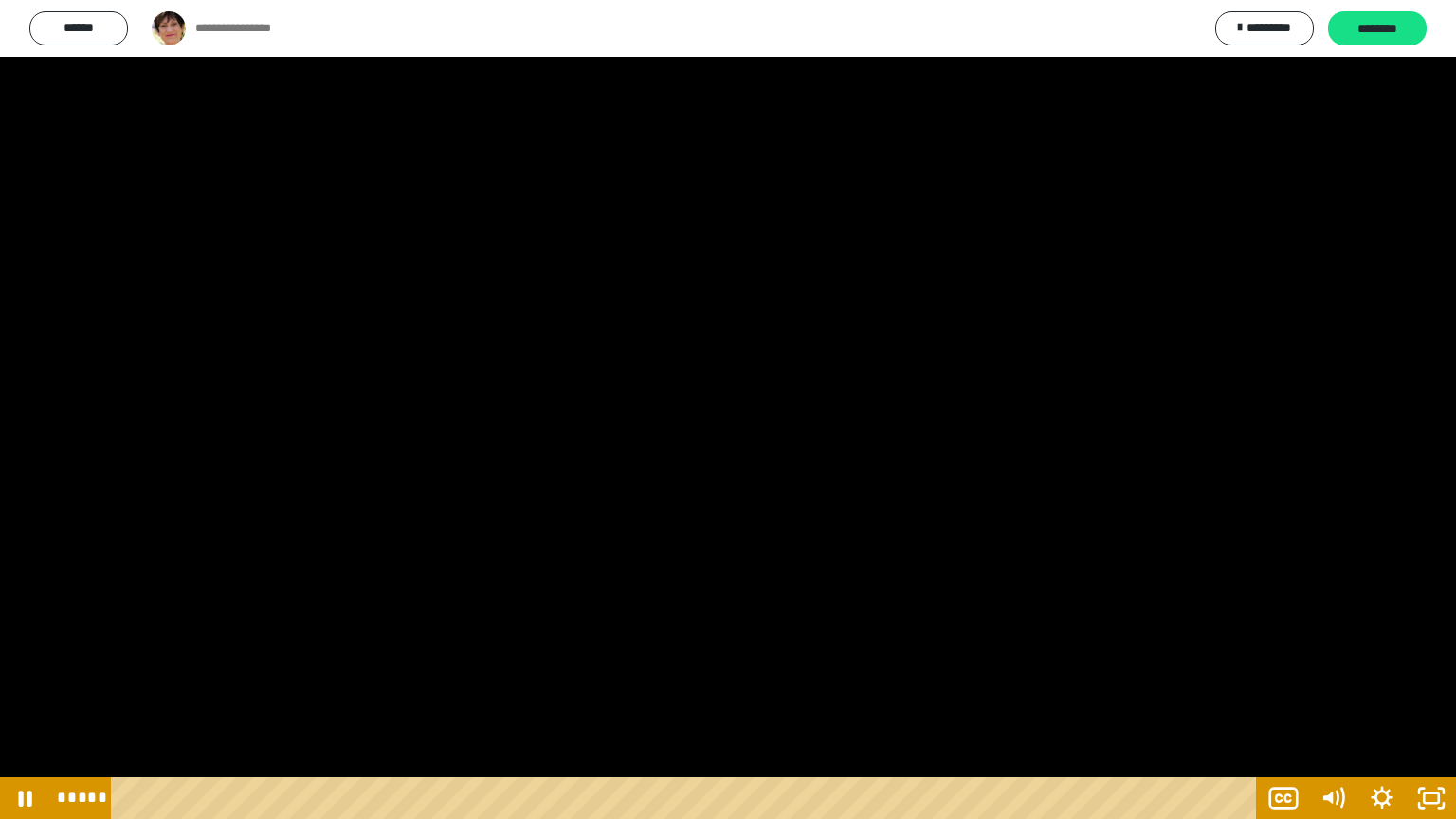 click at bounding box center (728, 410) 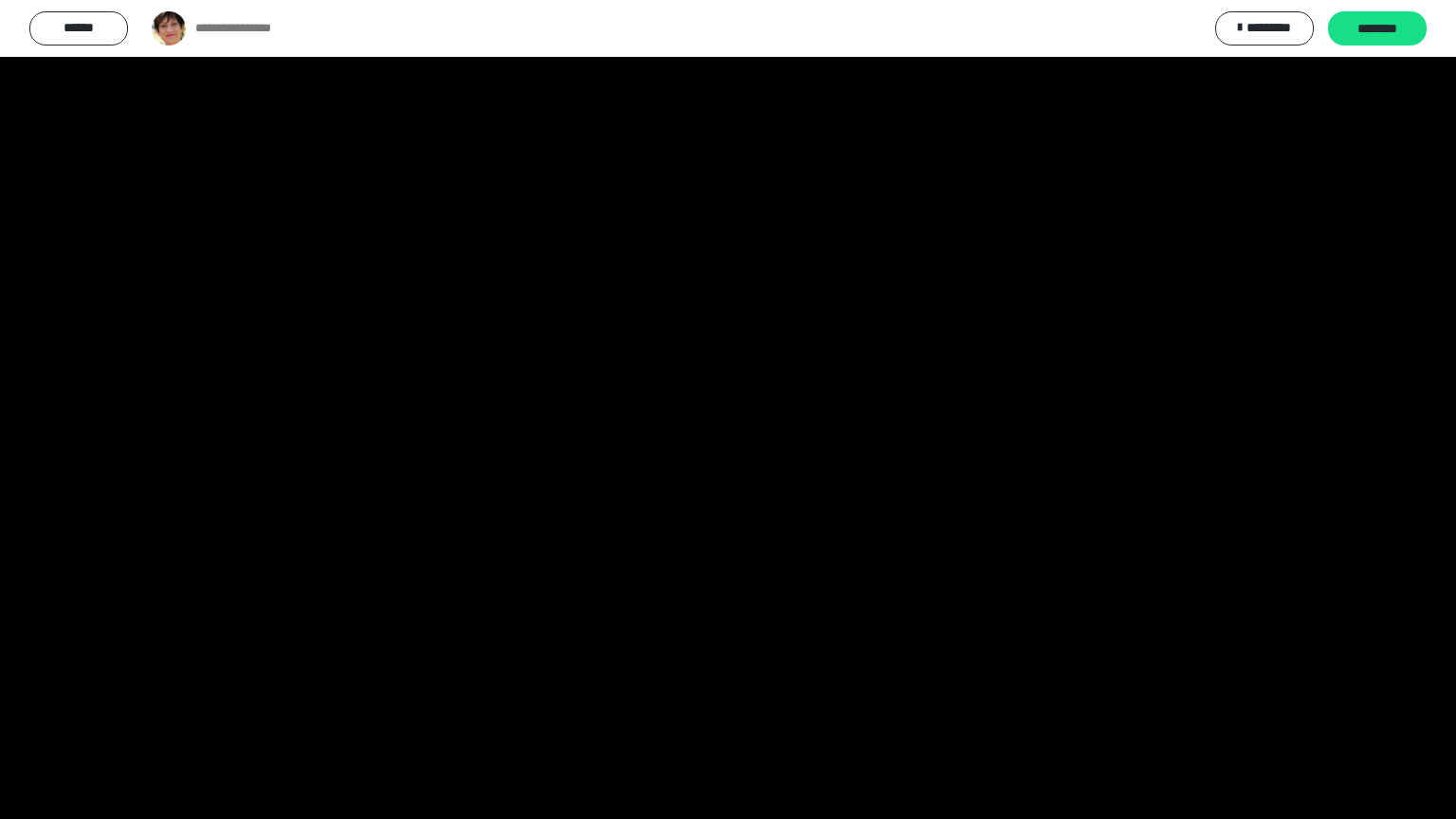 click at bounding box center (728, 410) 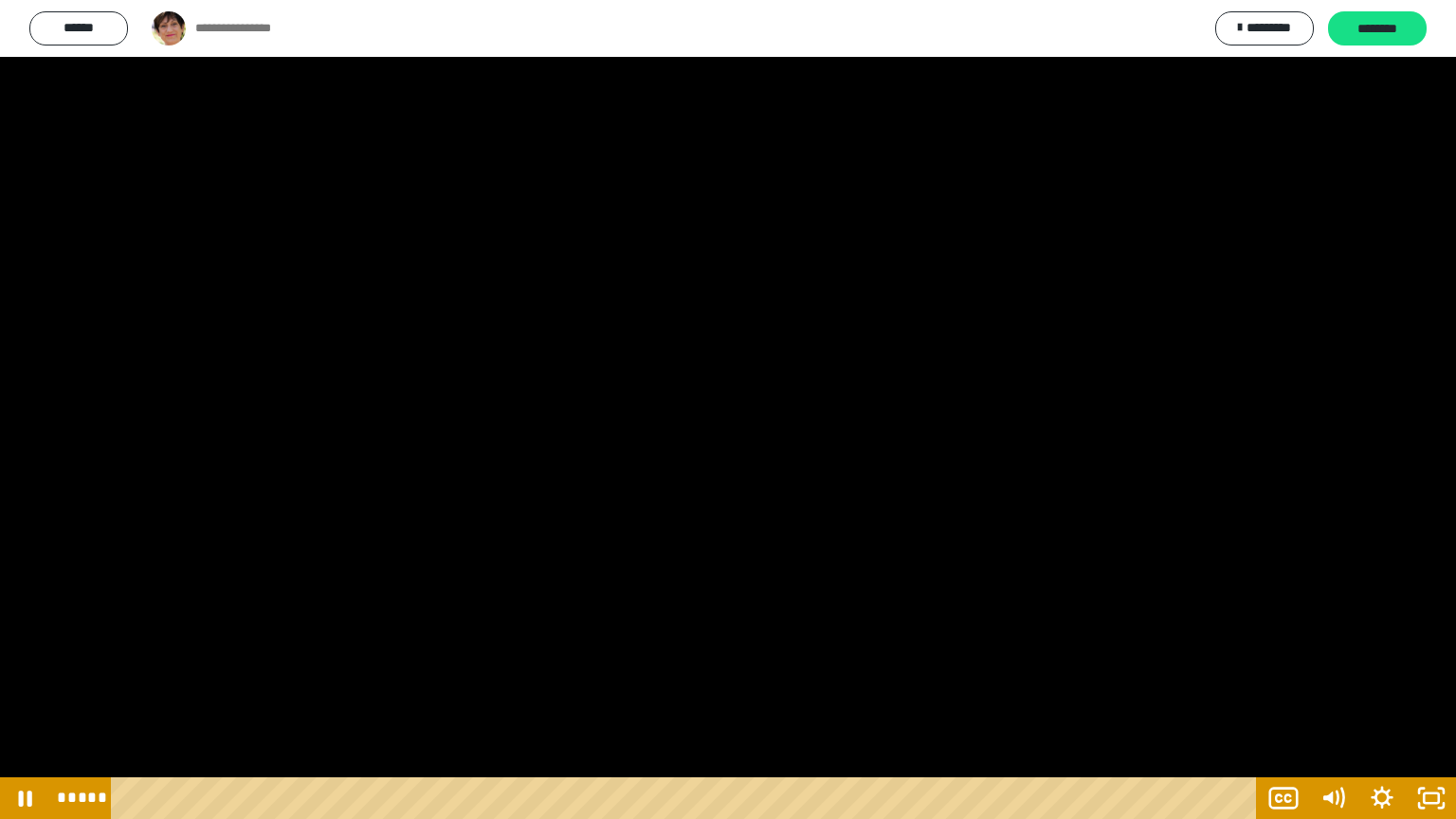 click at bounding box center [728, 410] 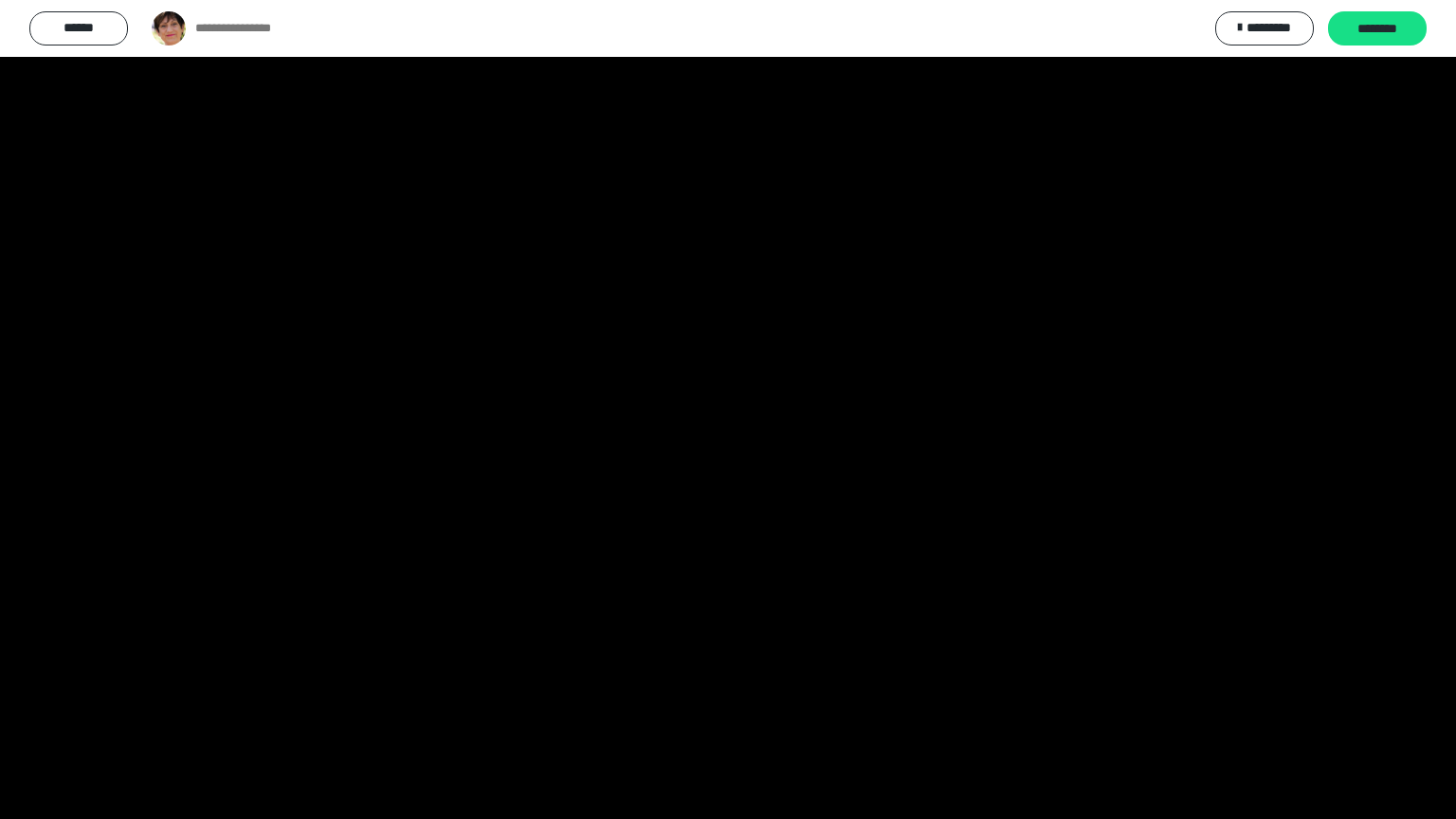 click at bounding box center [728, 410] 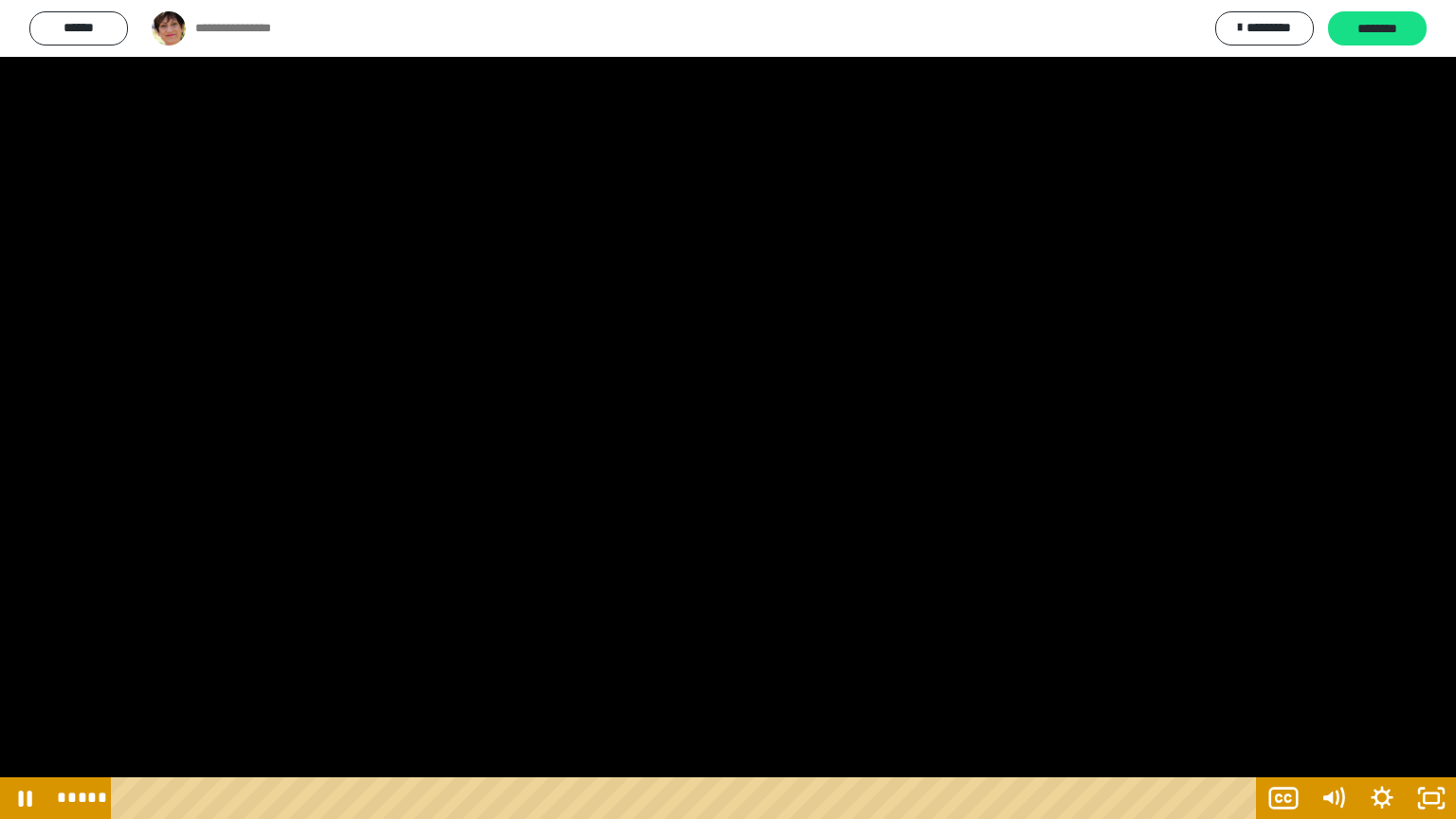 click at bounding box center [728, 410] 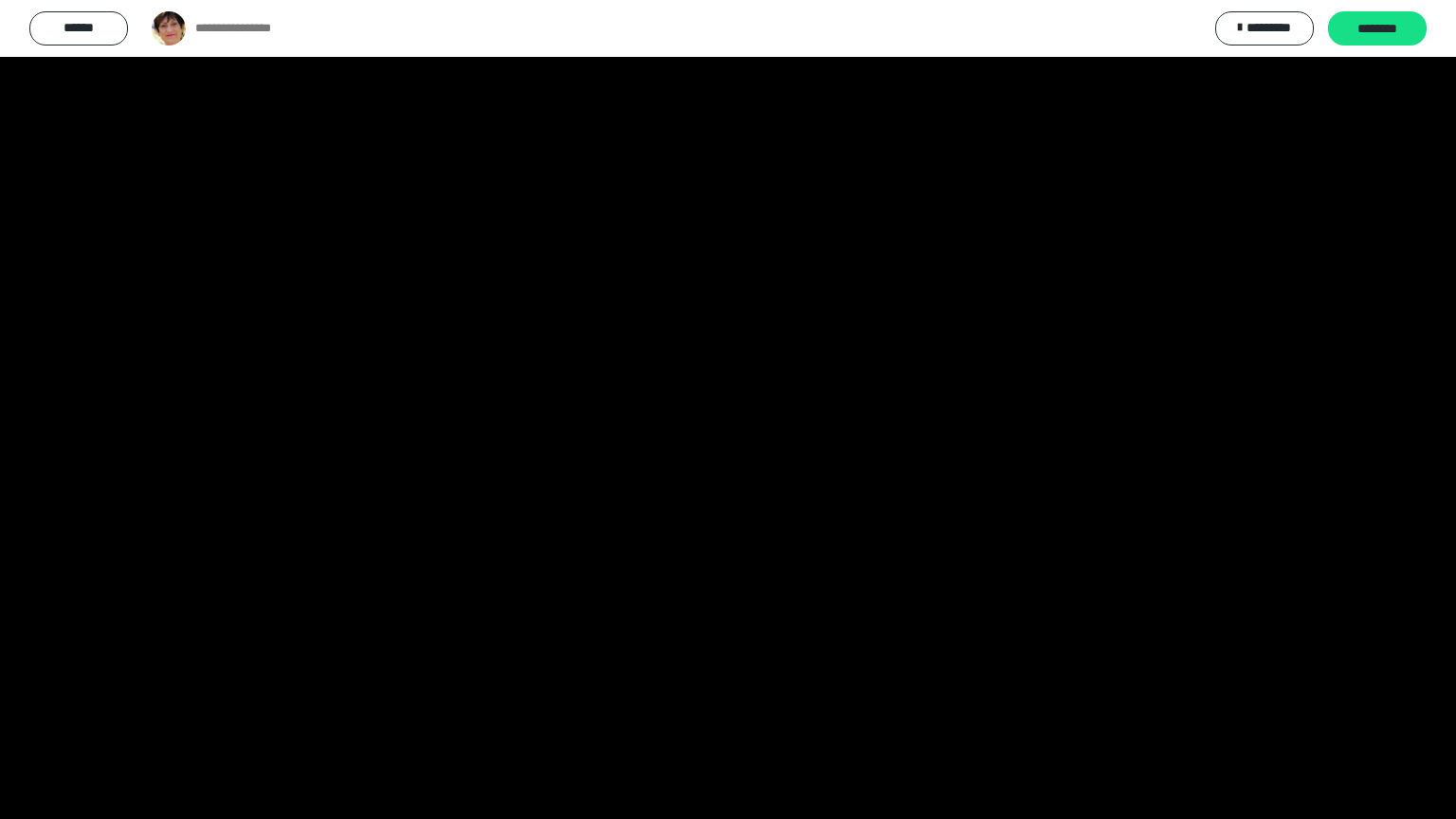 click at bounding box center (728, 410) 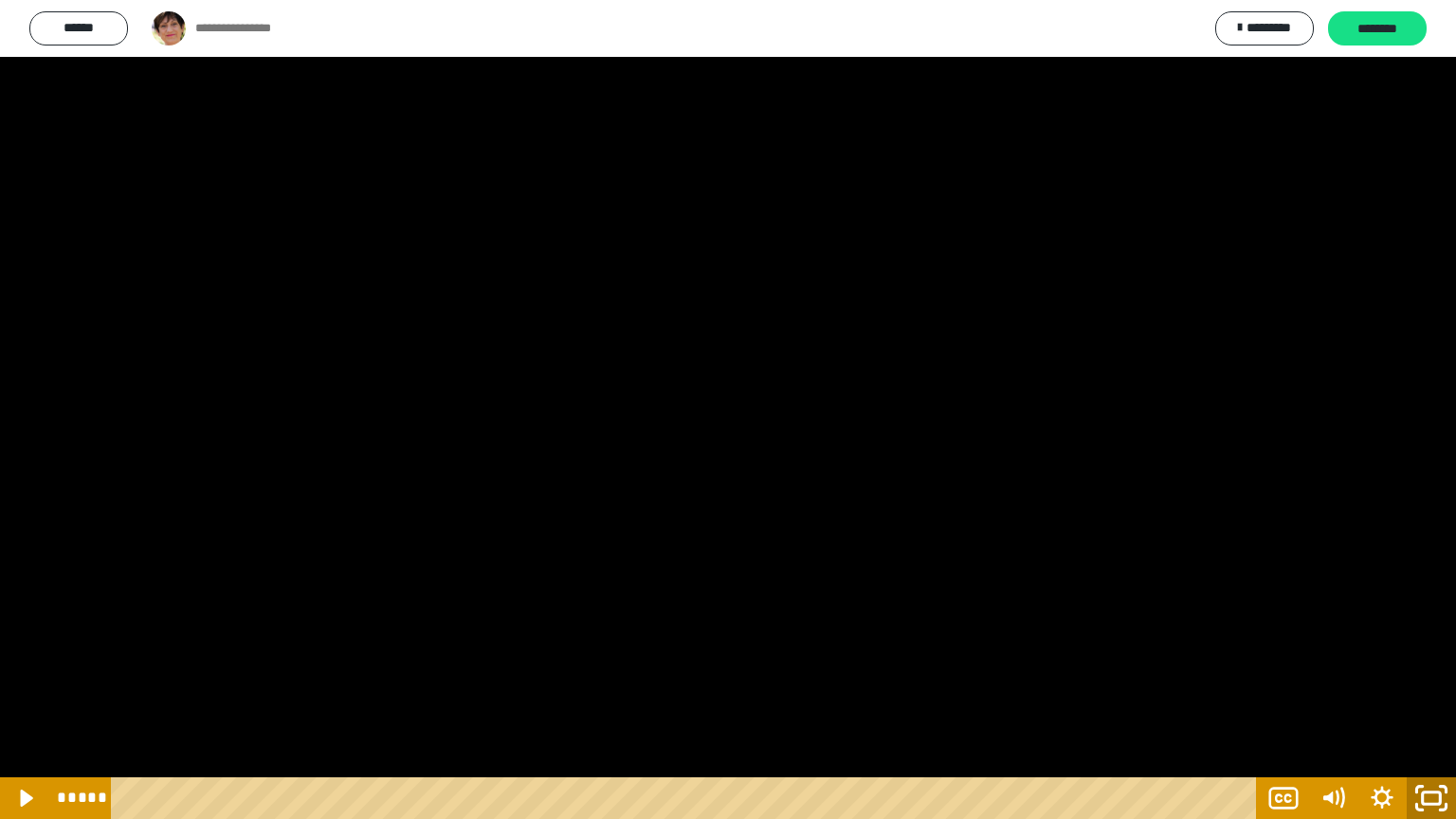 click 